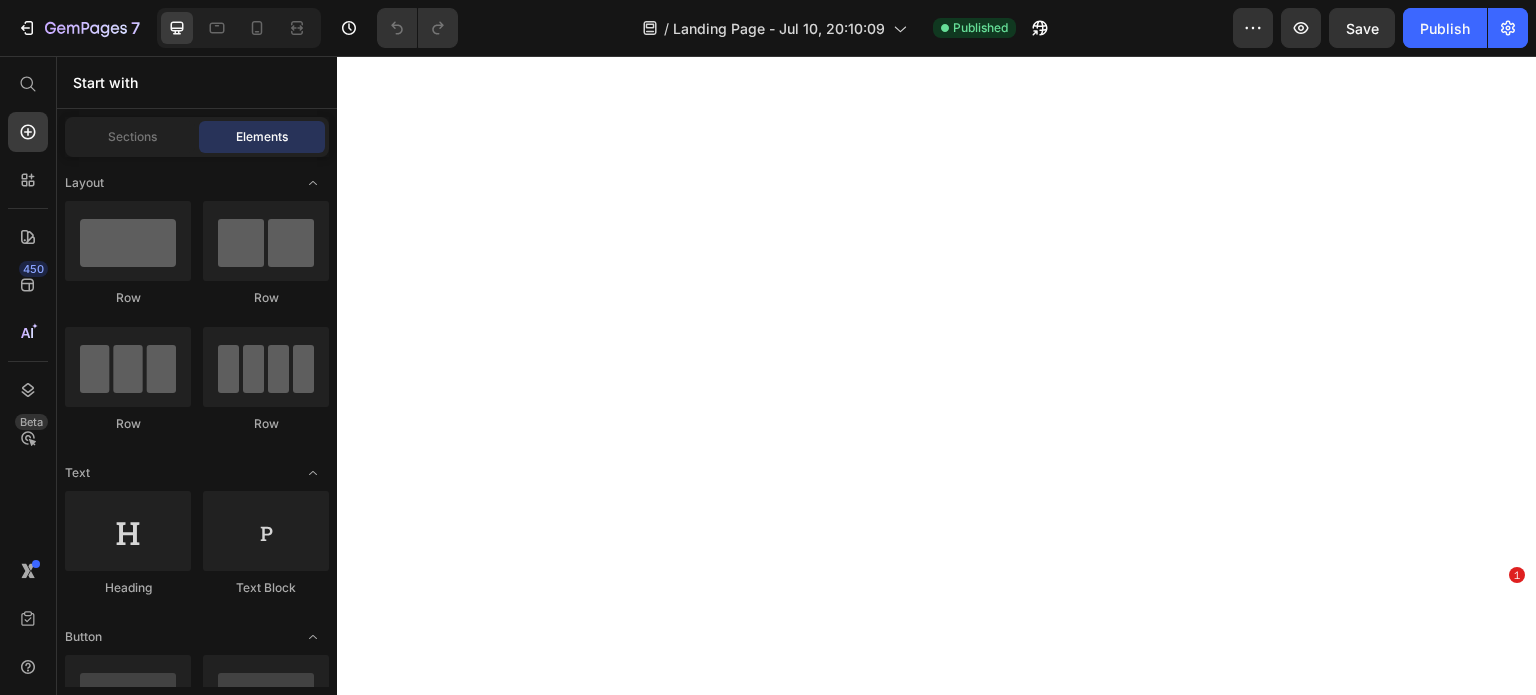 scroll, scrollTop: 0, scrollLeft: 0, axis: both 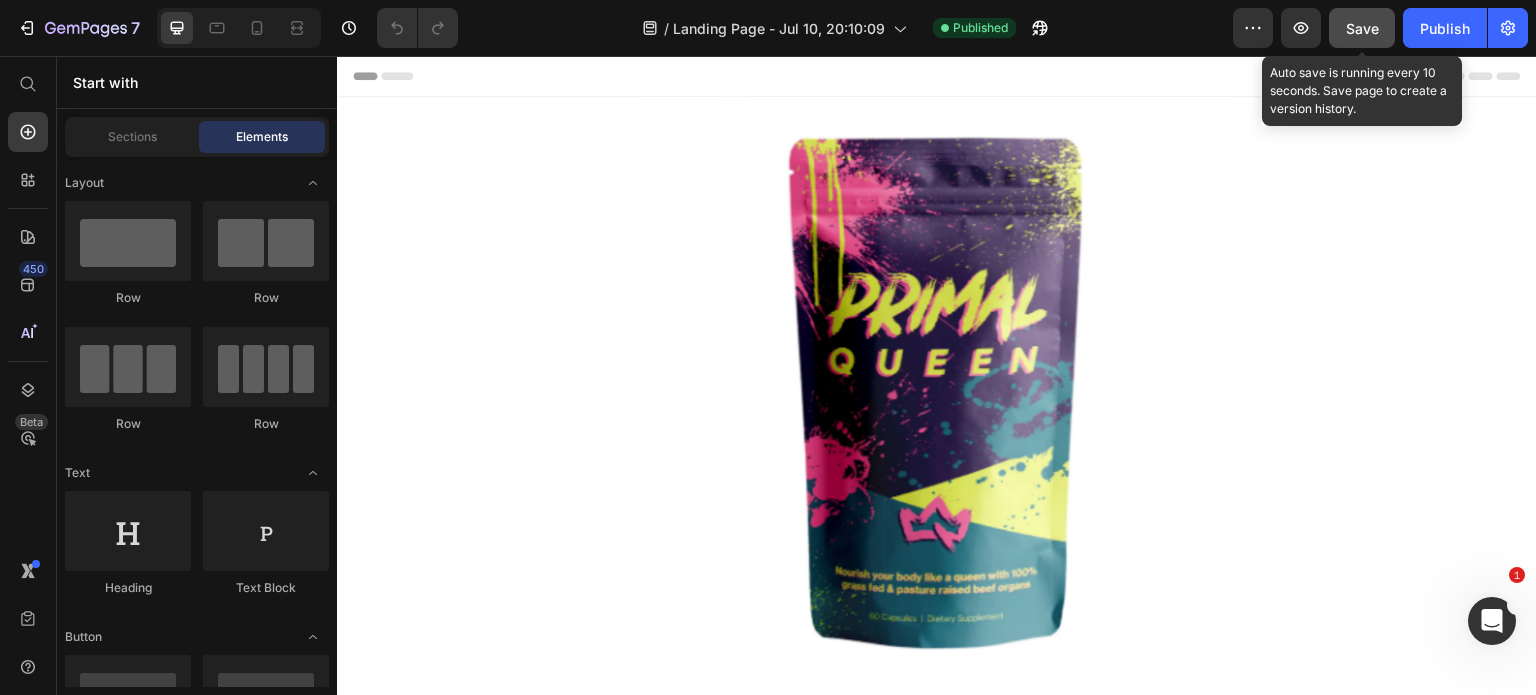 click on "Save" at bounding box center (1362, 28) 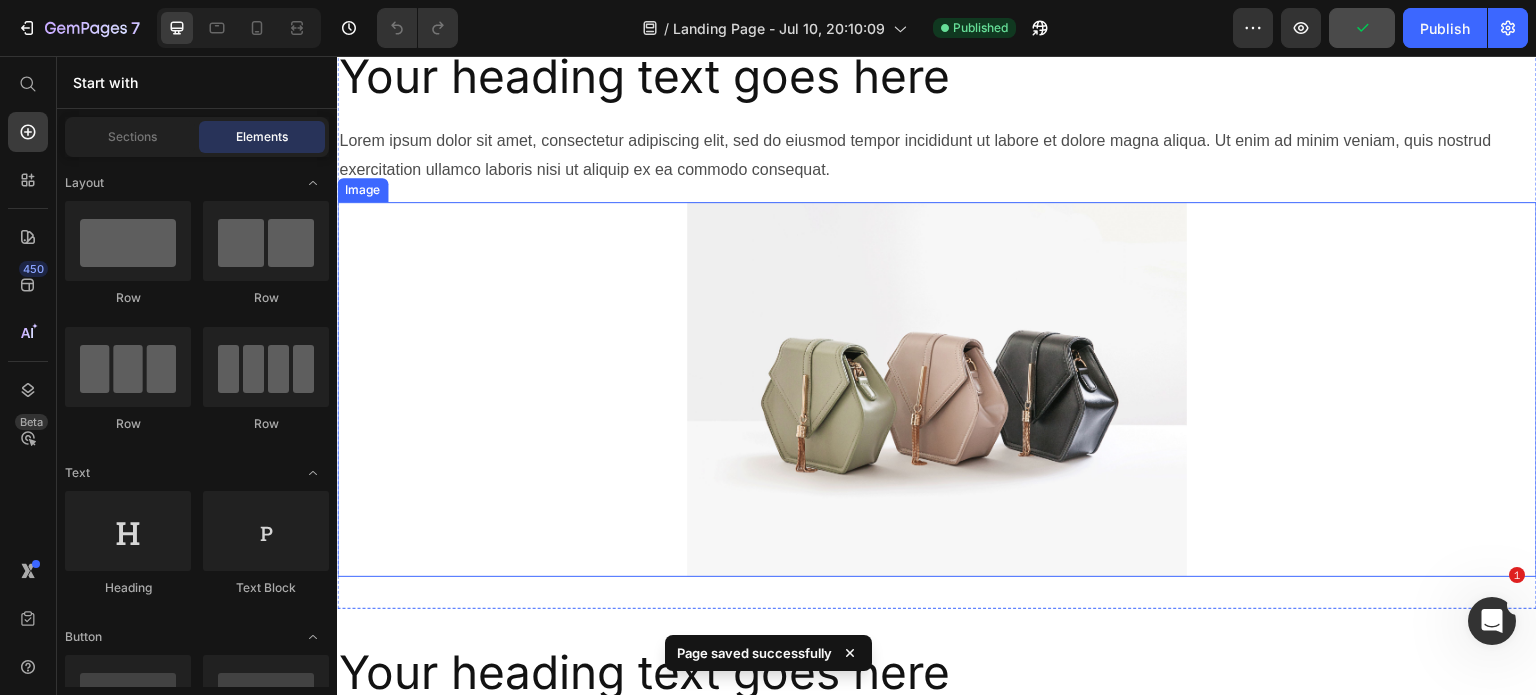 scroll, scrollTop: 533, scrollLeft: 0, axis: vertical 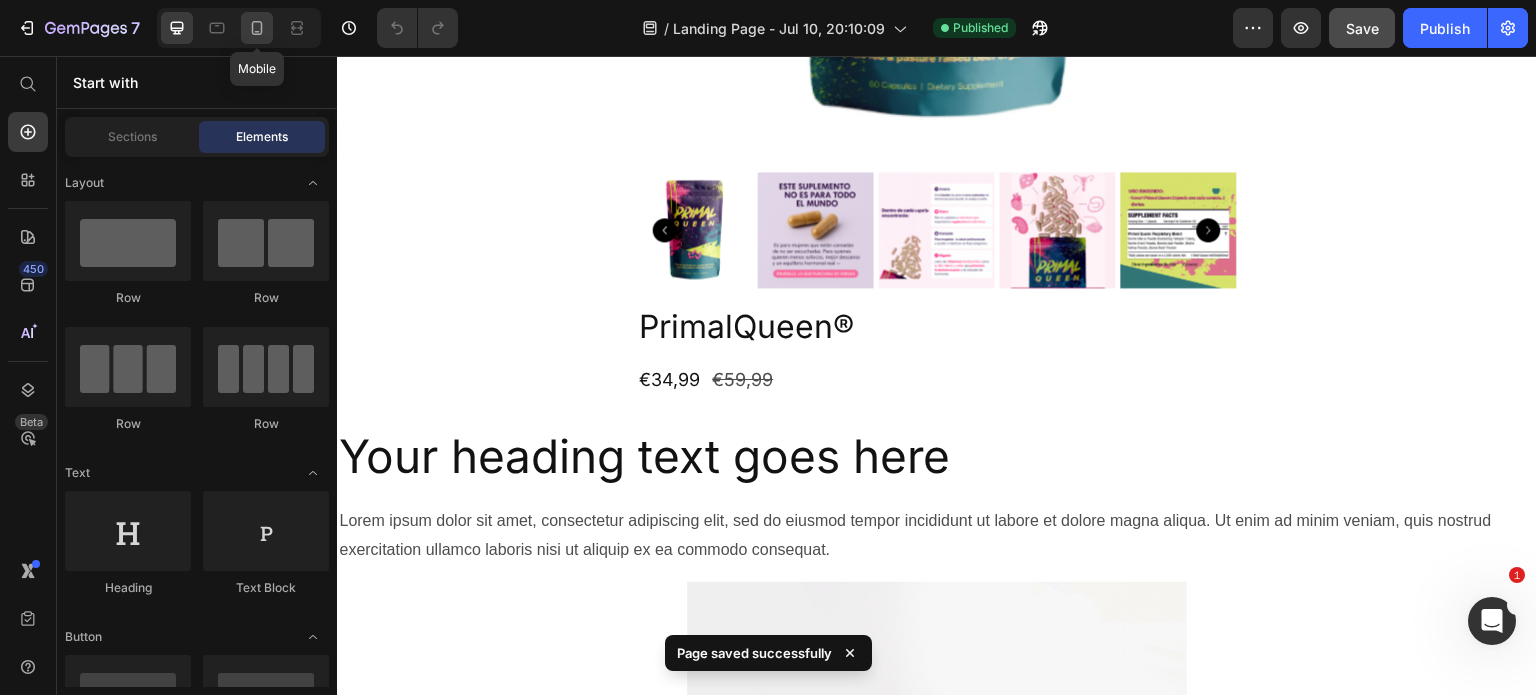 click 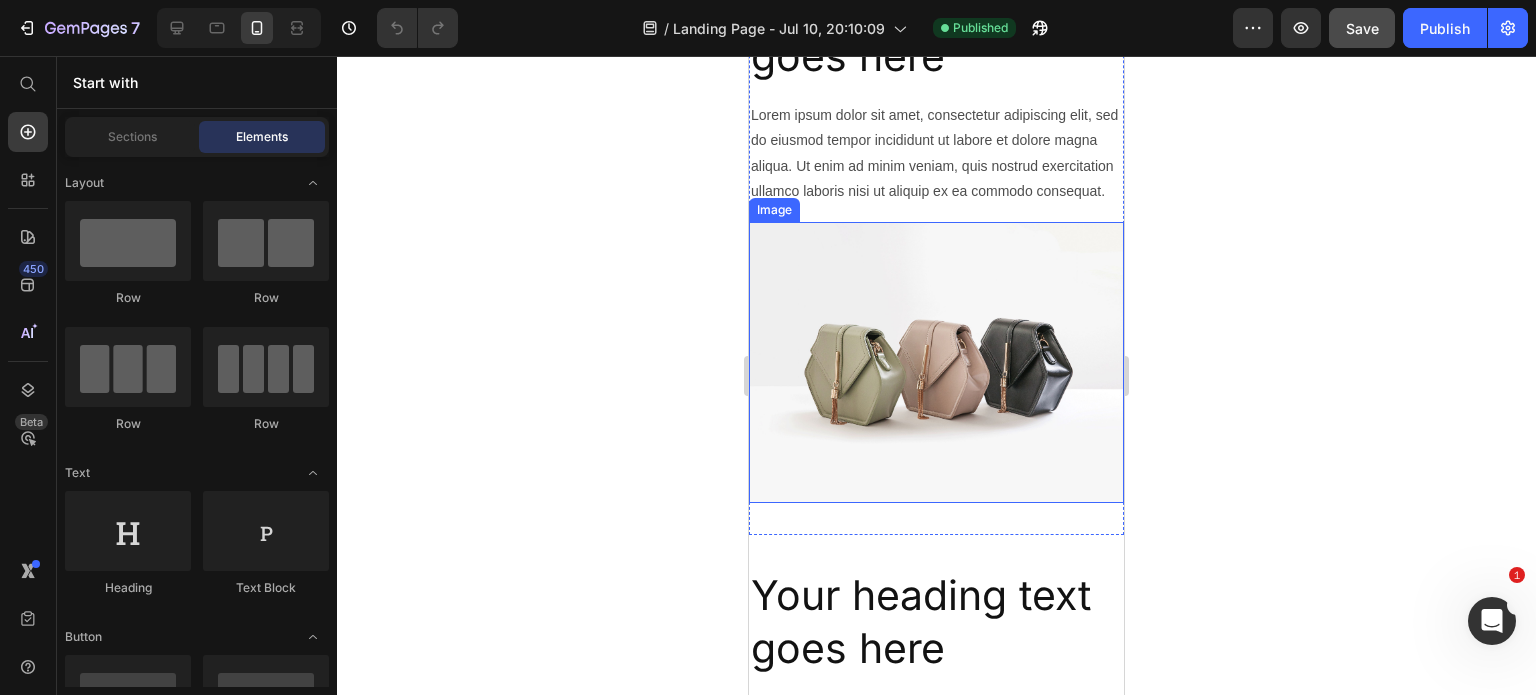 scroll, scrollTop: 266, scrollLeft: 0, axis: vertical 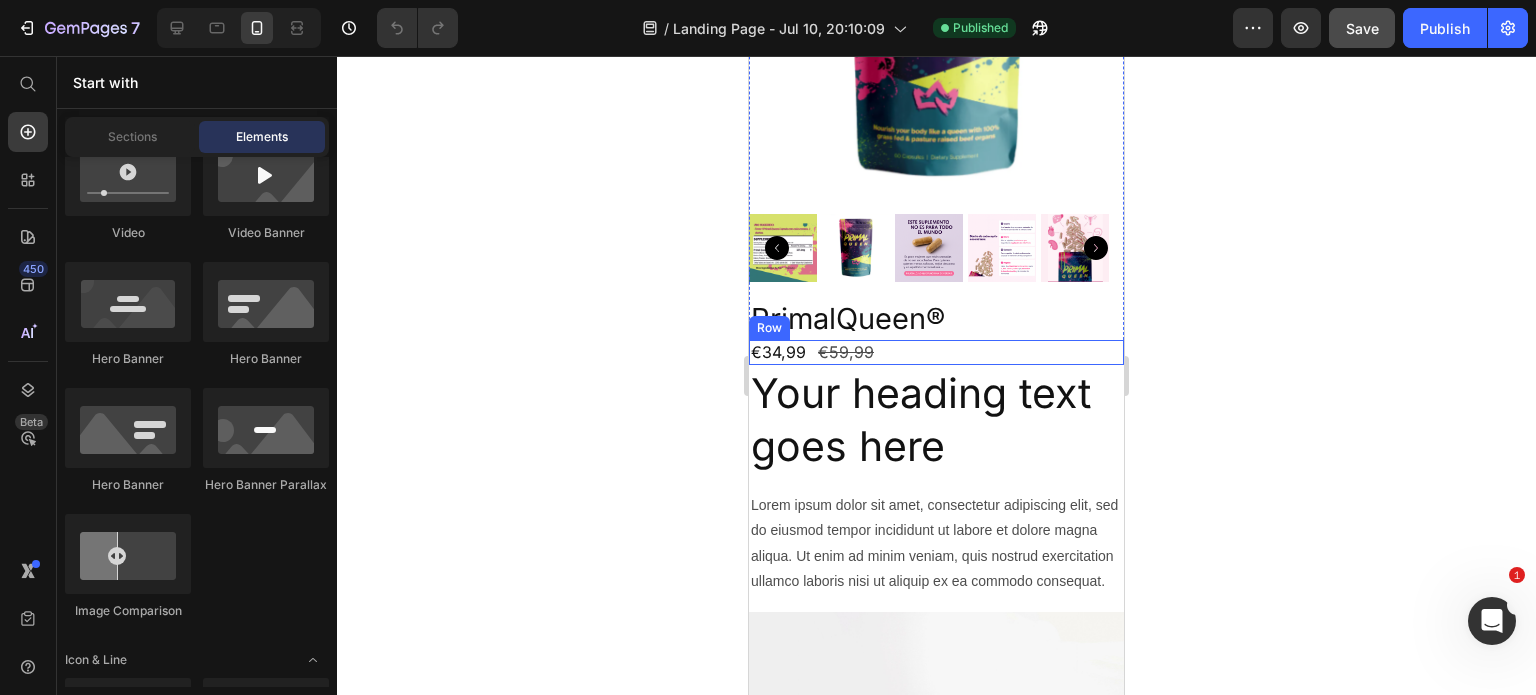 click on "€34,99 Product Price €59,99 Product Price Row" at bounding box center [936, 352] 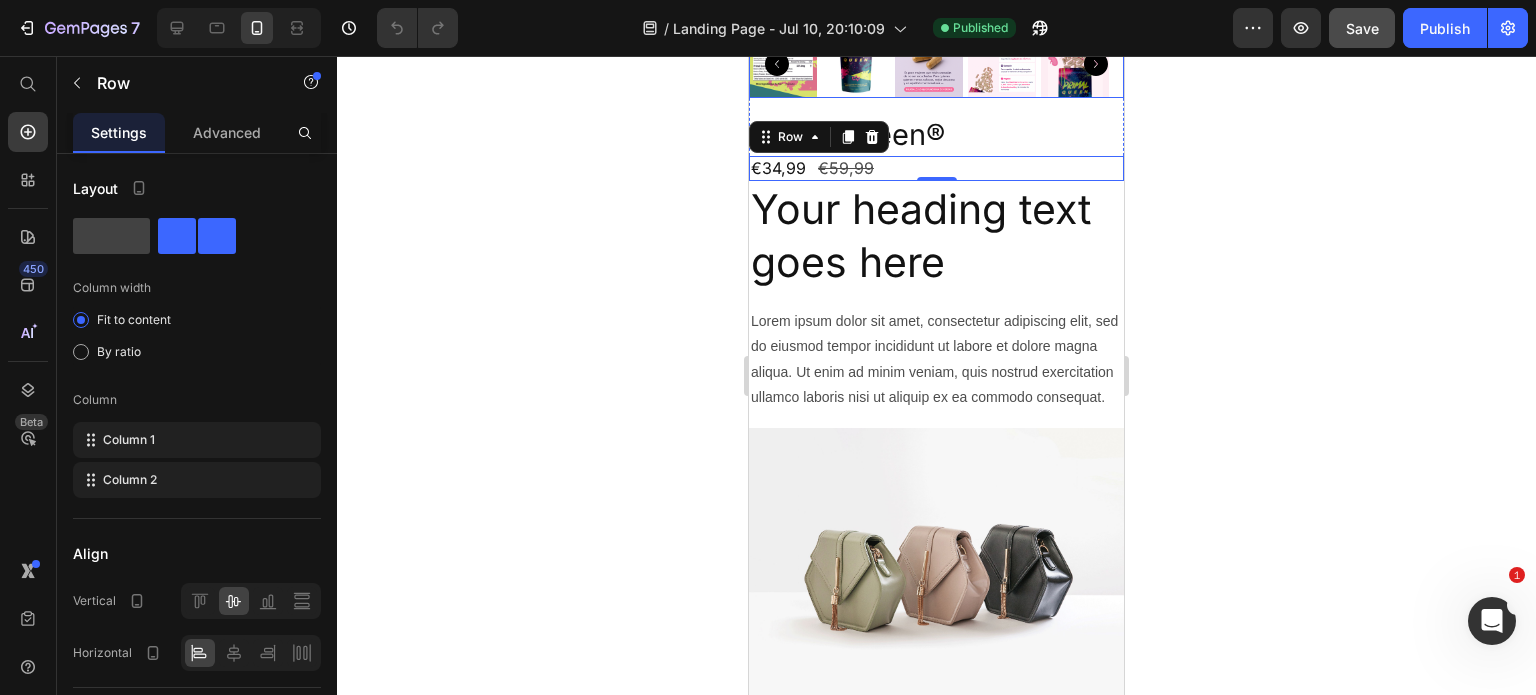 scroll, scrollTop: 533, scrollLeft: 0, axis: vertical 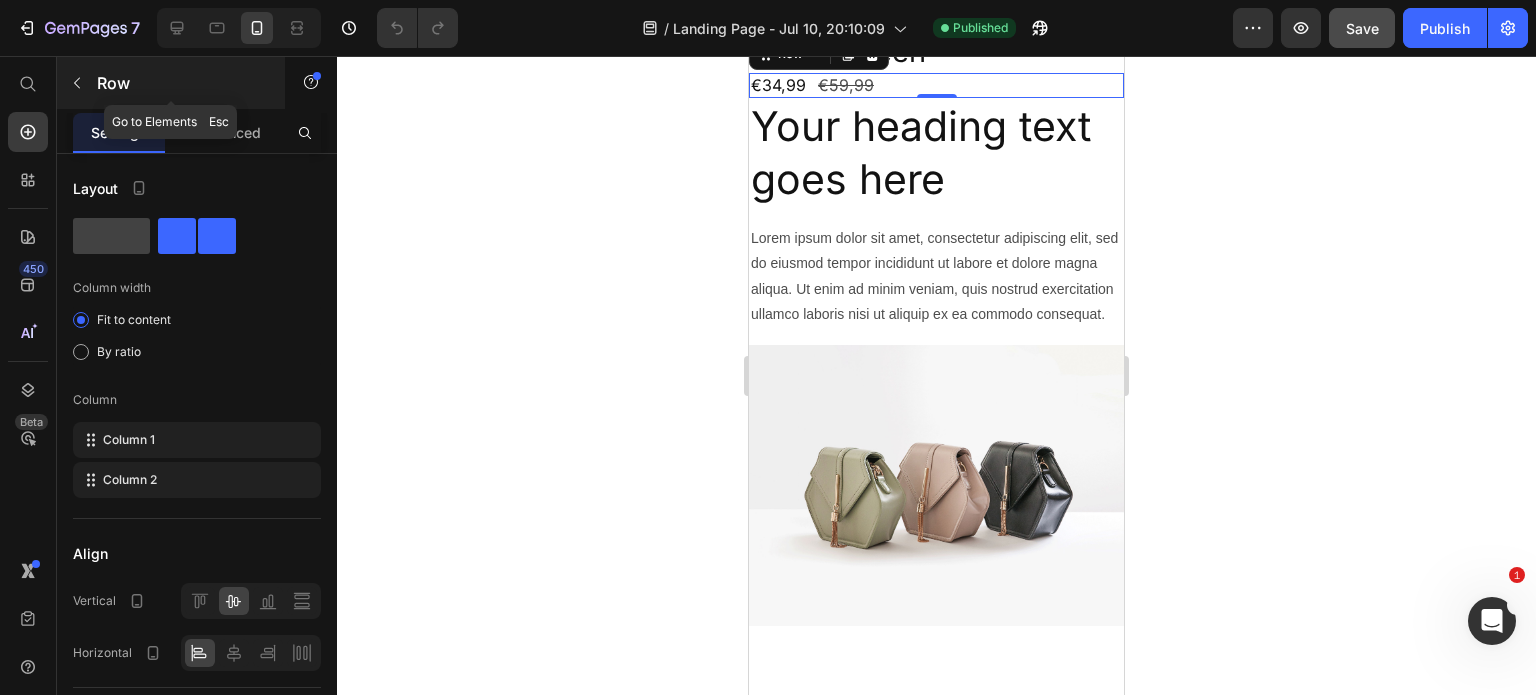 click 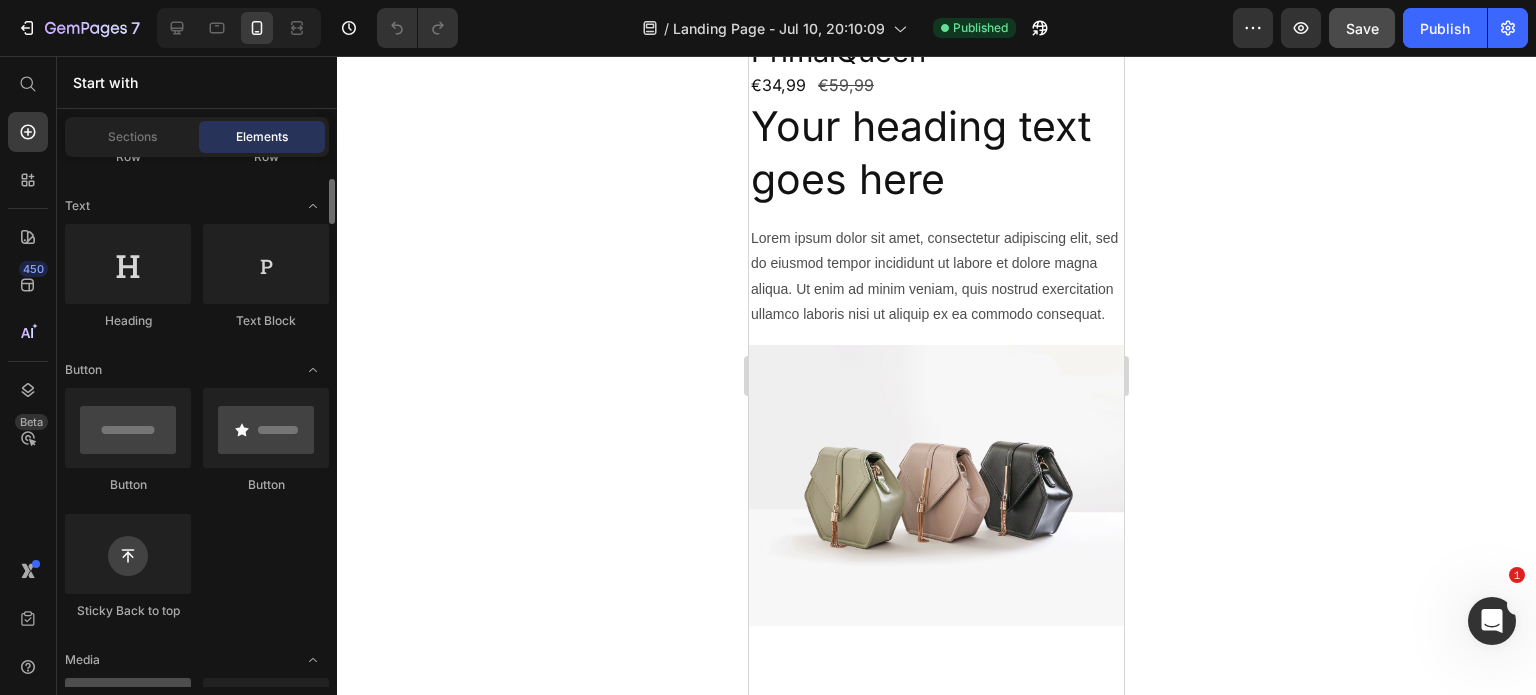 scroll, scrollTop: 0, scrollLeft: 0, axis: both 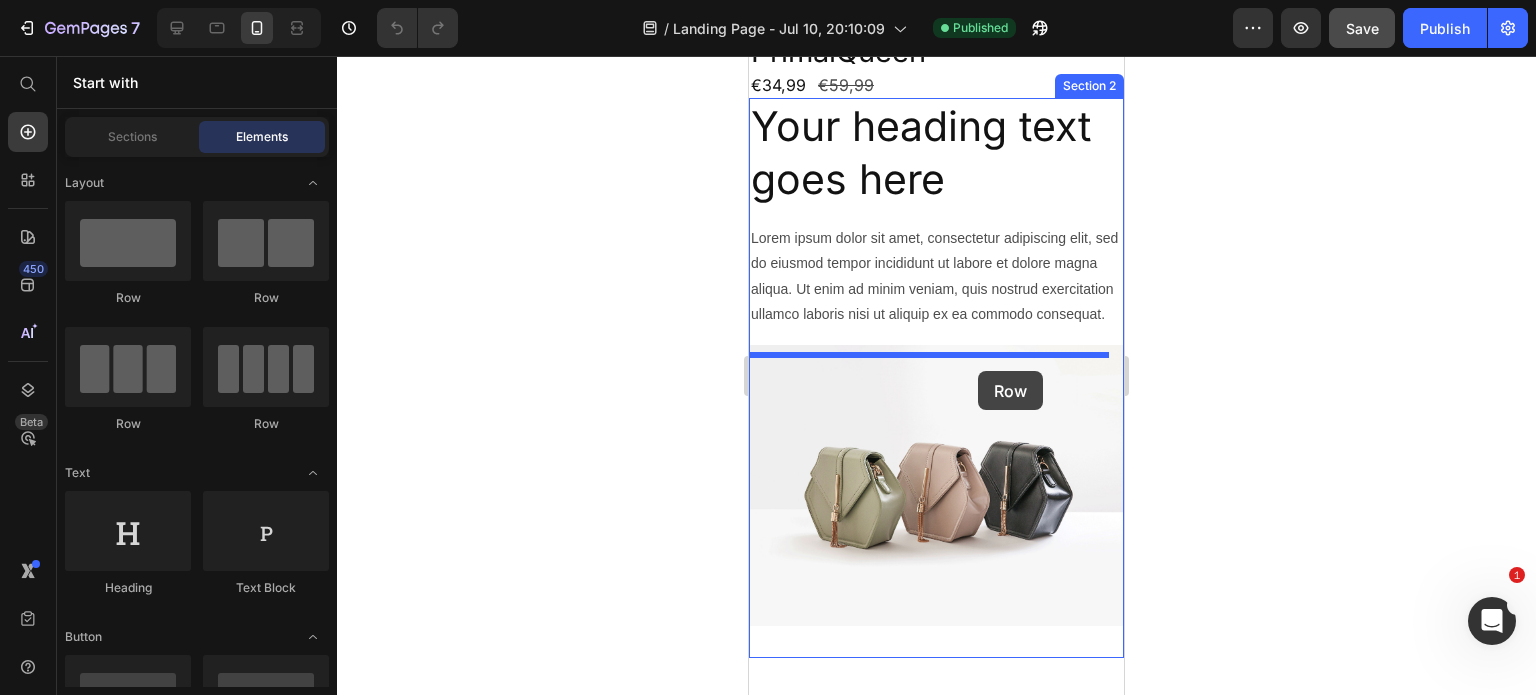 drag, startPoint x: 949, startPoint y: 420, endPoint x: 978, endPoint y: 371, distance: 56.938564 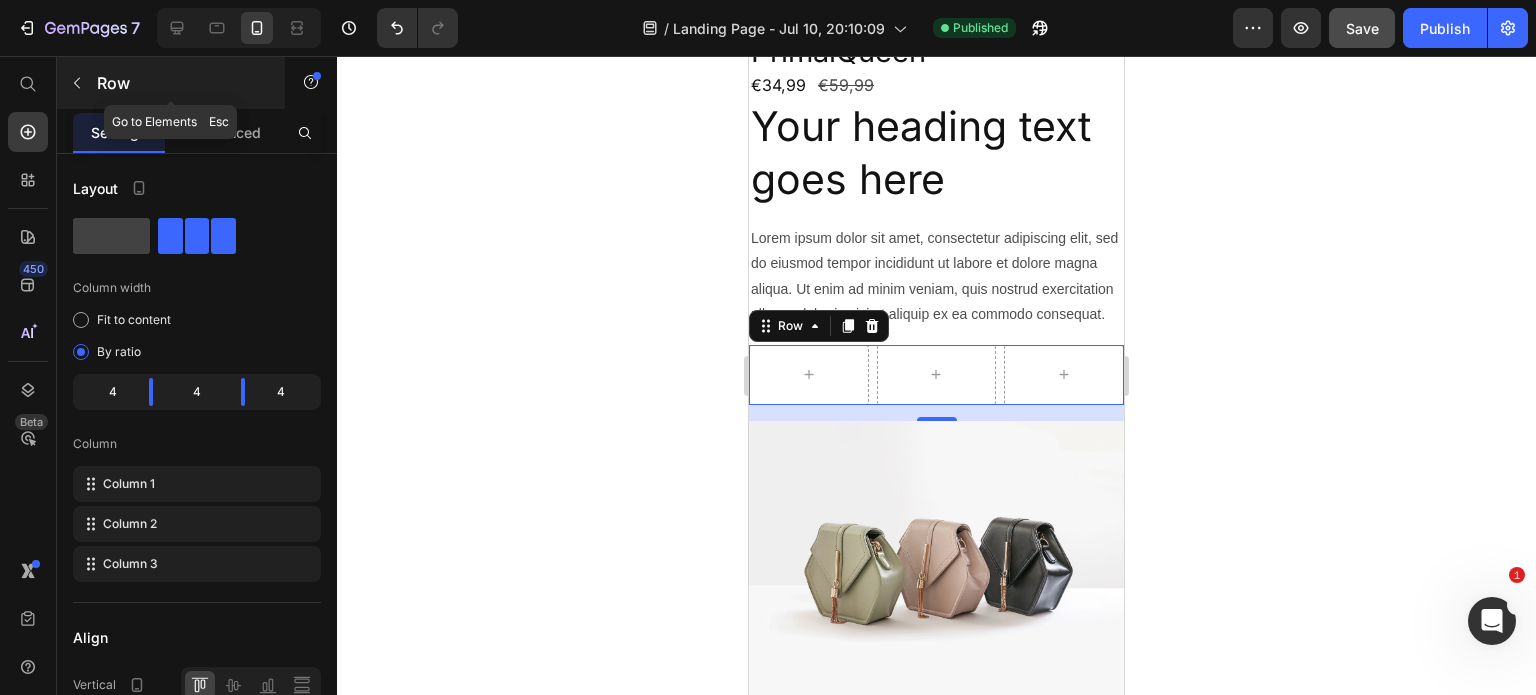 click at bounding box center (77, 83) 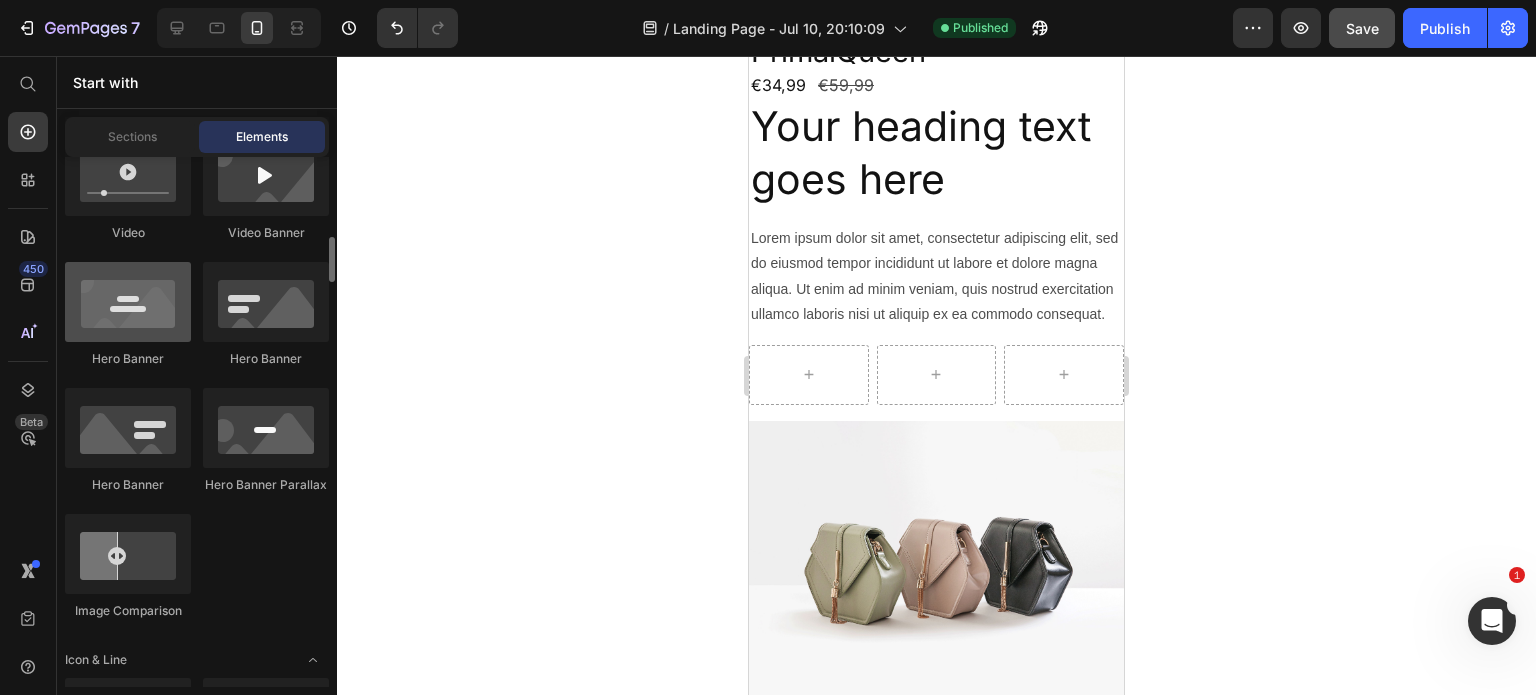 scroll, scrollTop: 801, scrollLeft: 0, axis: vertical 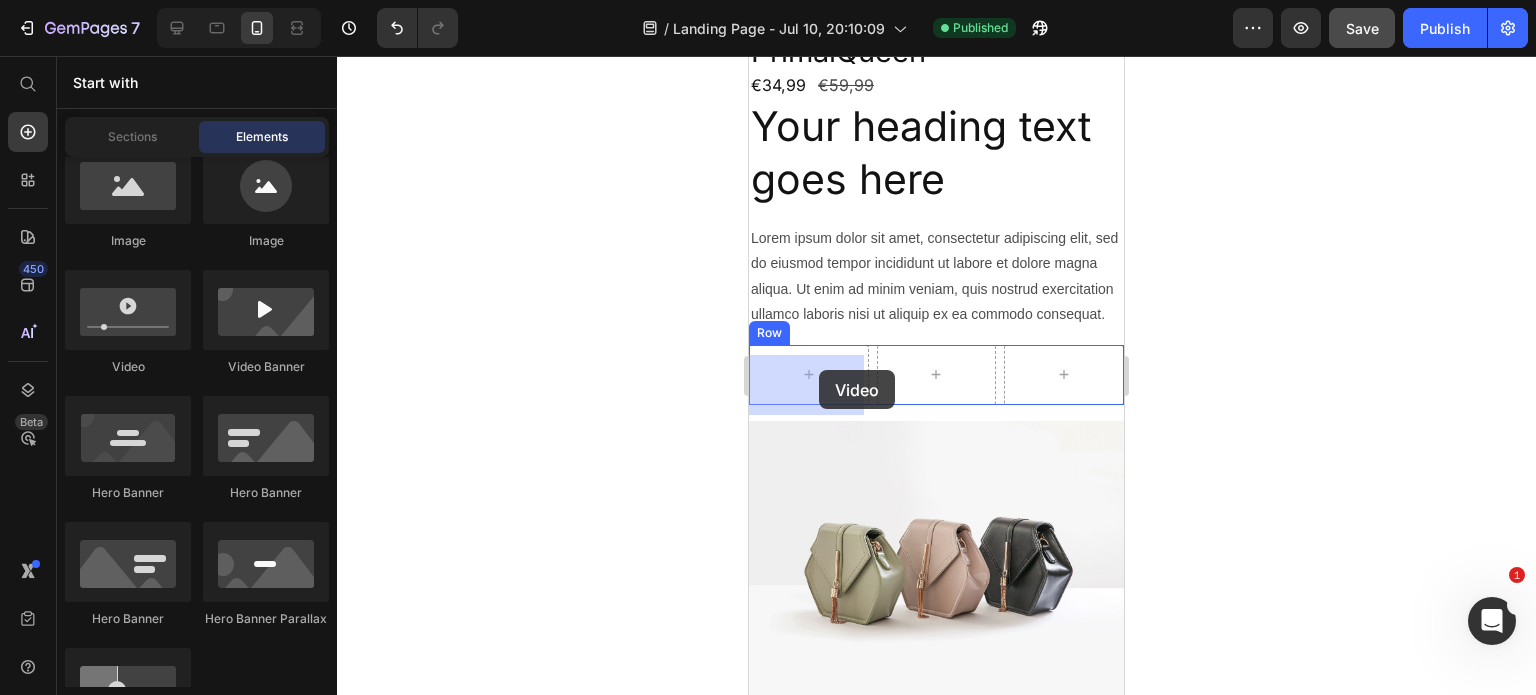 drag, startPoint x: 1244, startPoint y: 324, endPoint x: 812, endPoint y: 373, distance: 434.77005 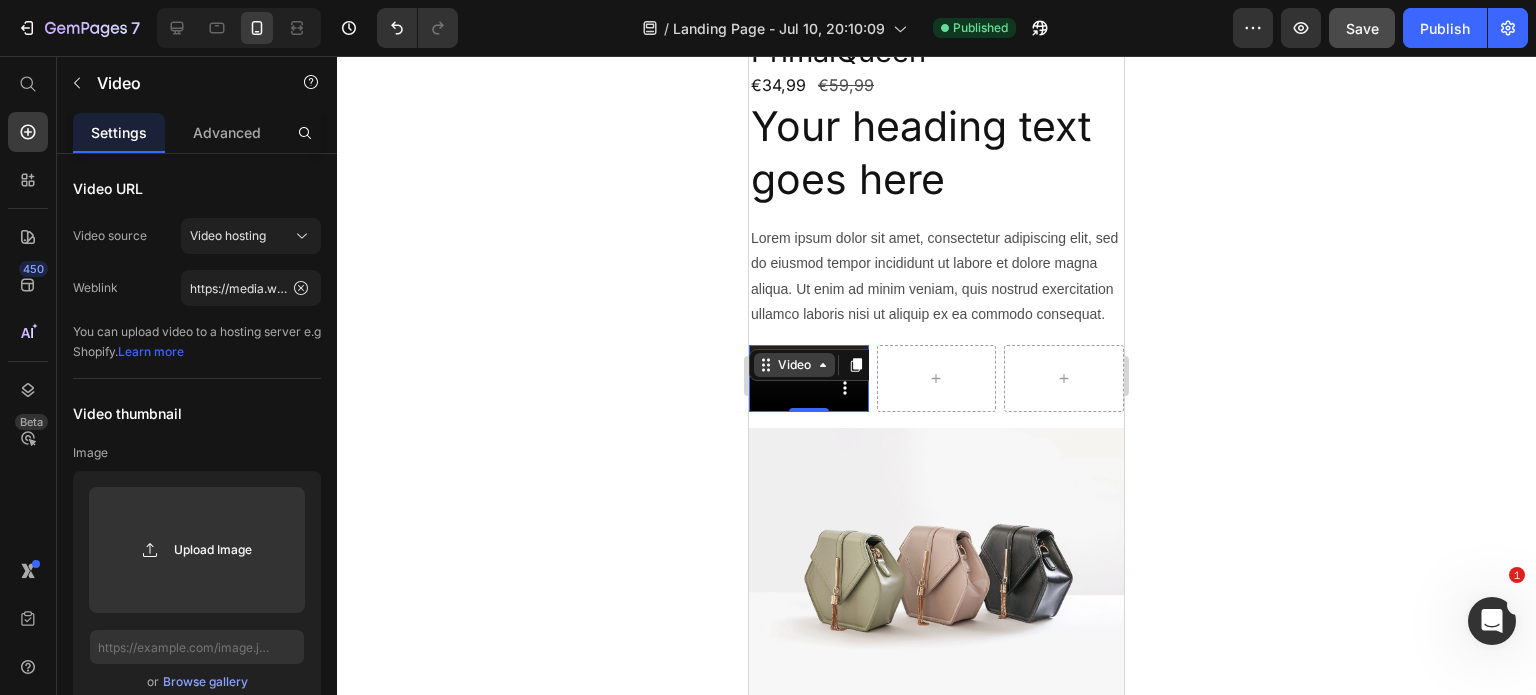 click on "Video" at bounding box center (823, 365) 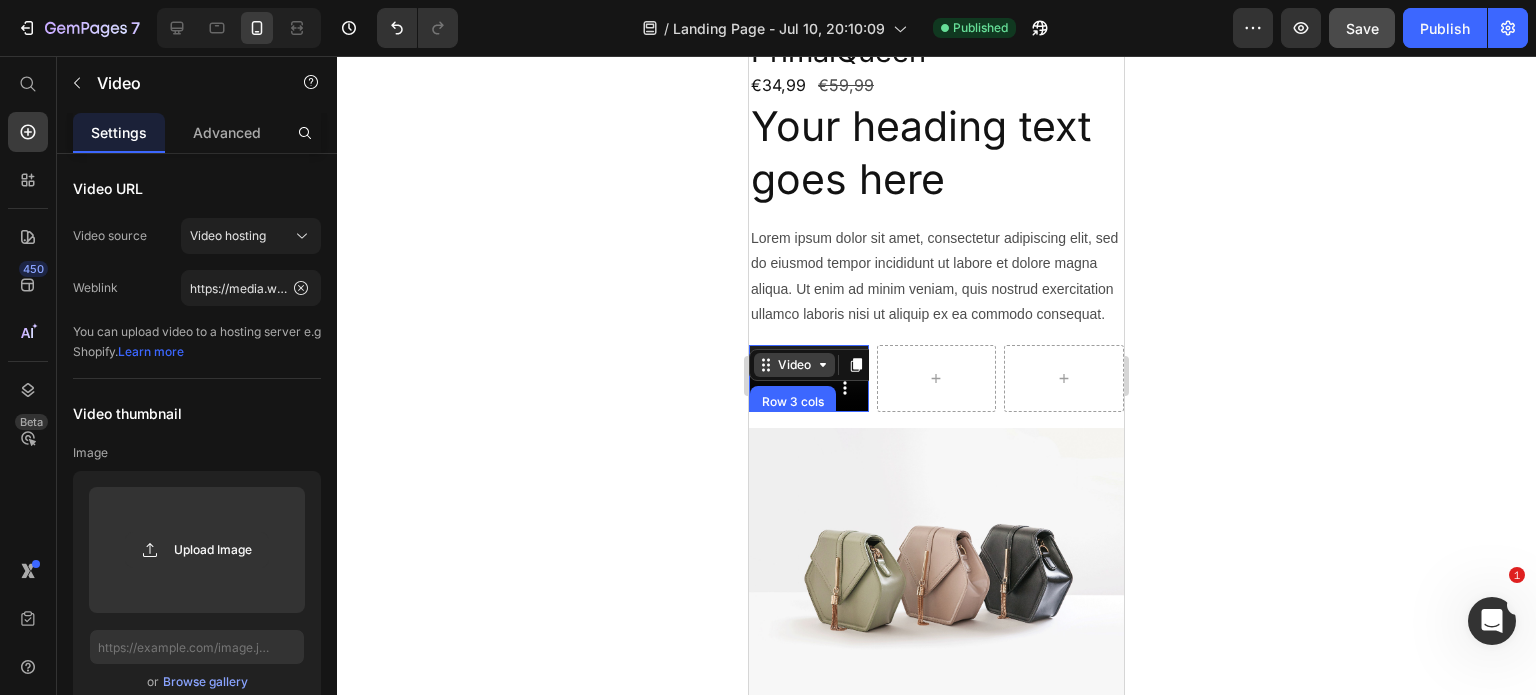 click on "Video" at bounding box center (794, 365) 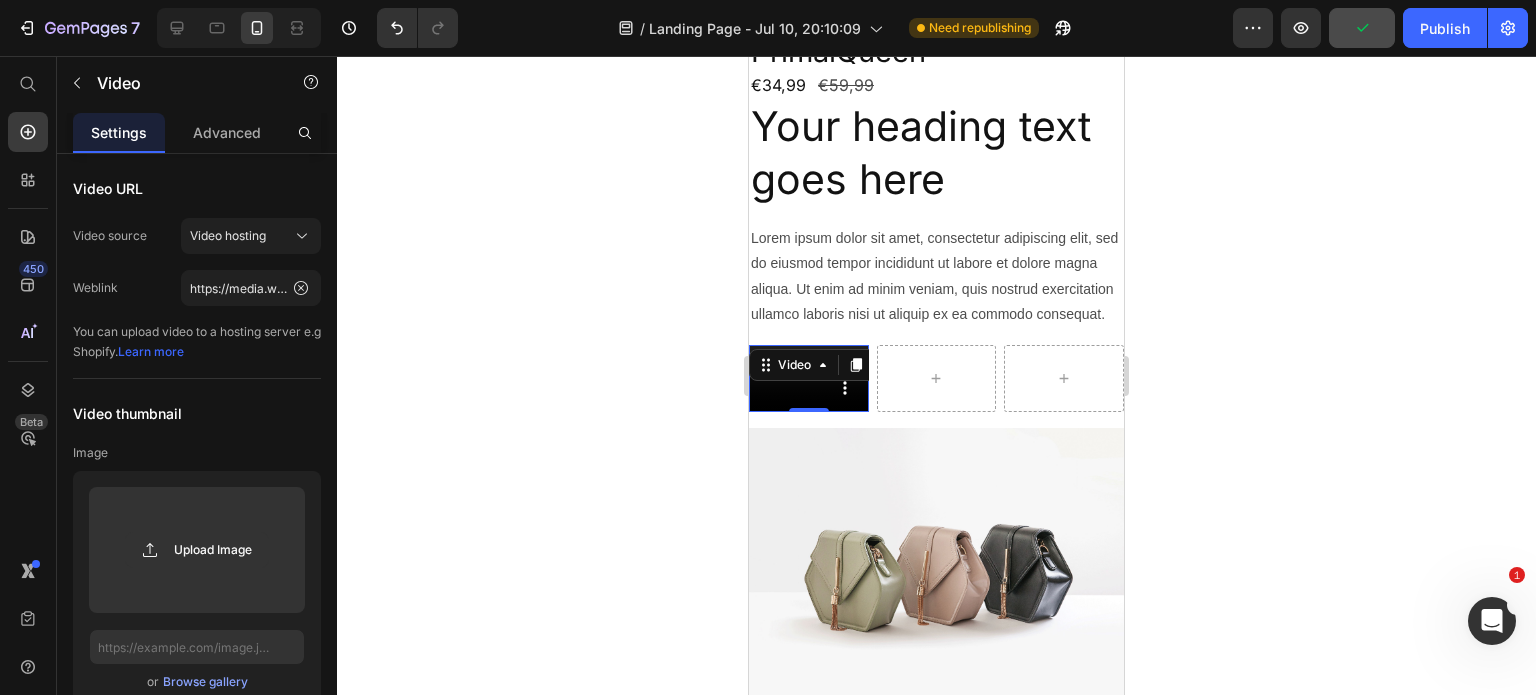 type 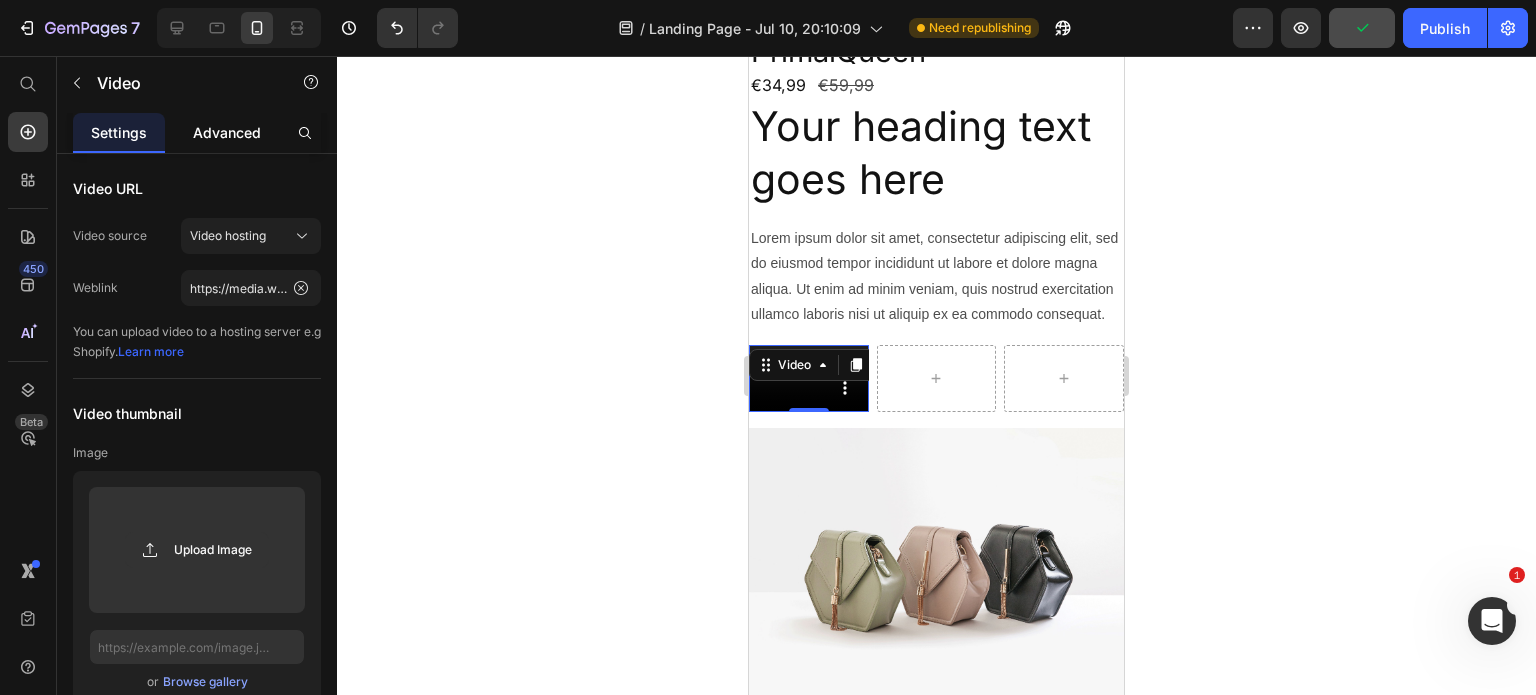 click on "Advanced" 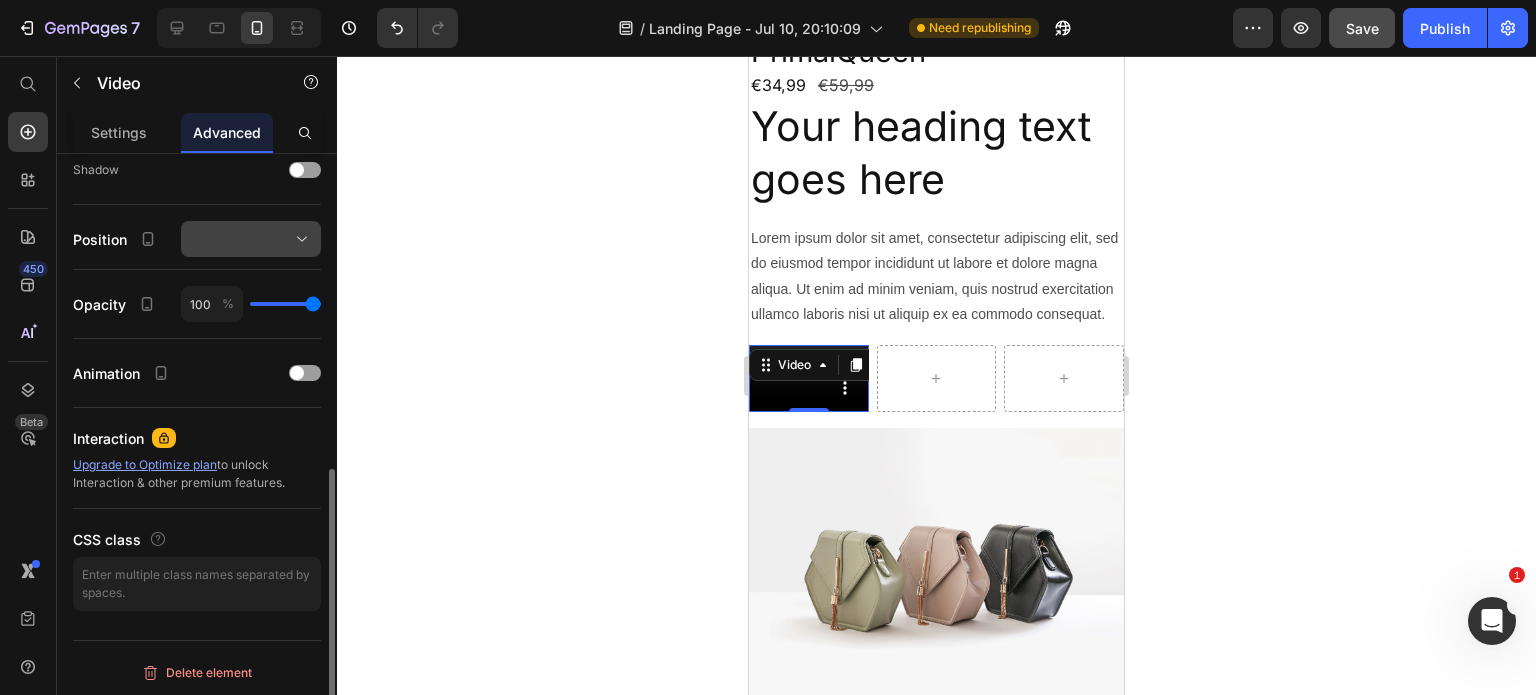 scroll, scrollTop: 668, scrollLeft: 0, axis: vertical 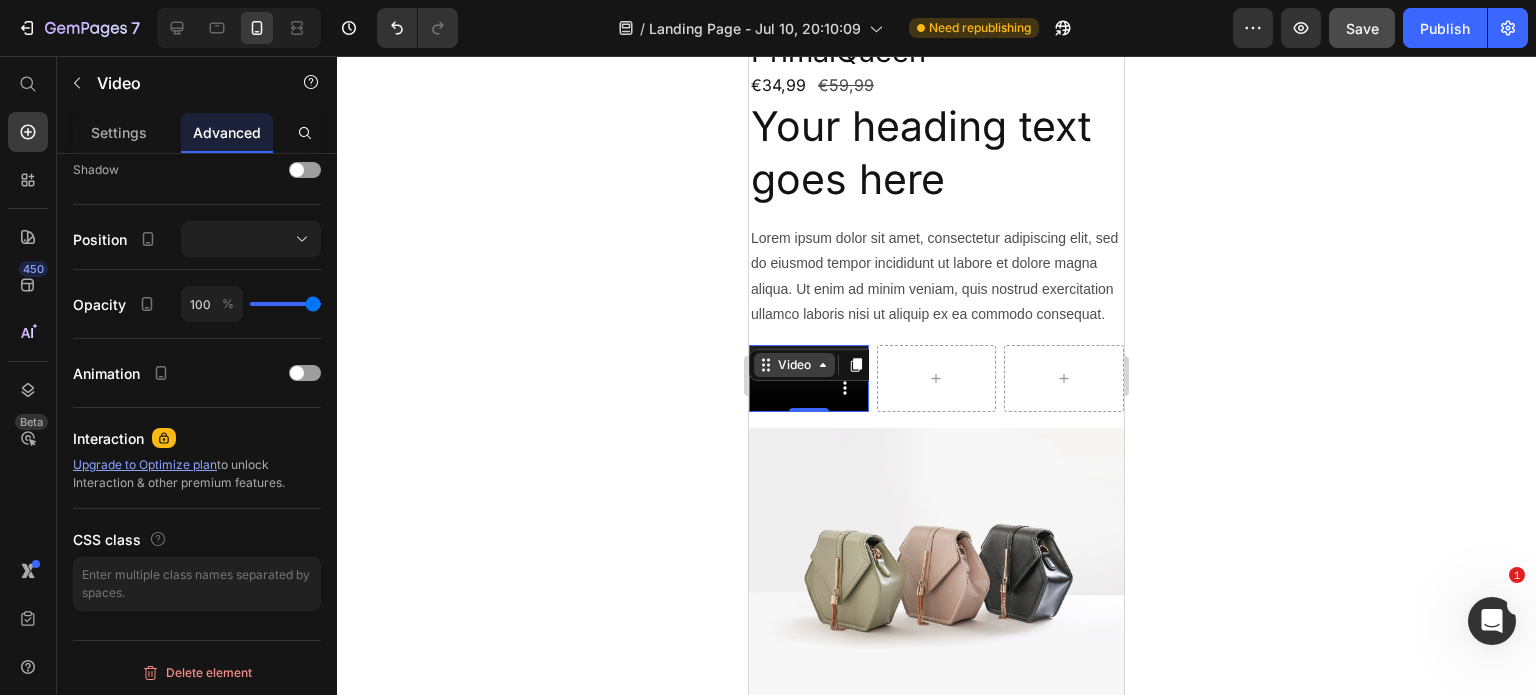 click on "Video" at bounding box center [794, 365] 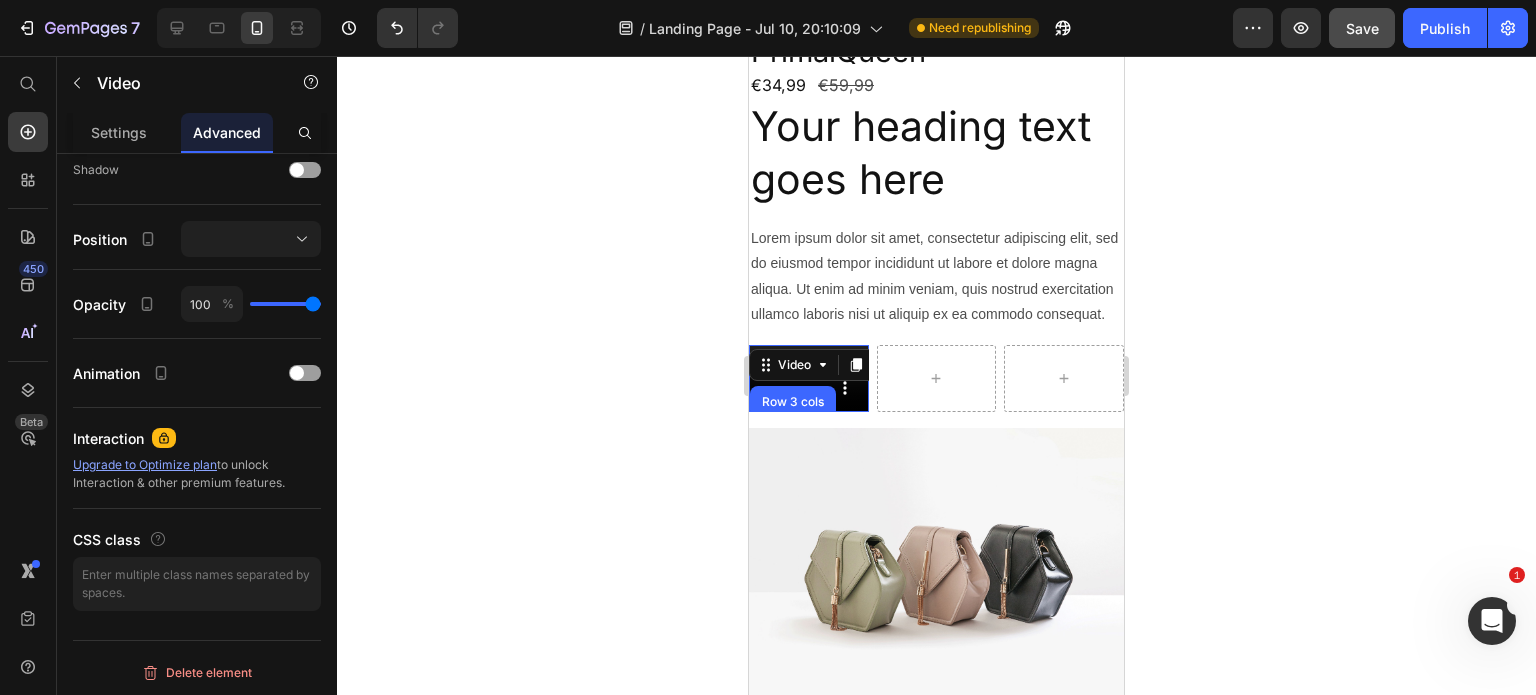 click 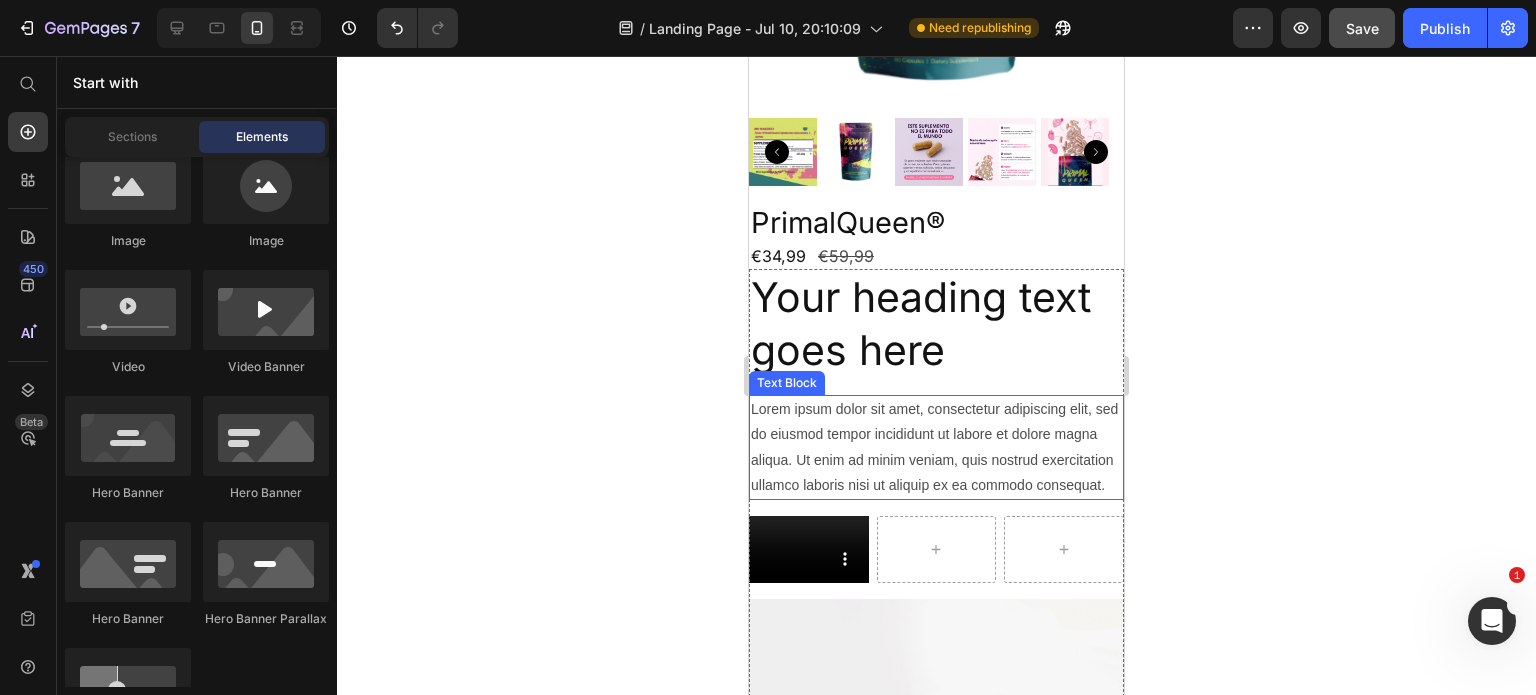 scroll, scrollTop: 400, scrollLeft: 0, axis: vertical 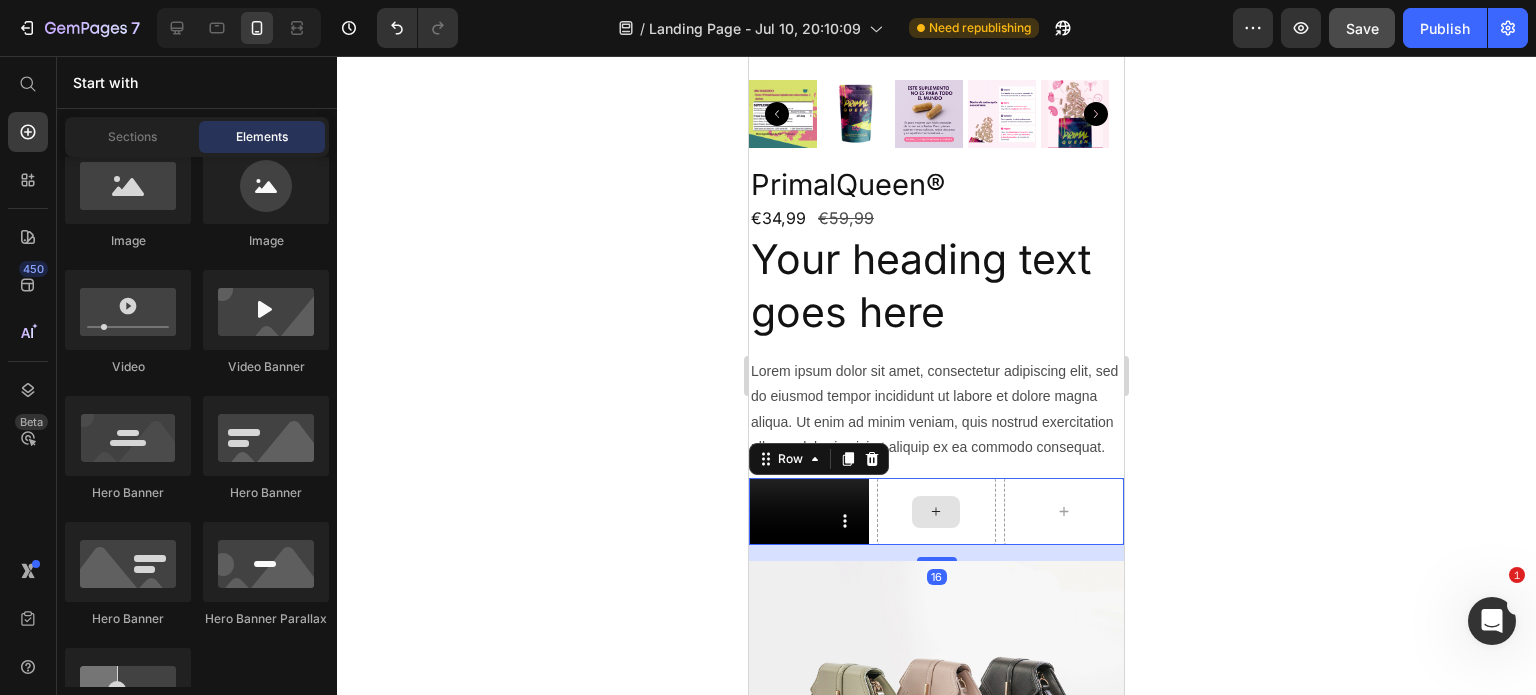 click at bounding box center (937, 511) 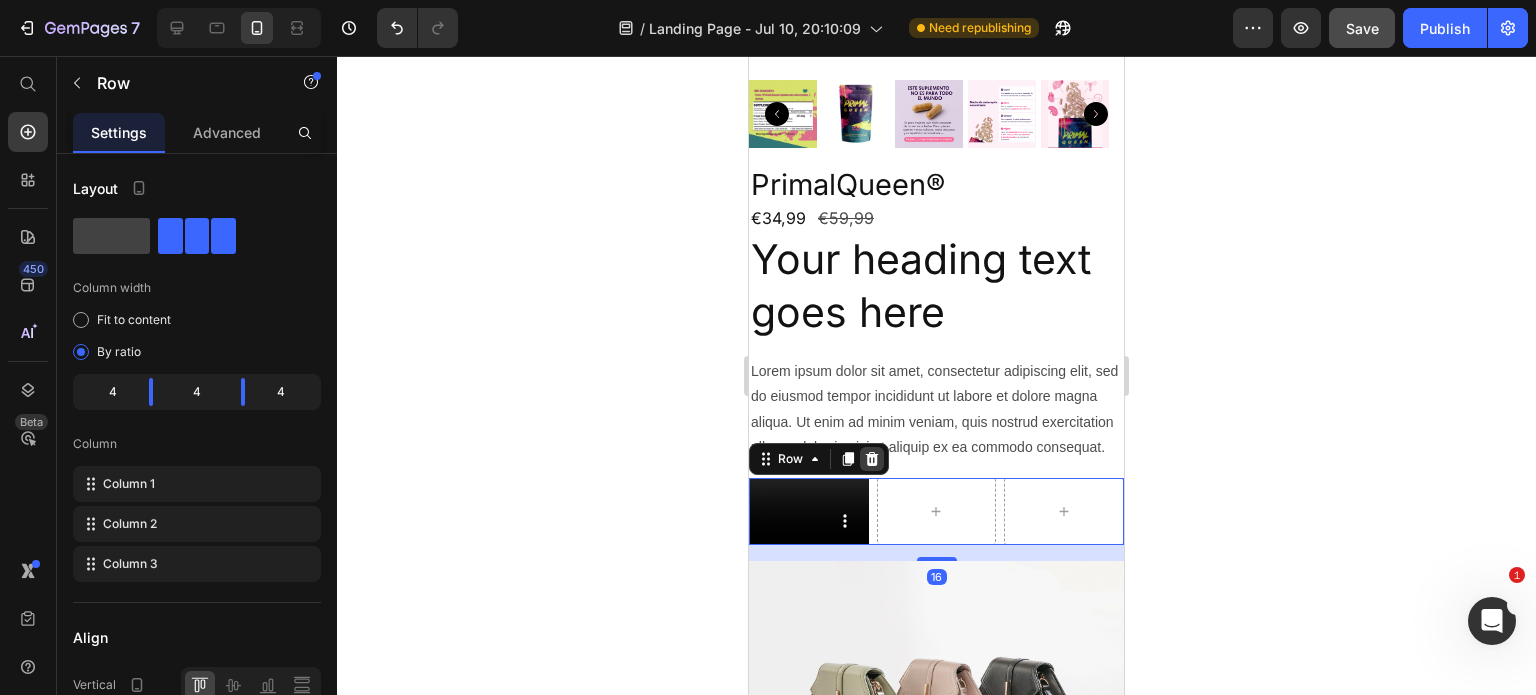 click 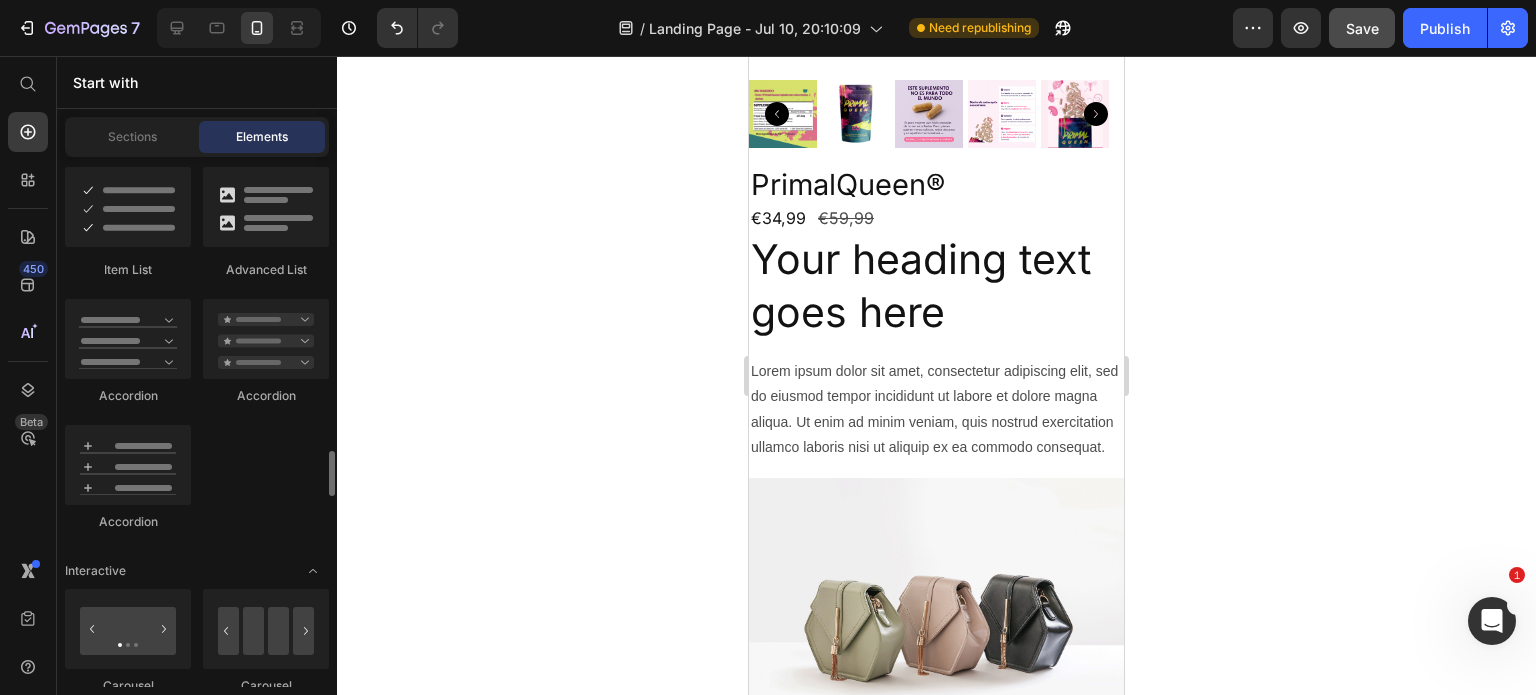 scroll, scrollTop: 2004, scrollLeft: 0, axis: vertical 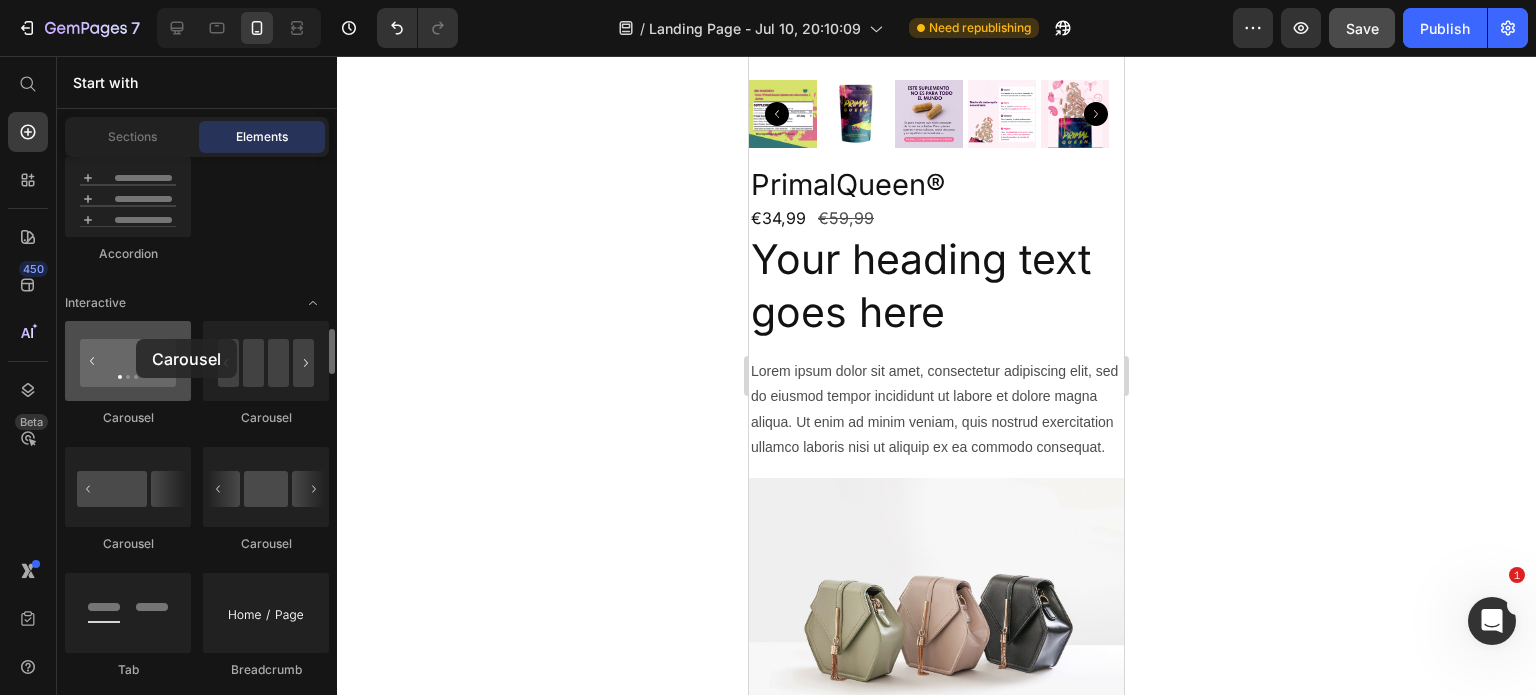 drag, startPoint x: 133, startPoint y: 351, endPoint x: 136, endPoint y: 339, distance: 12.369317 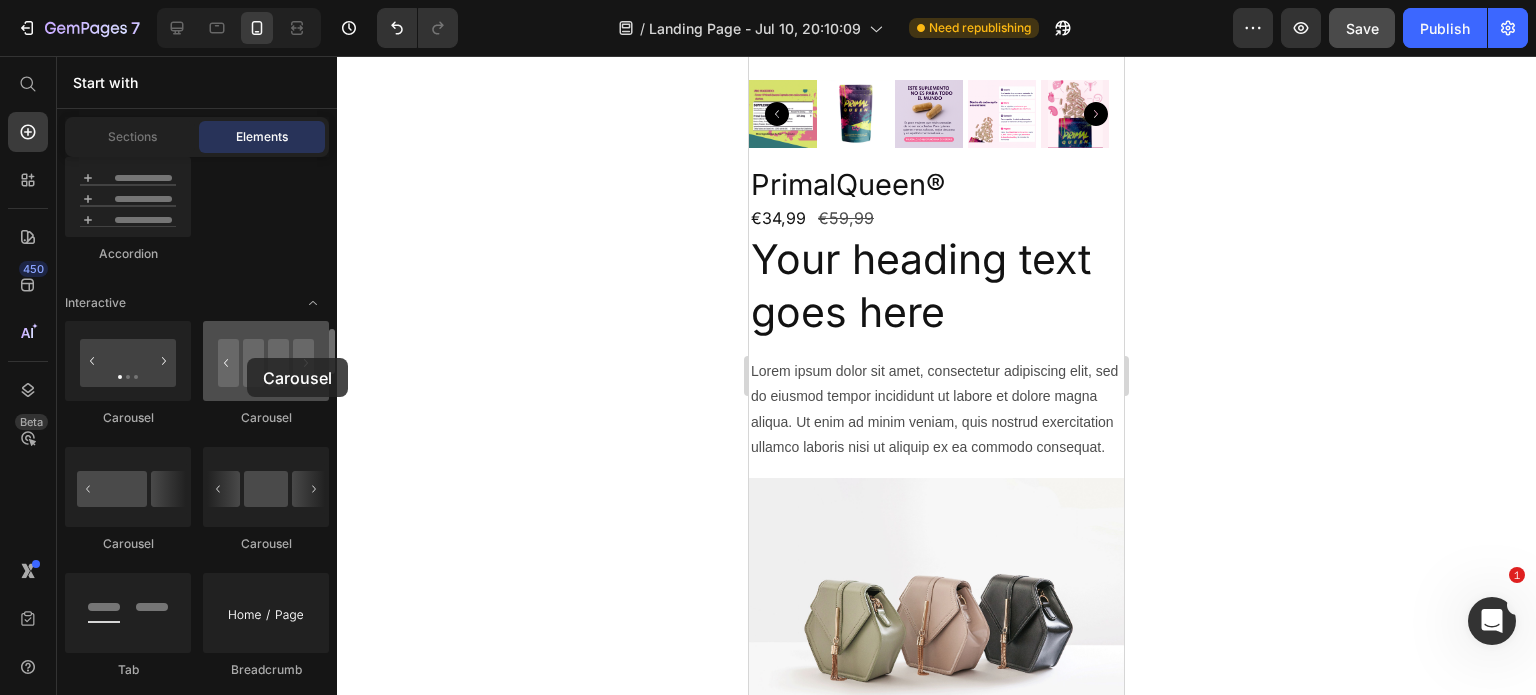drag, startPoint x: 302, startPoint y: 367, endPoint x: 247, endPoint y: 358, distance: 55.7315 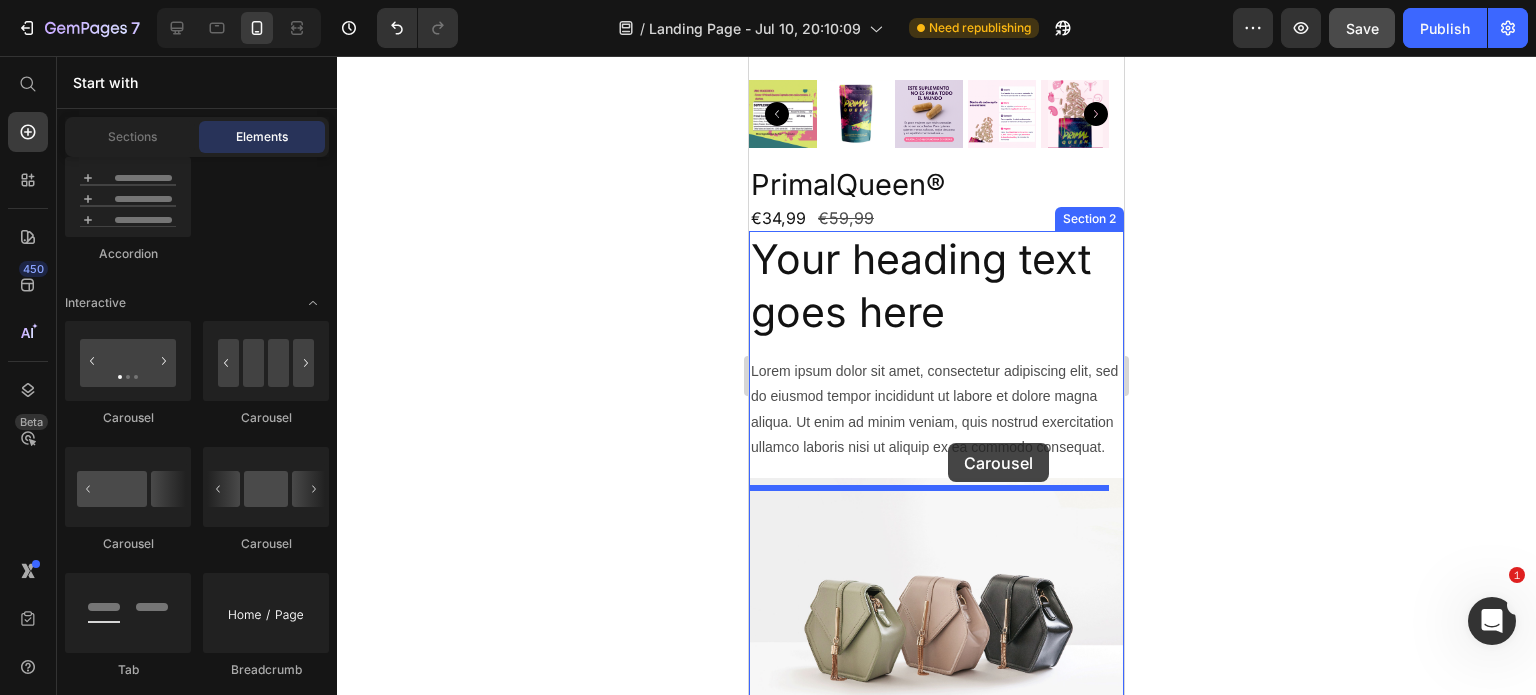 drag, startPoint x: 883, startPoint y: 419, endPoint x: 948, endPoint y: 447, distance: 70.77429 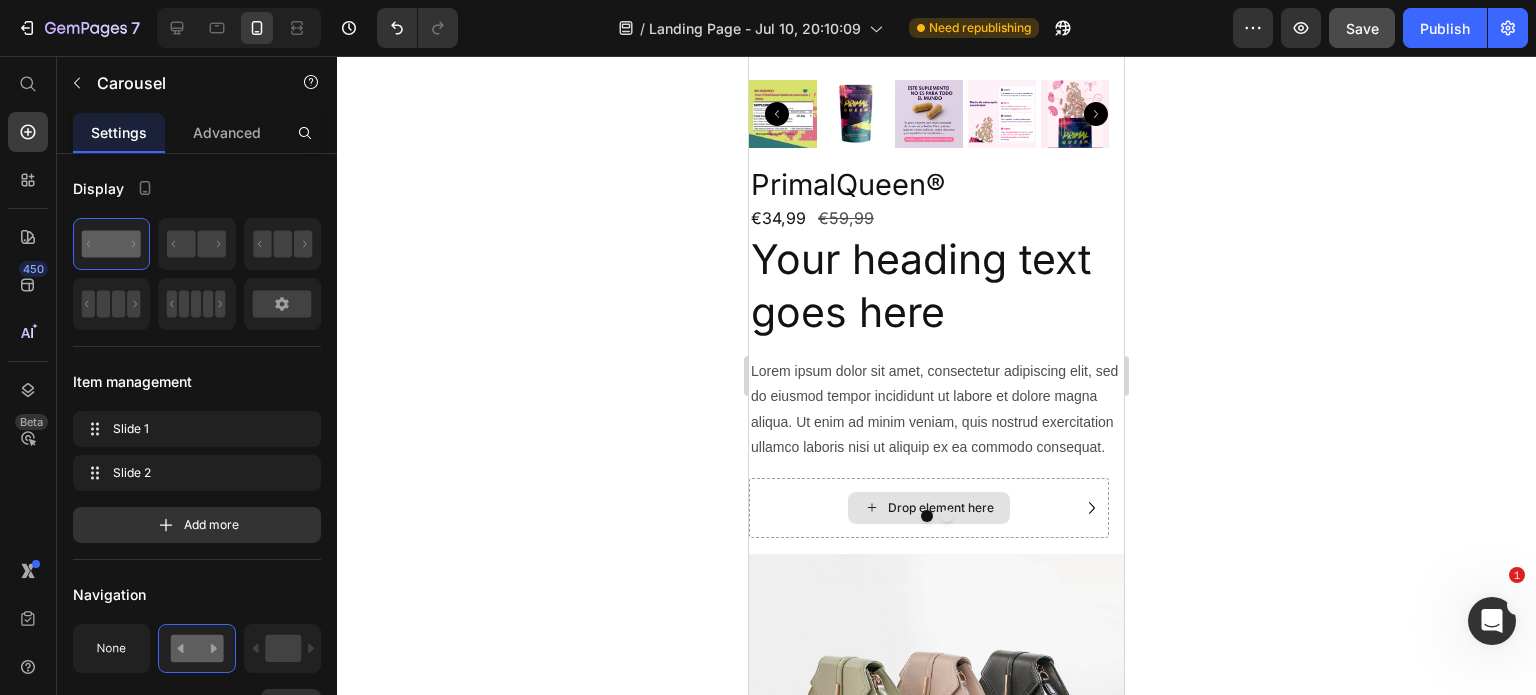 click on "Drop element here" at bounding box center (929, 508) 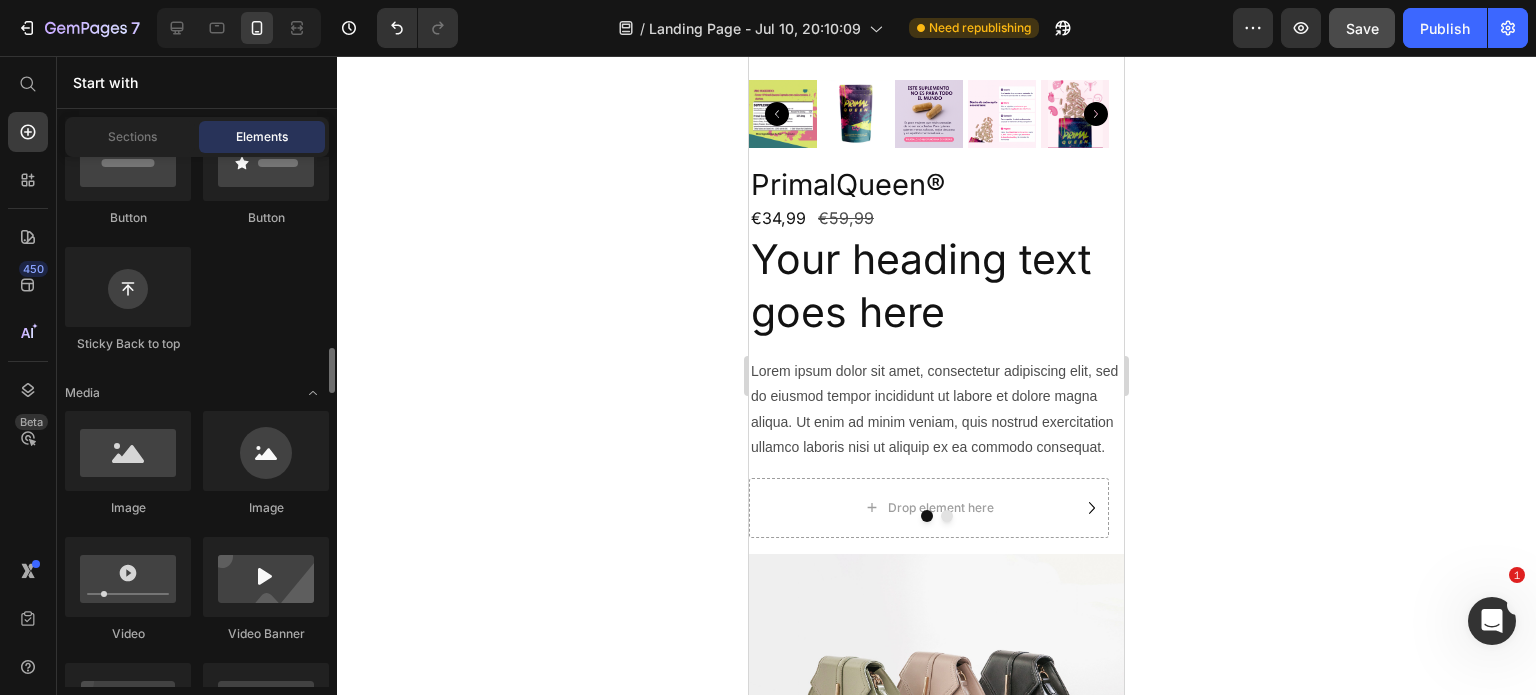 scroll, scrollTop: 668, scrollLeft: 0, axis: vertical 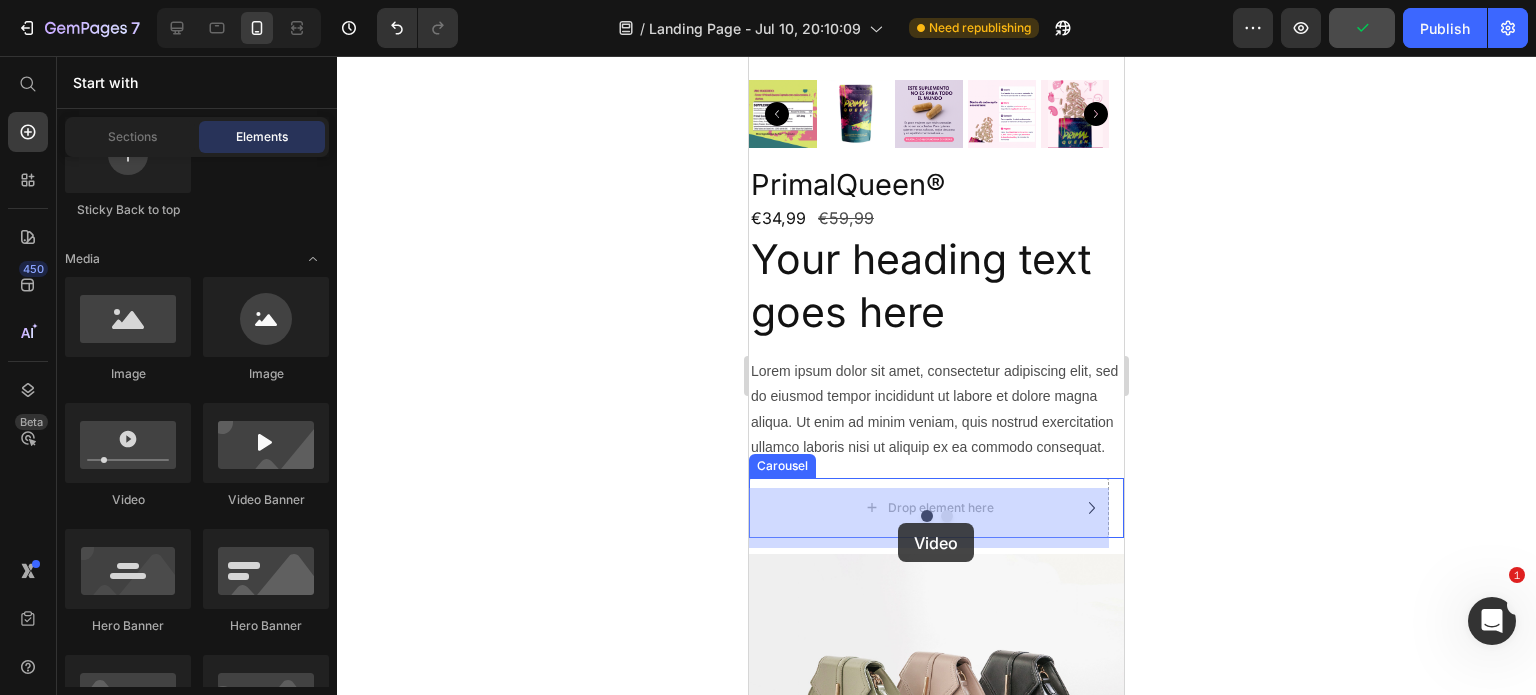 drag, startPoint x: 899, startPoint y: 499, endPoint x: 896, endPoint y: 523, distance: 24.186773 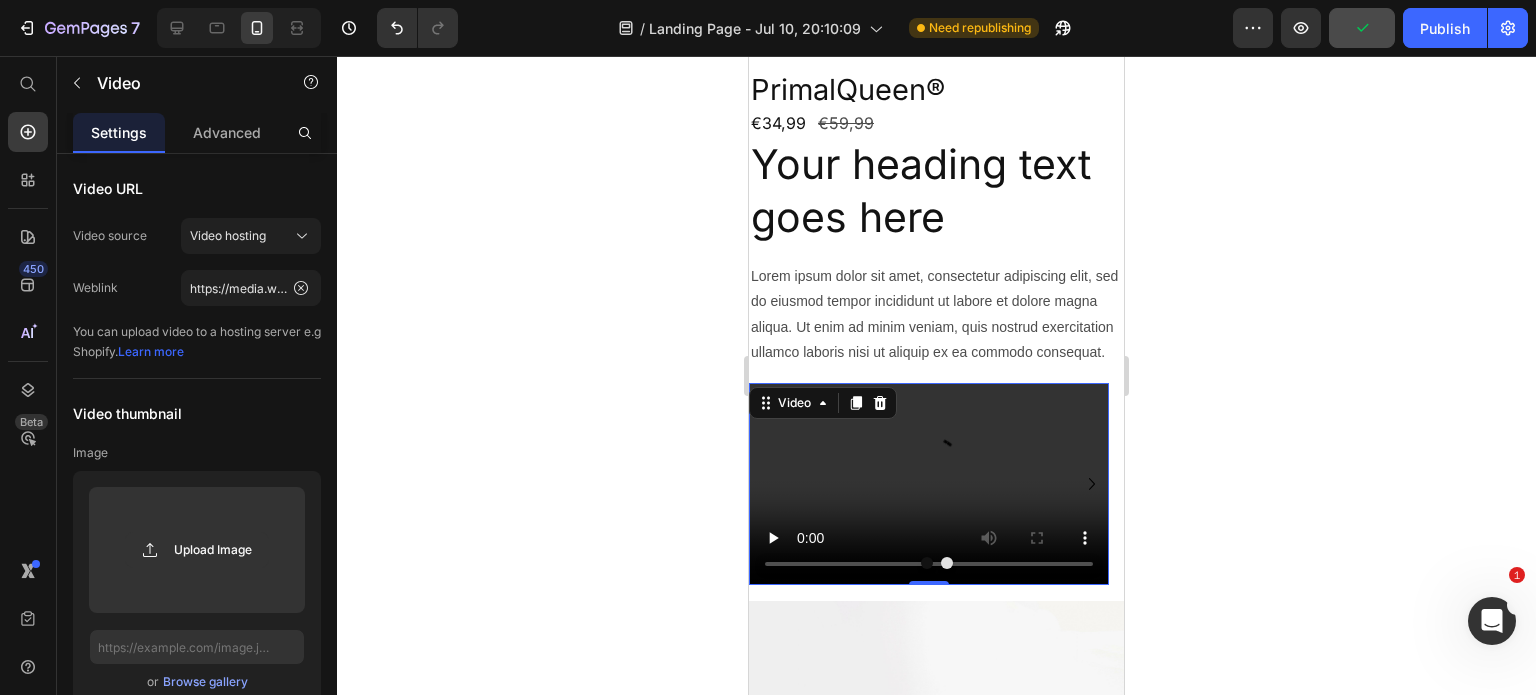 scroll, scrollTop: 533, scrollLeft: 0, axis: vertical 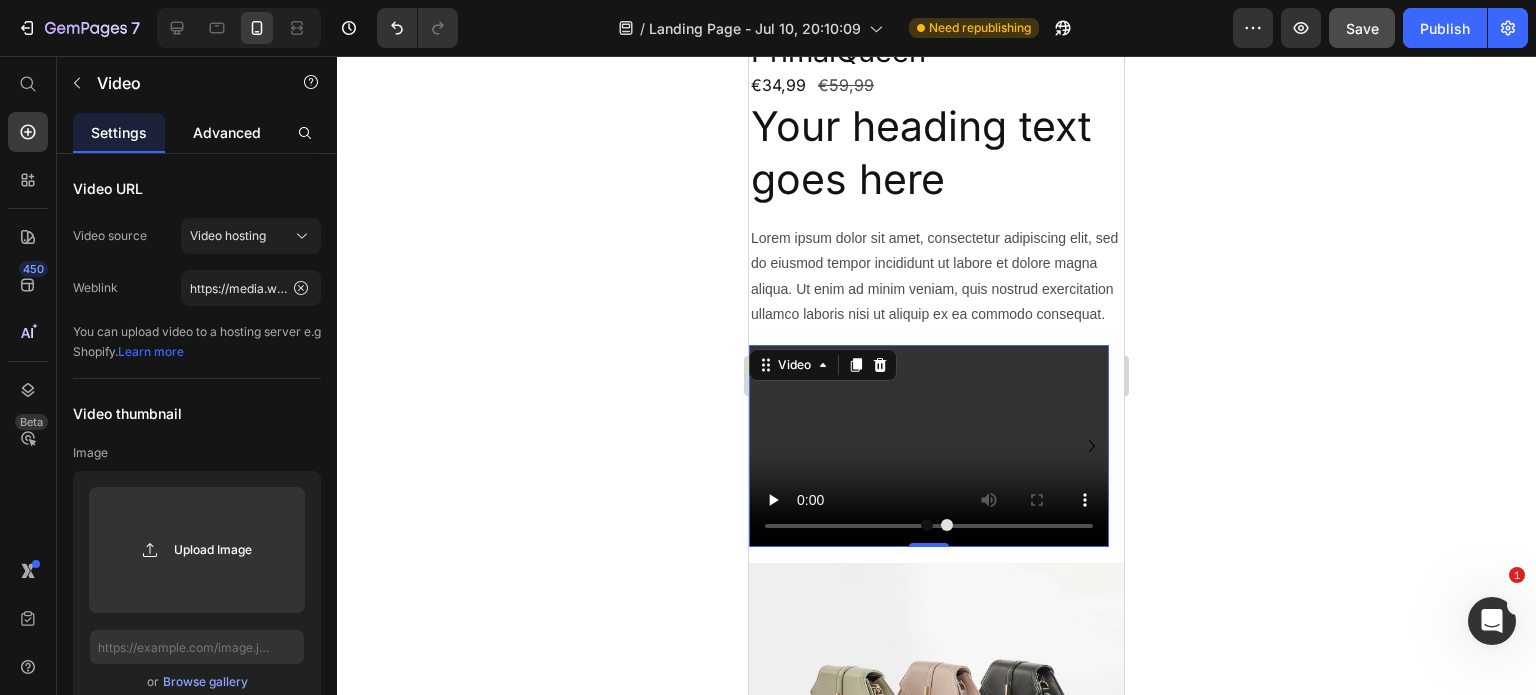 drag, startPoint x: 247, startPoint y: 130, endPoint x: 218, endPoint y: 143, distance: 31.780497 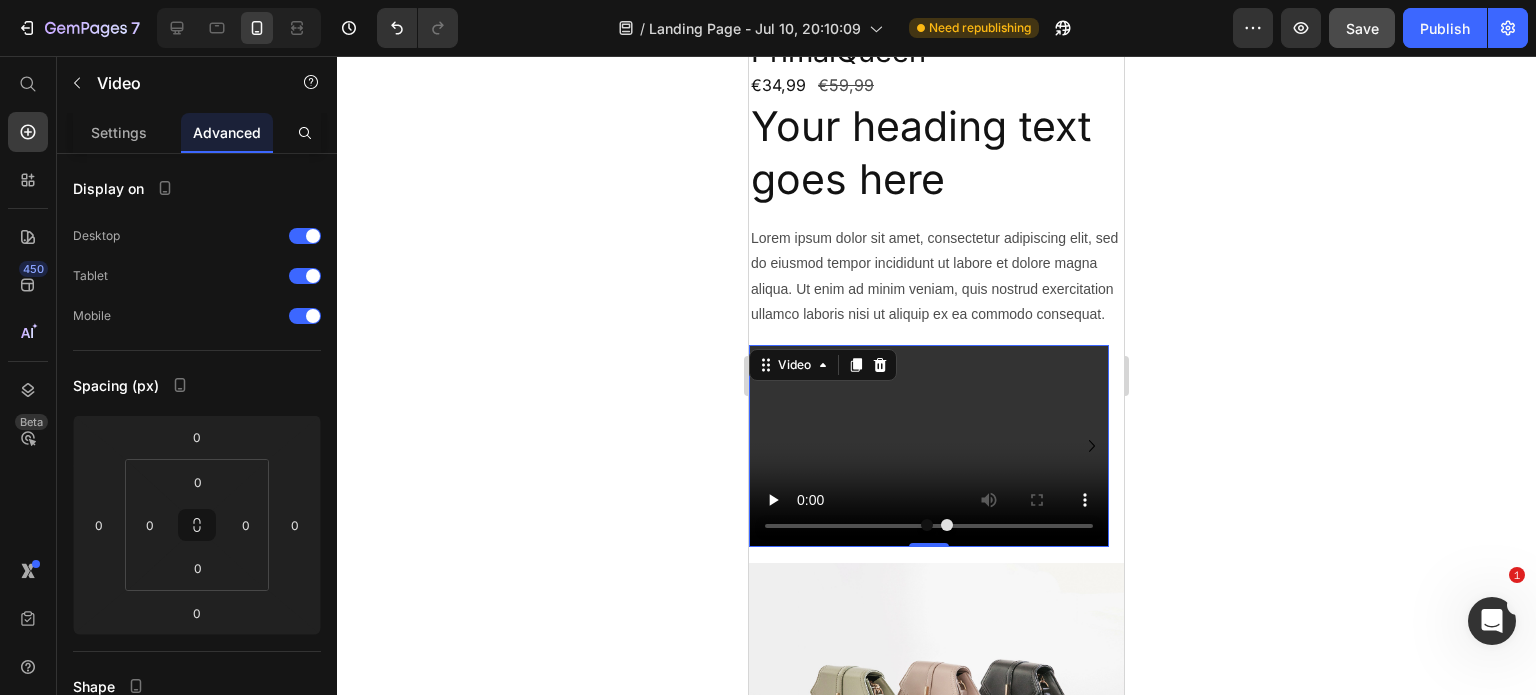 click on "Video" 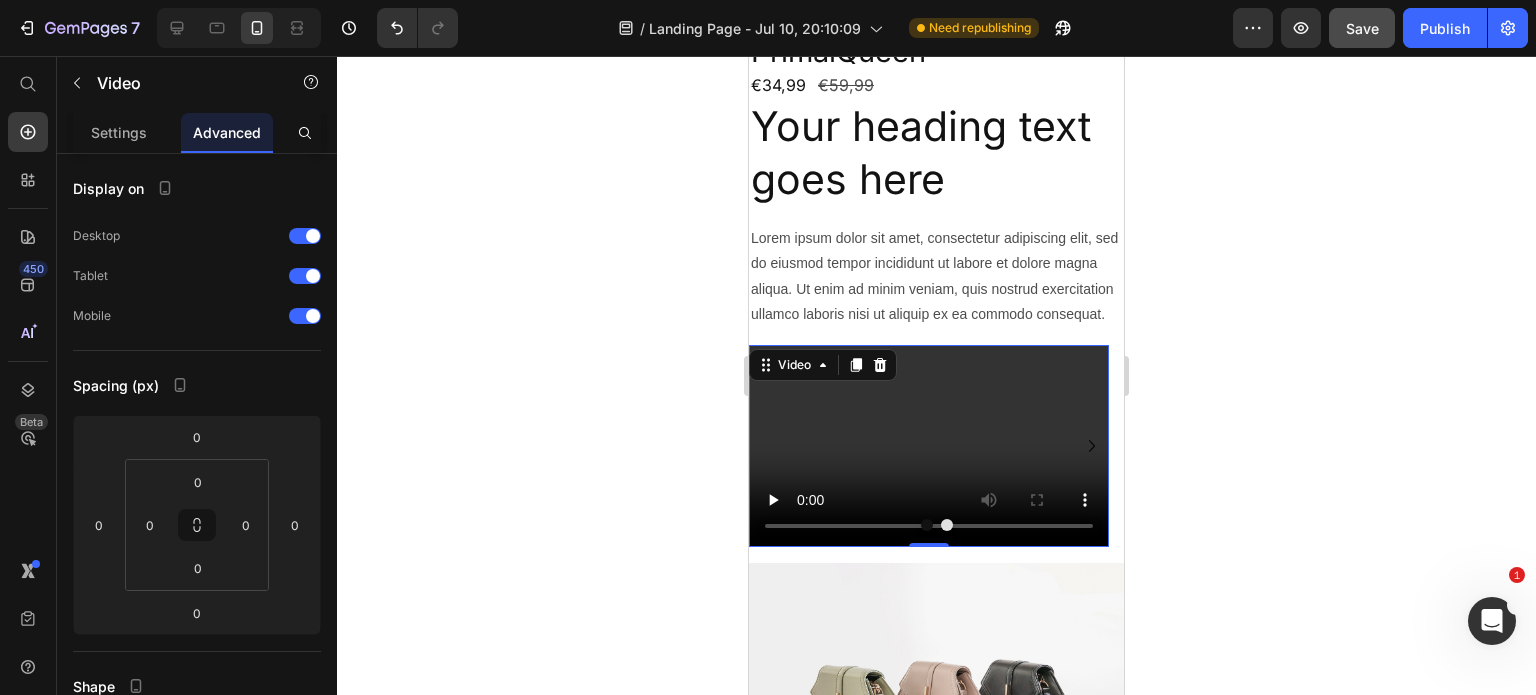 click at bounding box center (929, 446) 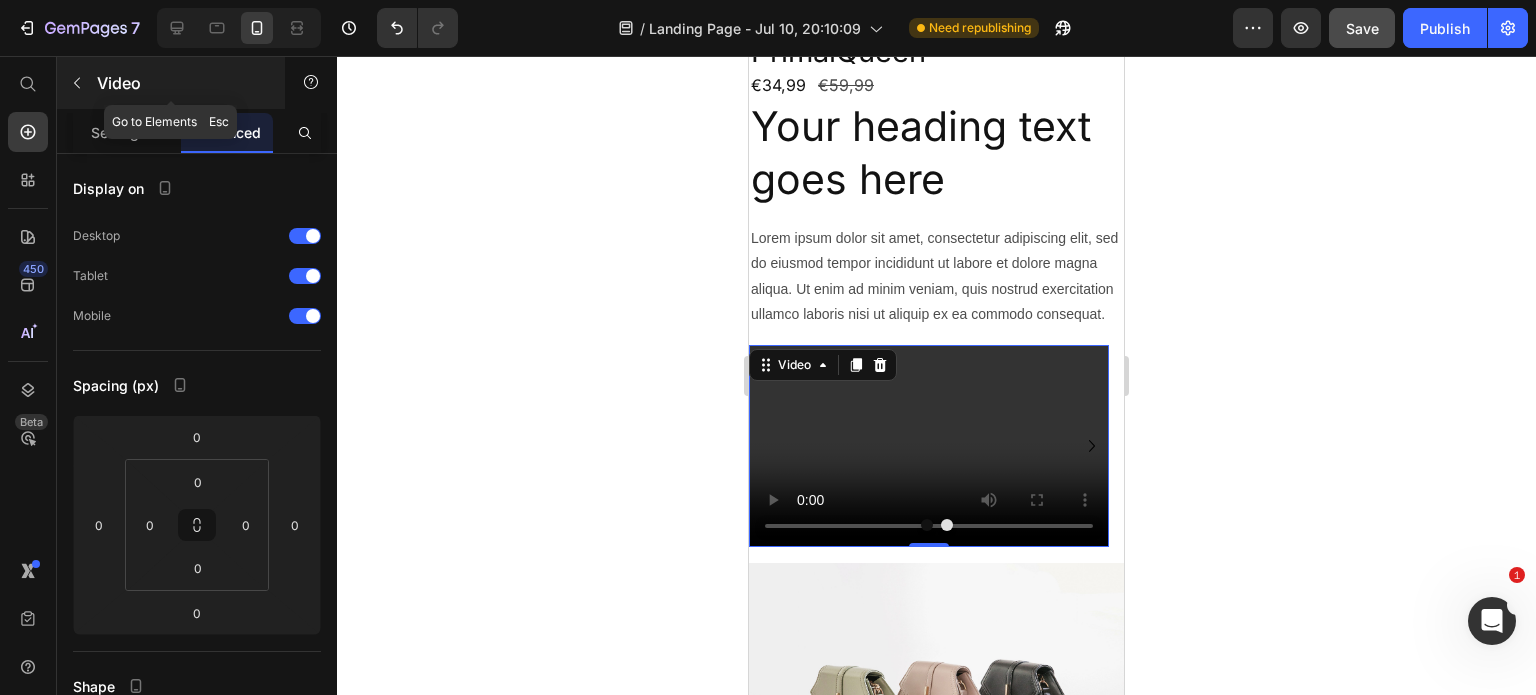 click at bounding box center (77, 83) 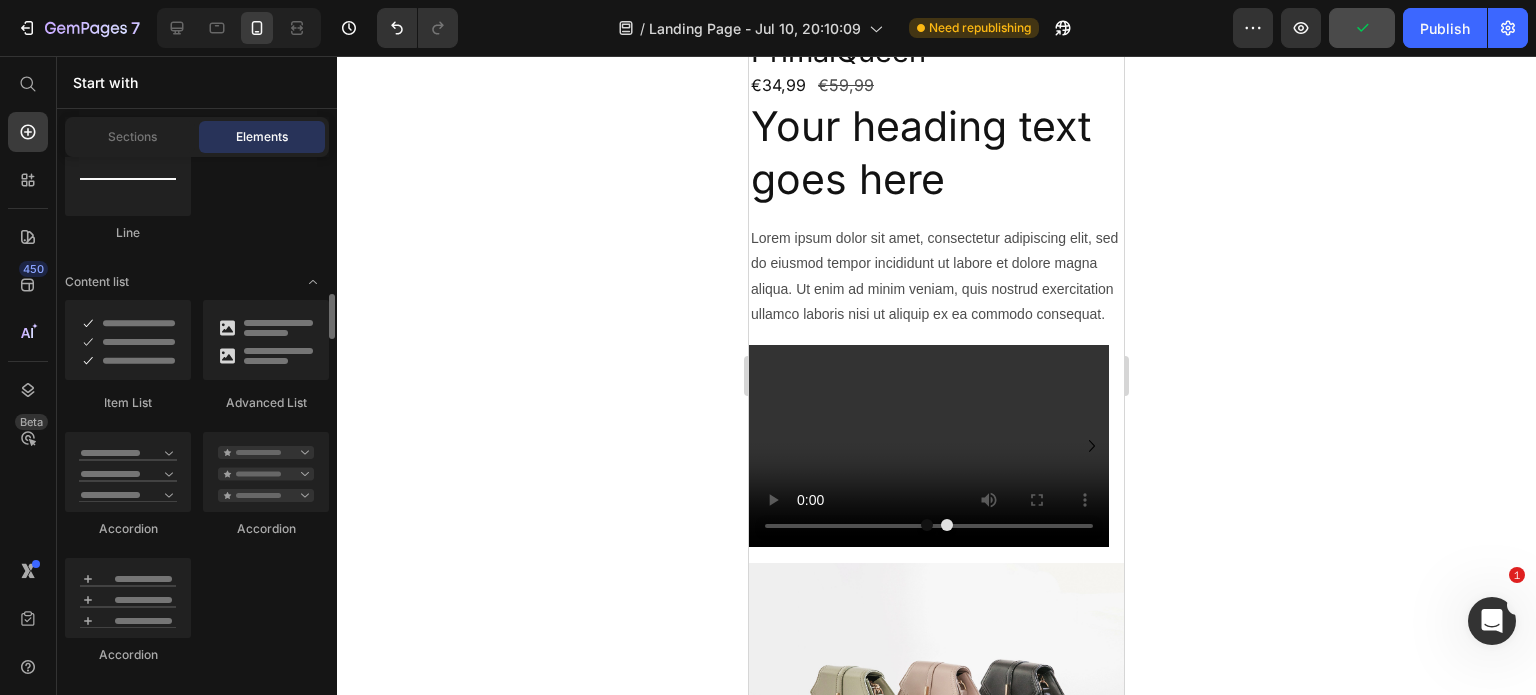 scroll, scrollTop: 2137, scrollLeft: 0, axis: vertical 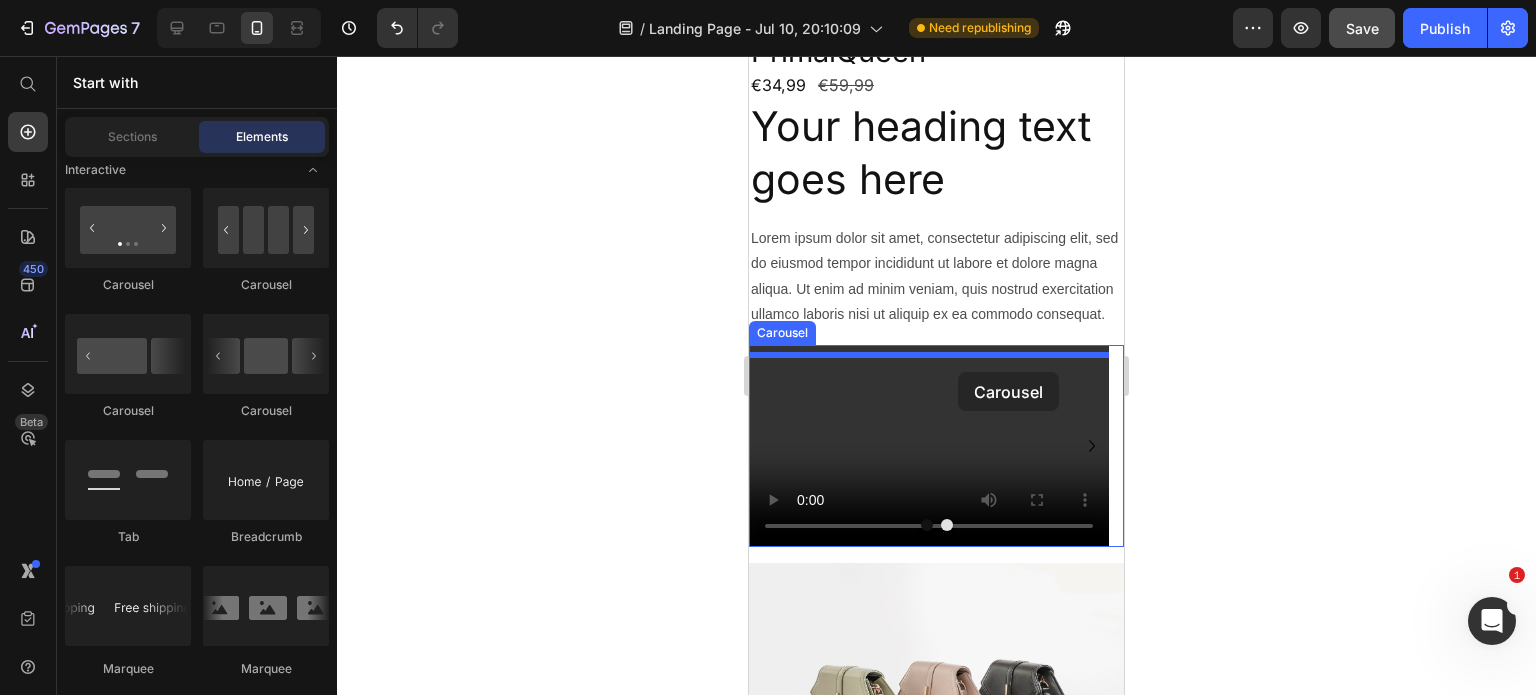 drag, startPoint x: 1421, startPoint y: 382, endPoint x: 950, endPoint y: 367, distance: 471.2388 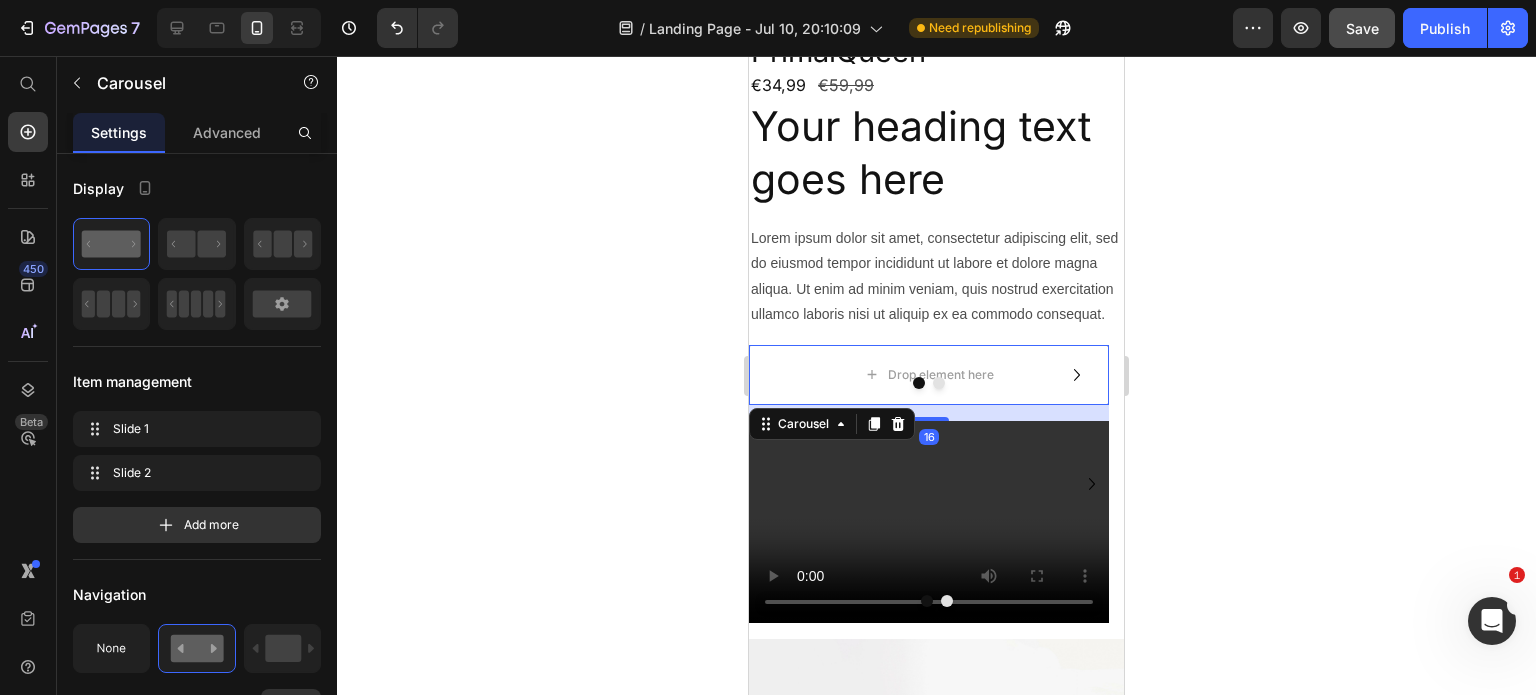 click 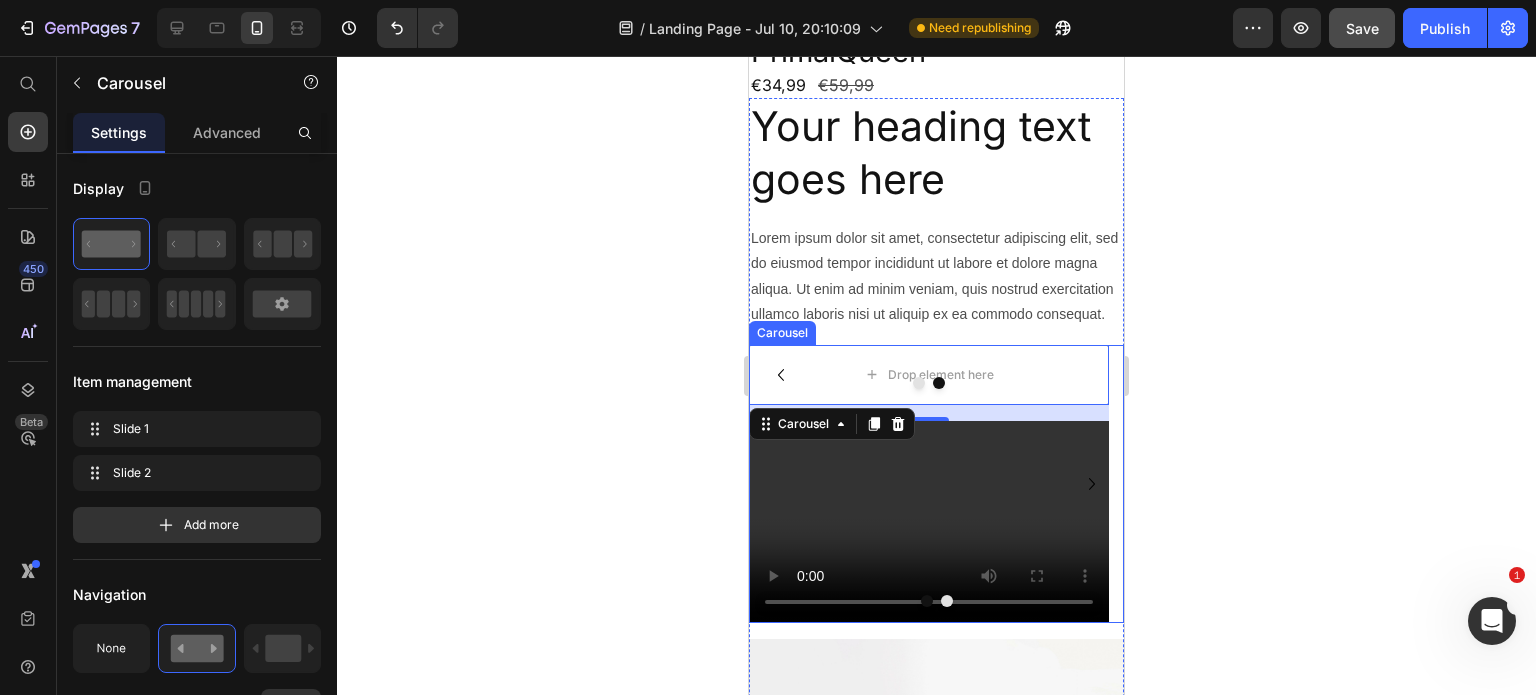 click at bounding box center [927, 601] 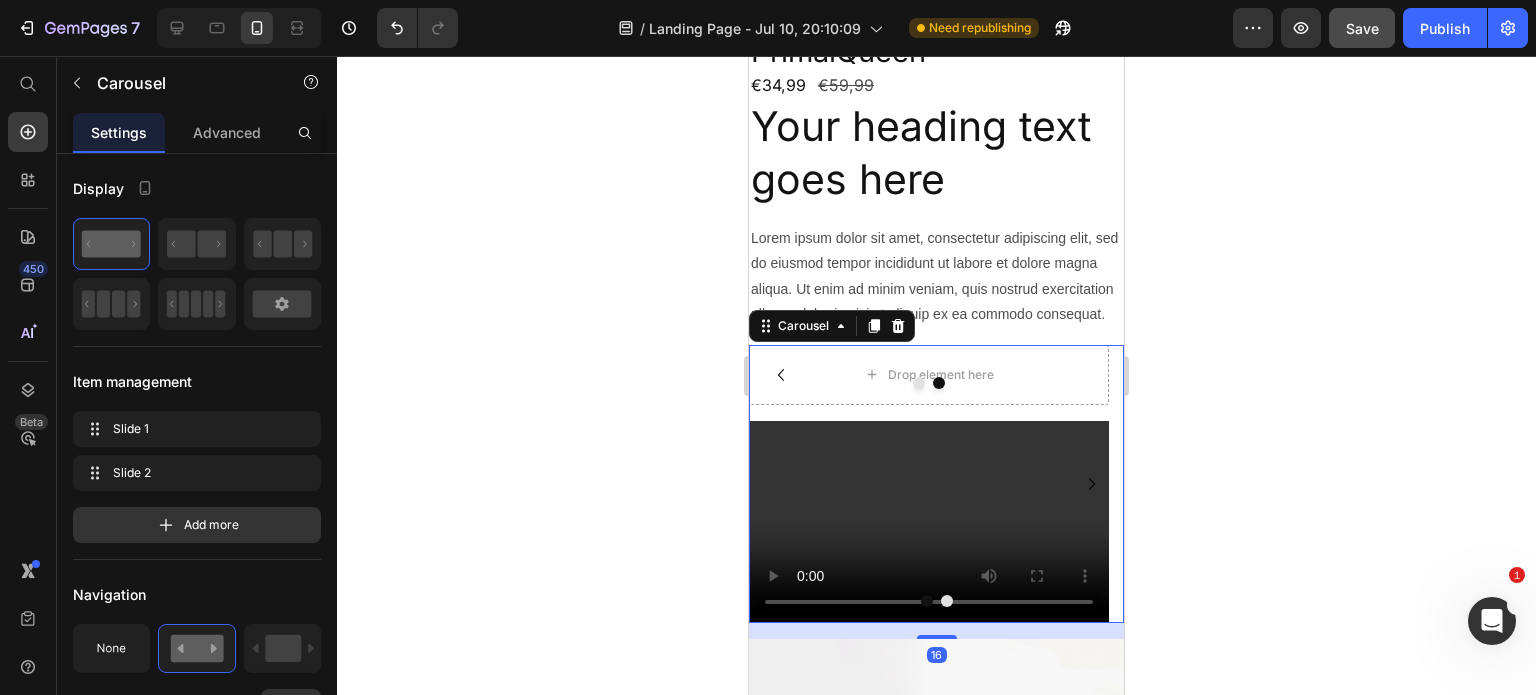 click at bounding box center [927, 601] 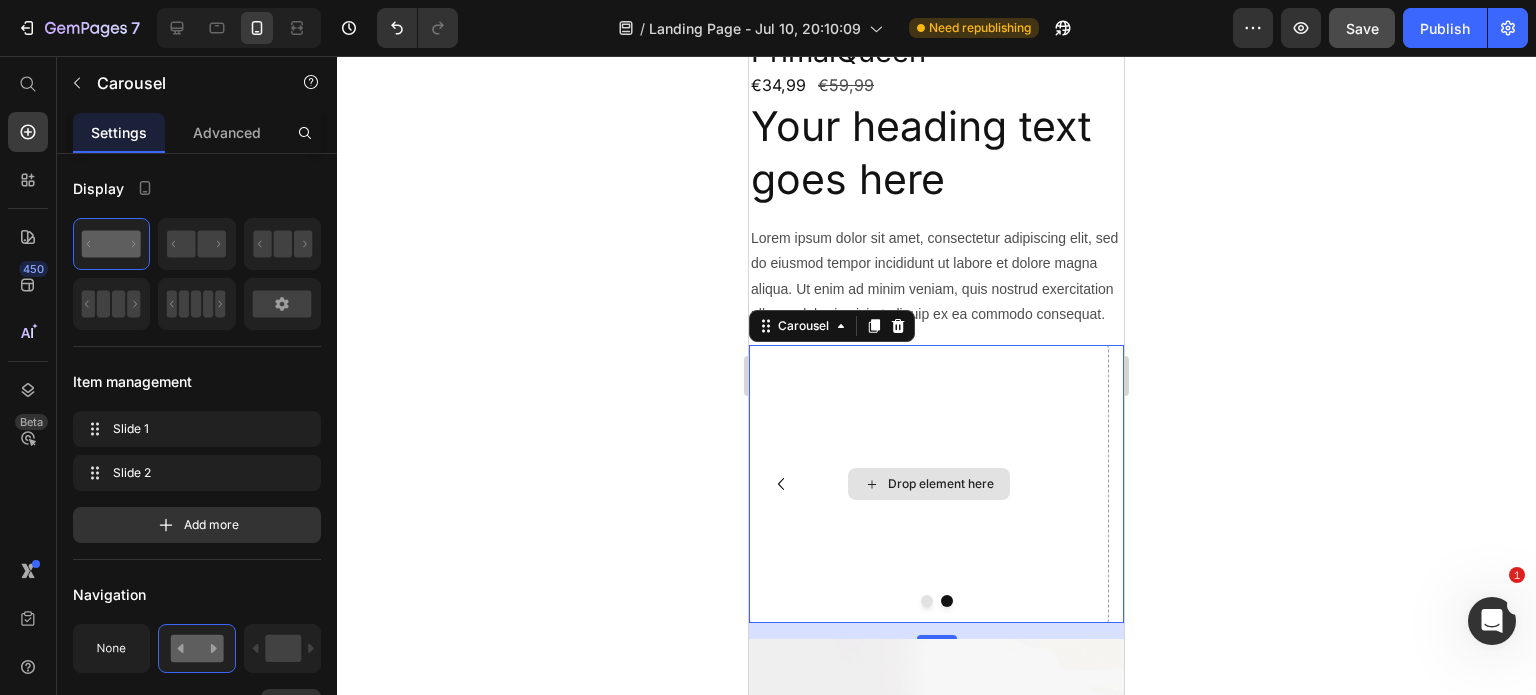 click on "Drop element here" at bounding box center (929, 484) 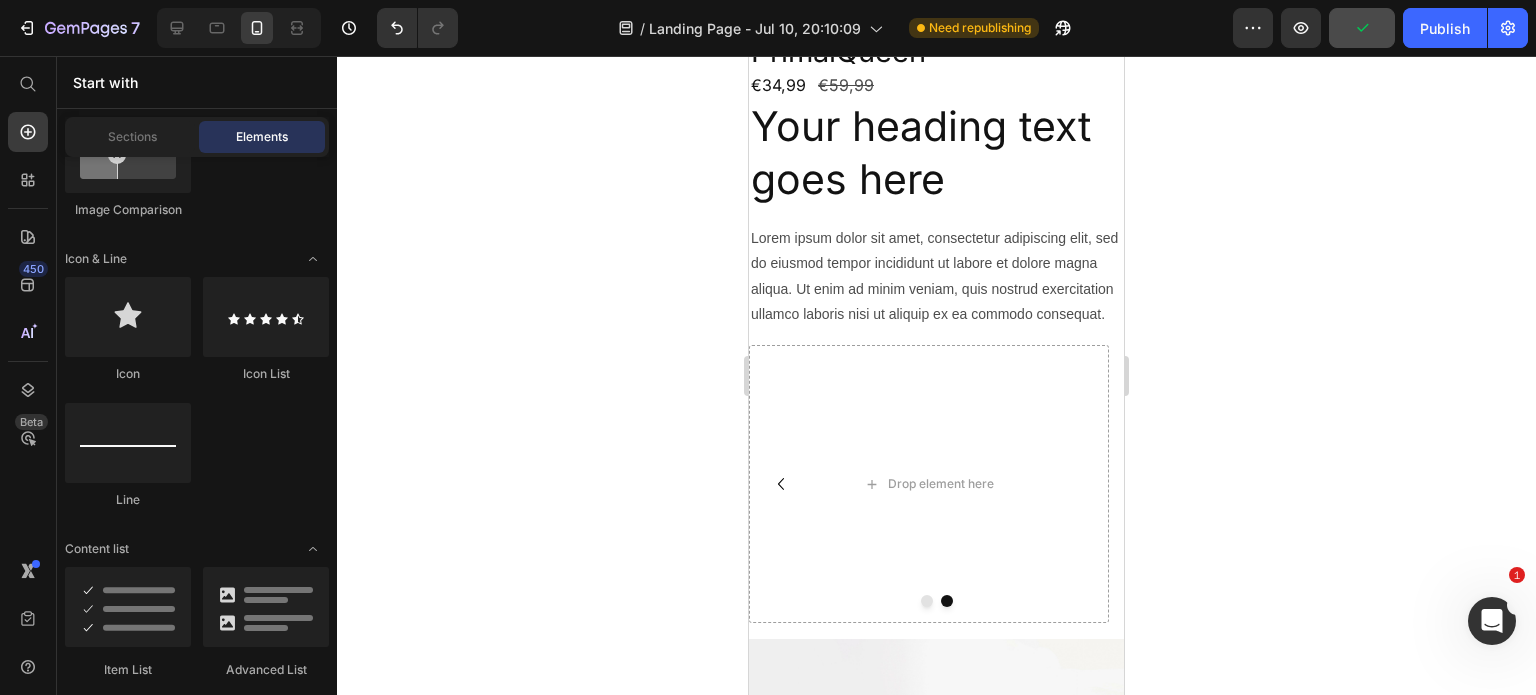 scroll, scrollTop: 935, scrollLeft: 0, axis: vertical 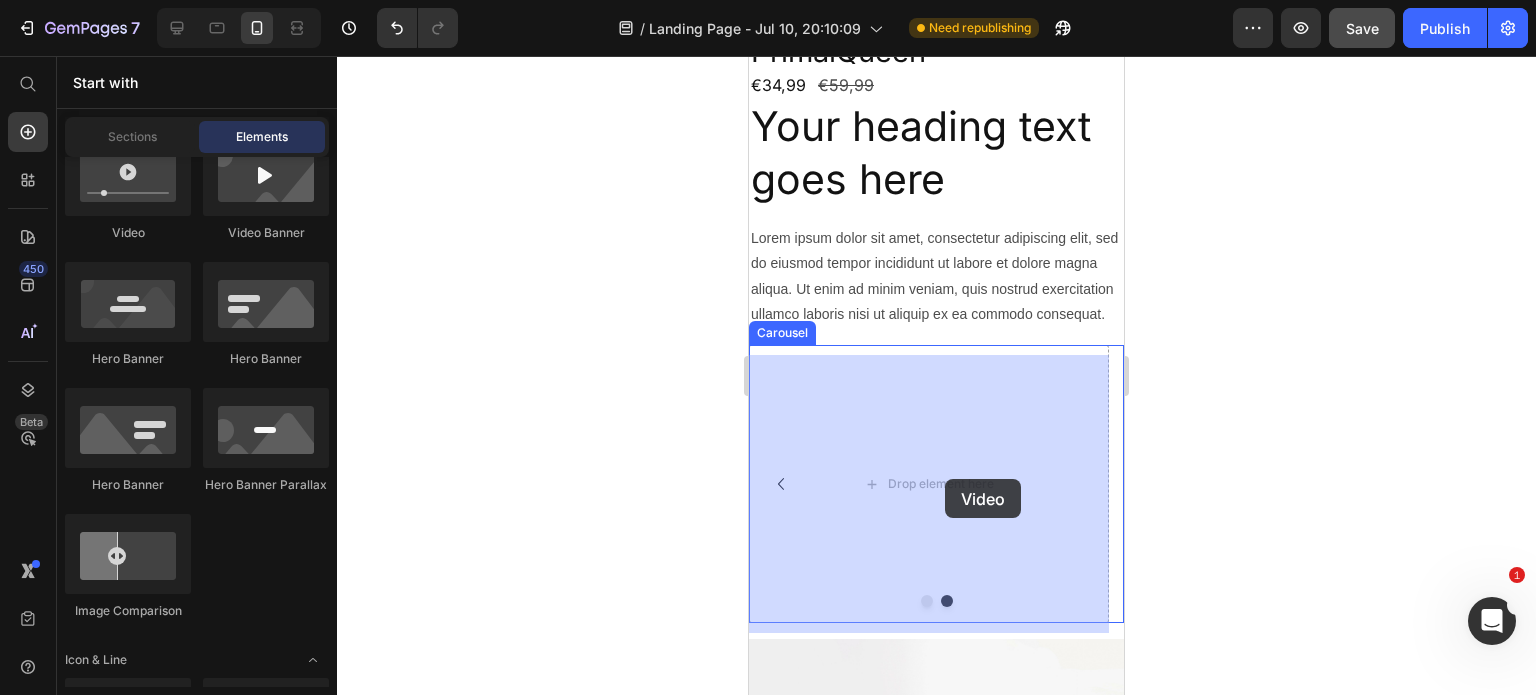 drag, startPoint x: 916, startPoint y: 256, endPoint x: 943, endPoint y: 478, distance: 223.63586 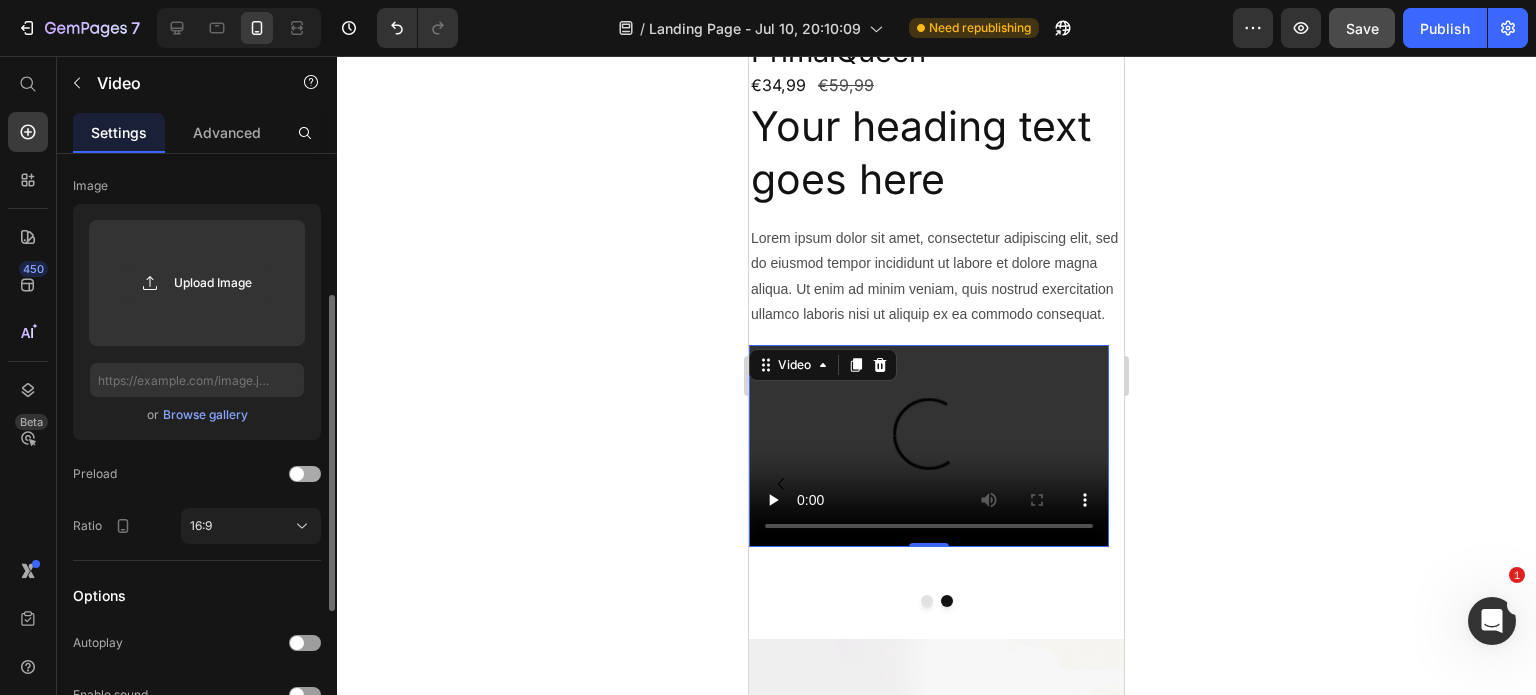 scroll, scrollTop: 400, scrollLeft: 0, axis: vertical 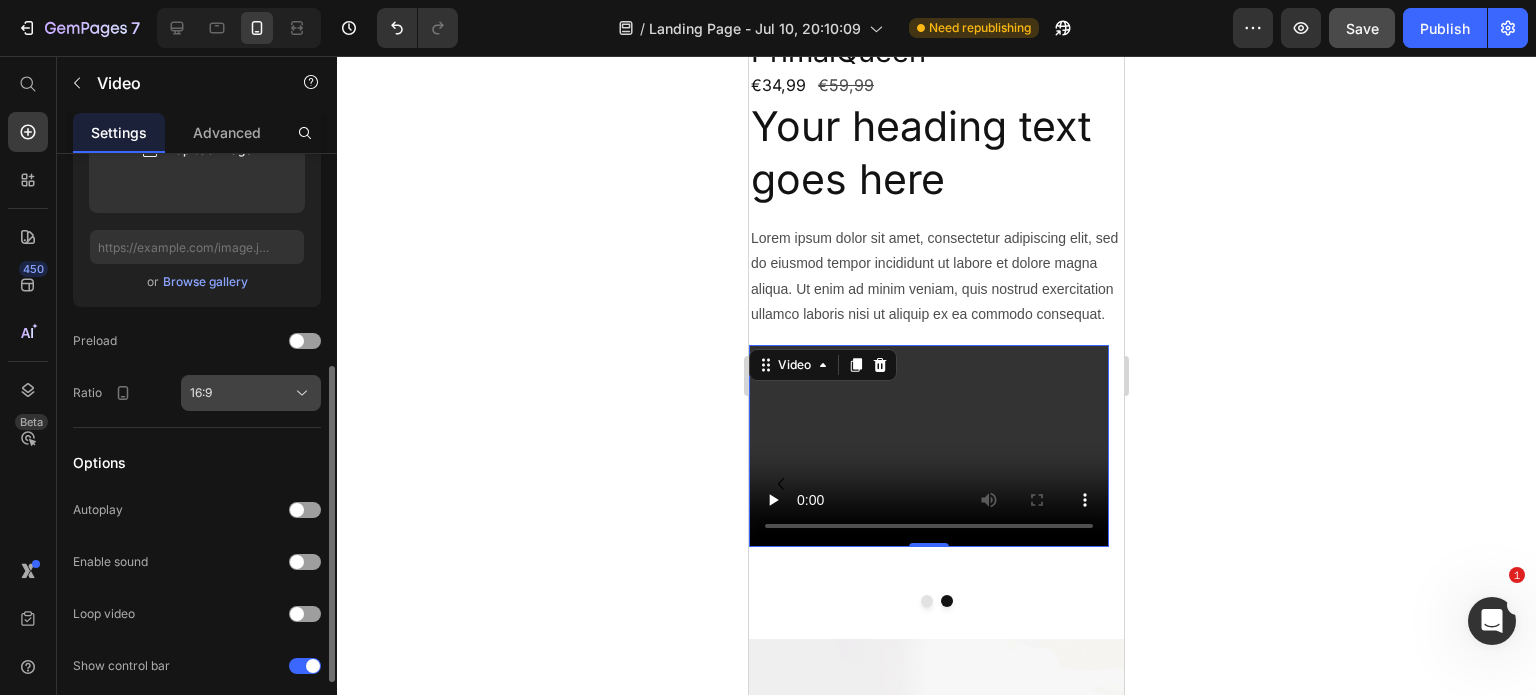 click on "Video thumbnail Image Upload Image  or   Browse gallery  Preload Ratio 16:9" 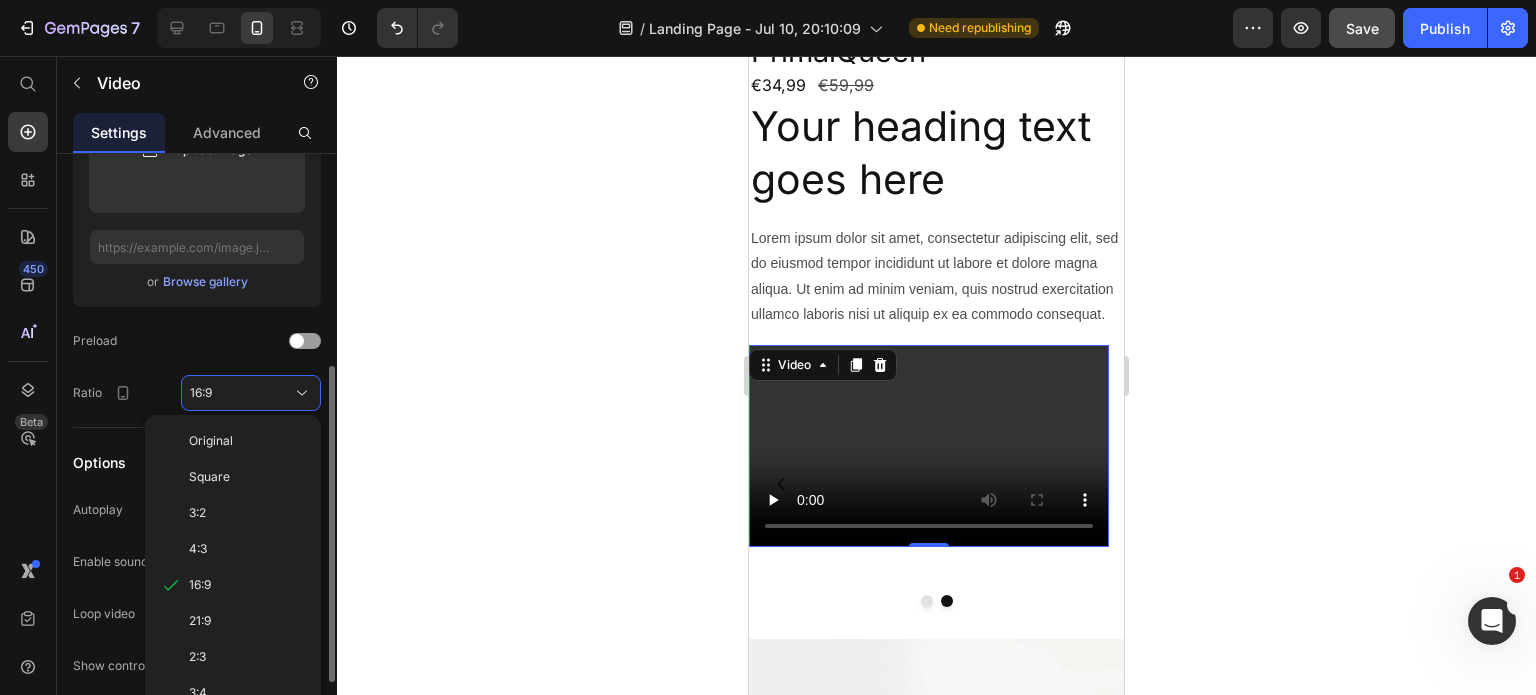 scroll, scrollTop: 531, scrollLeft: 0, axis: vertical 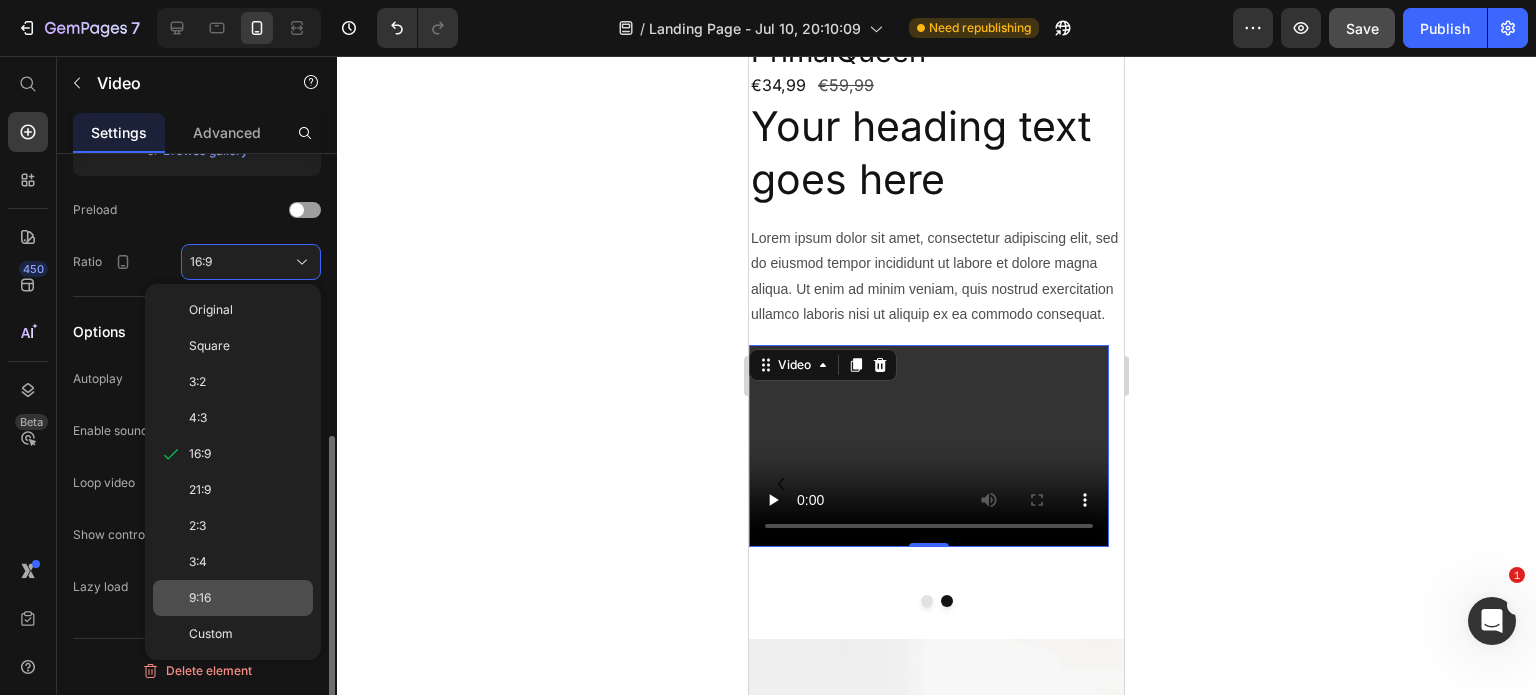 click on "9:16" 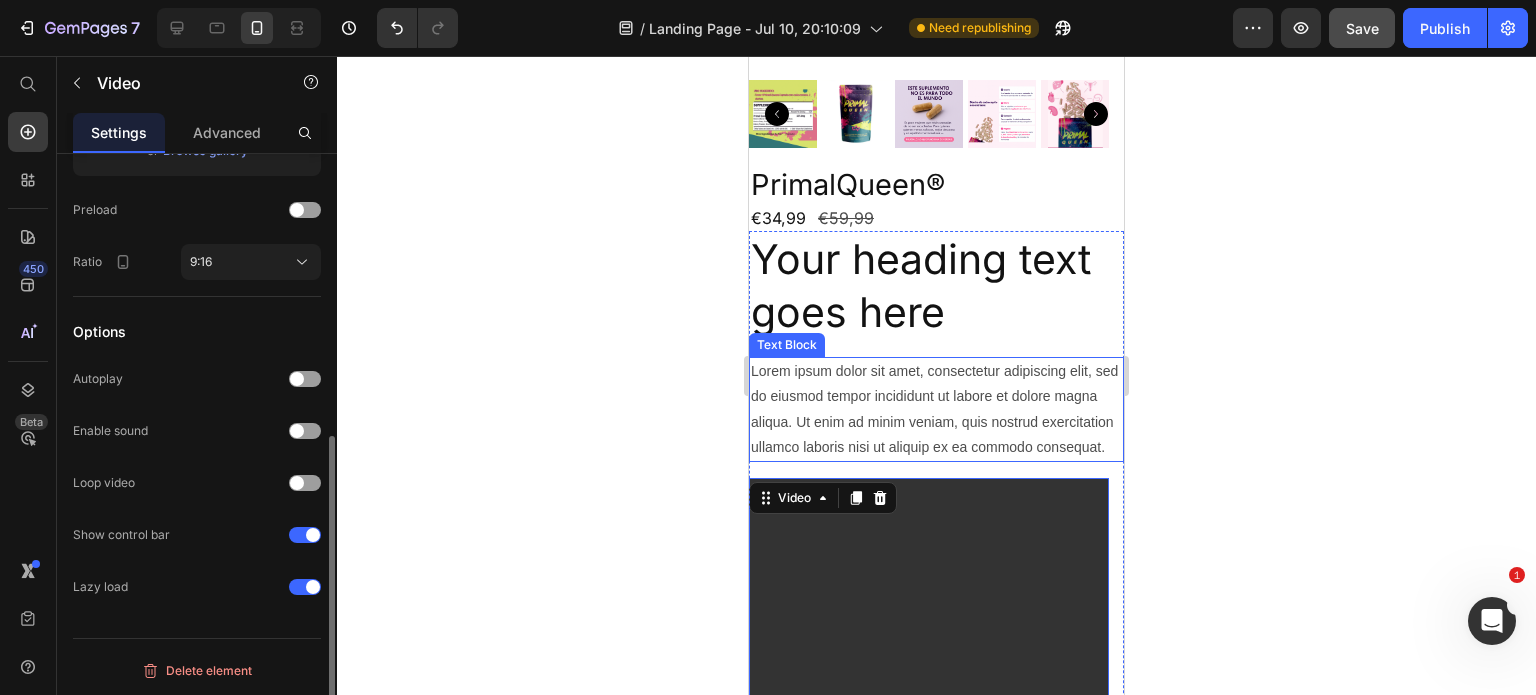 scroll, scrollTop: 533, scrollLeft: 0, axis: vertical 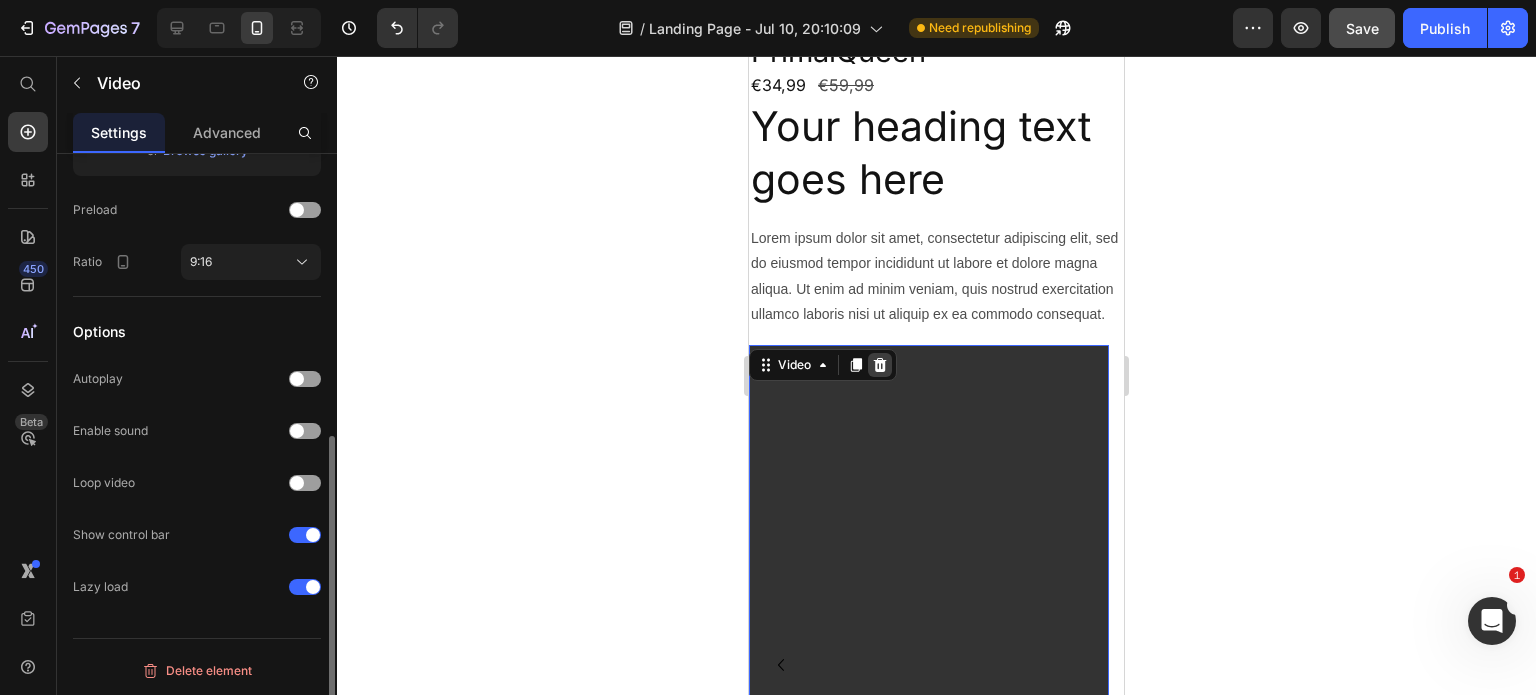 click 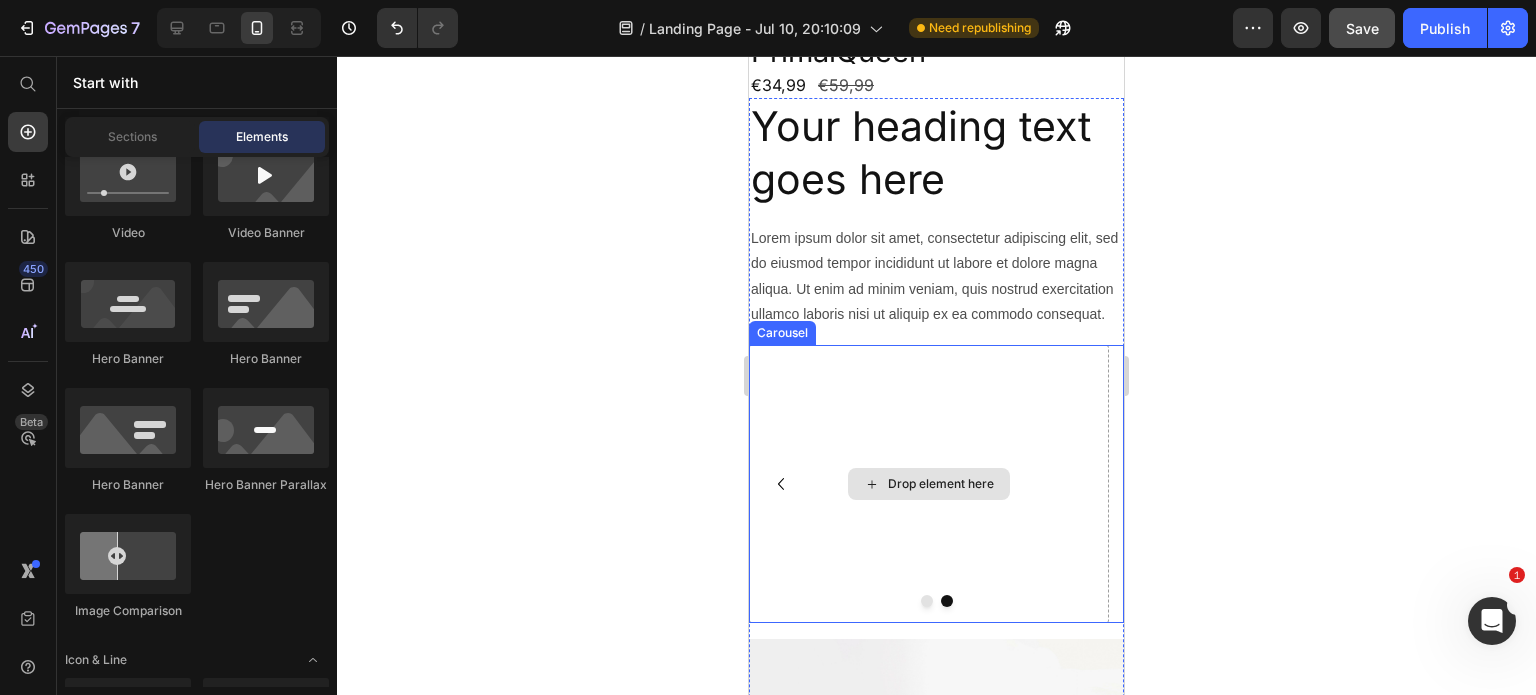 scroll, scrollTop: 666, scrollLeft: 0, axis: vertical 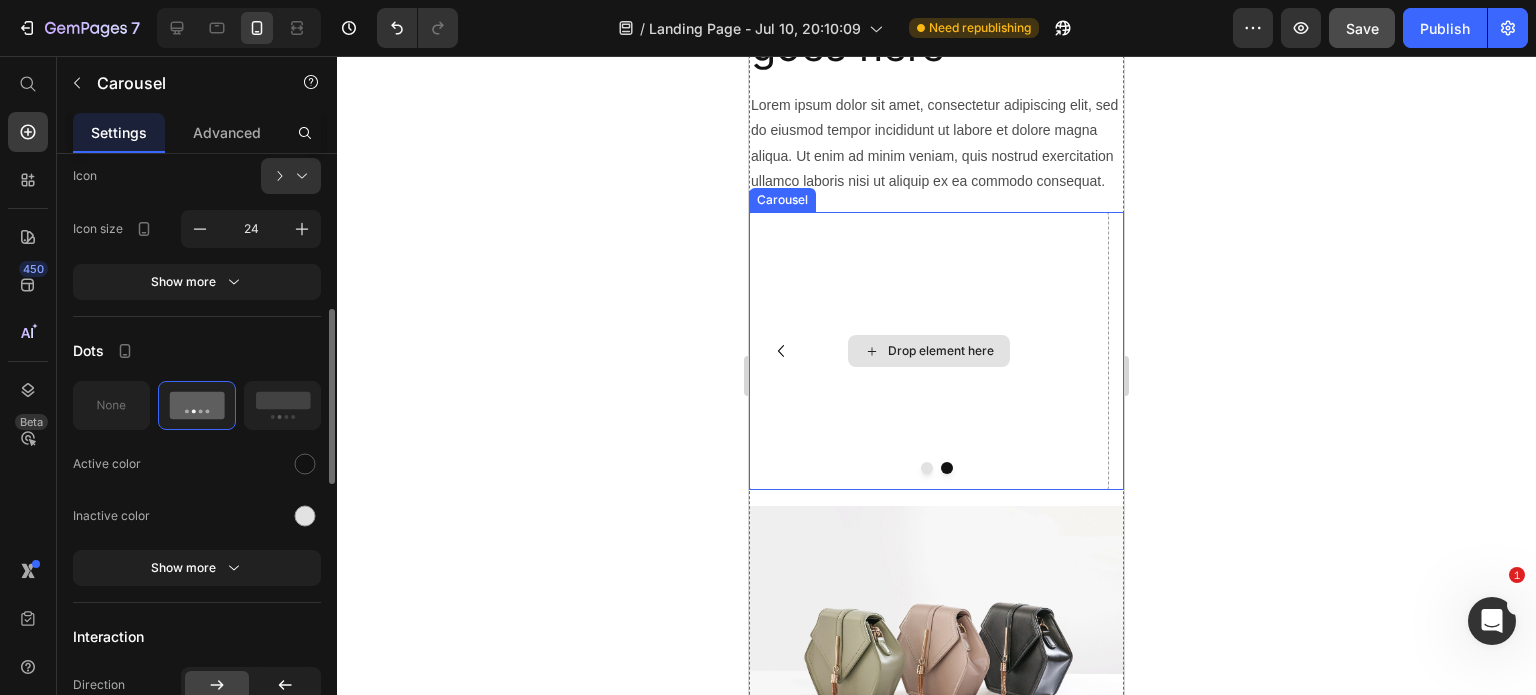 click on "Drop element here" at bounding box center [929, 351] 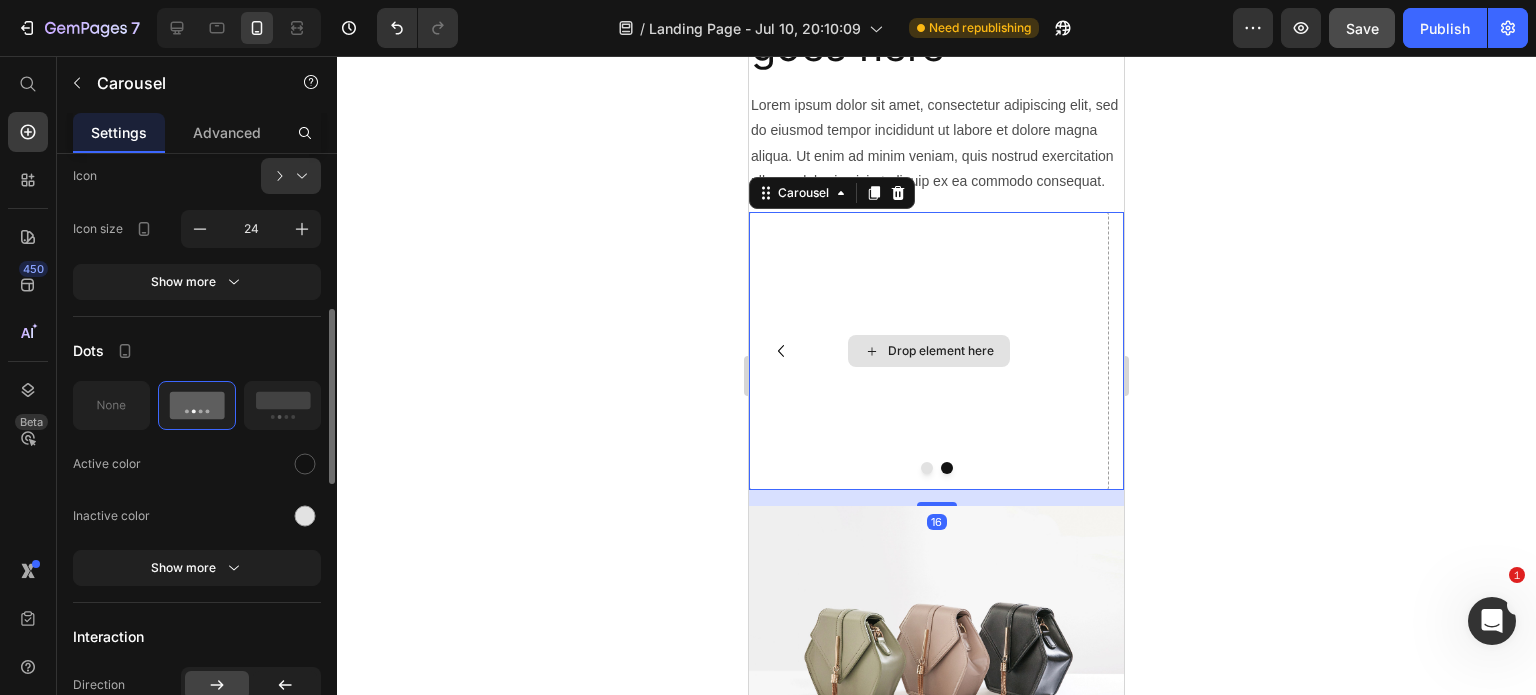 scroll, scrollTop: 0, scrollLeft: 0, axis: both 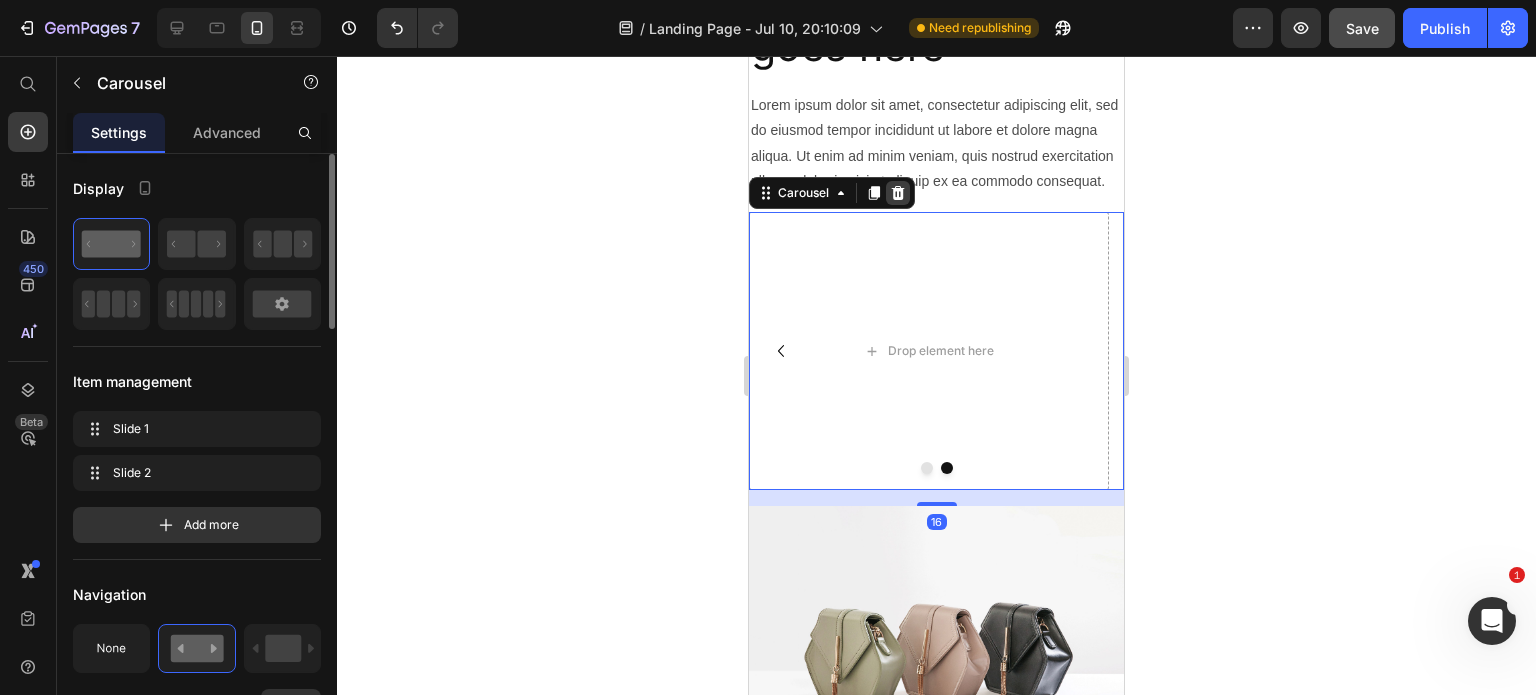 click at bounding box center [898, 193] 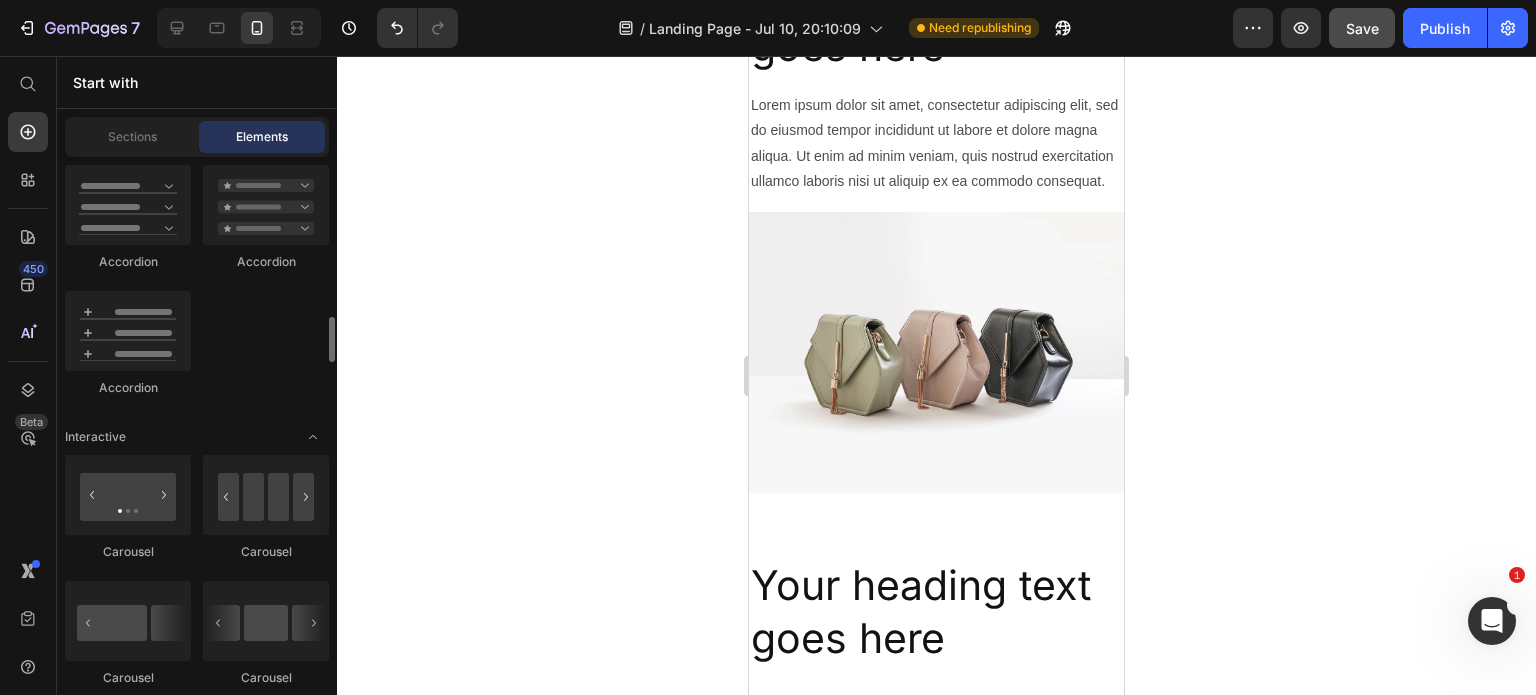 scroll, scrollTop: 2137, scrollLeft: 0, axis: vertical 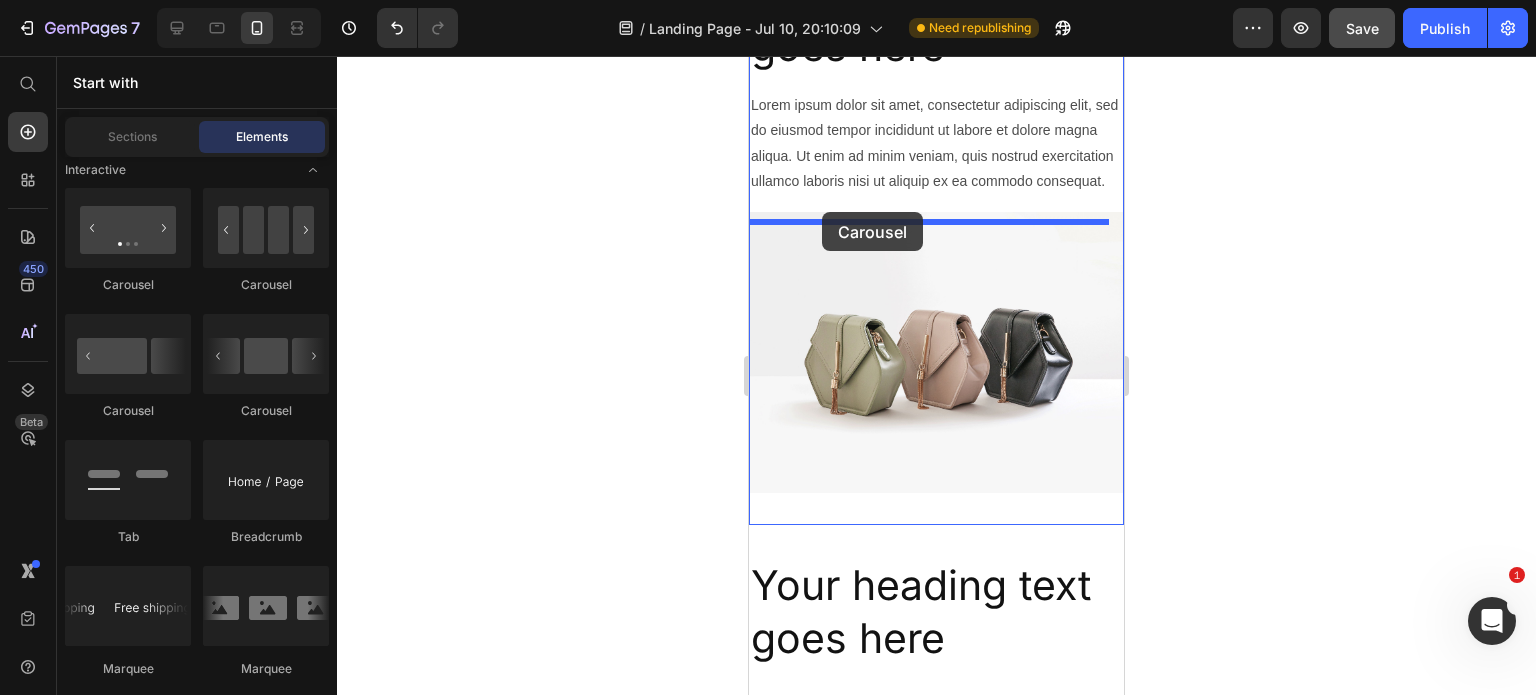 drag, startPoint x: 1054, startPoint y: 299, endPoint x: 823, endPoint y: 213, distance: 246.48935 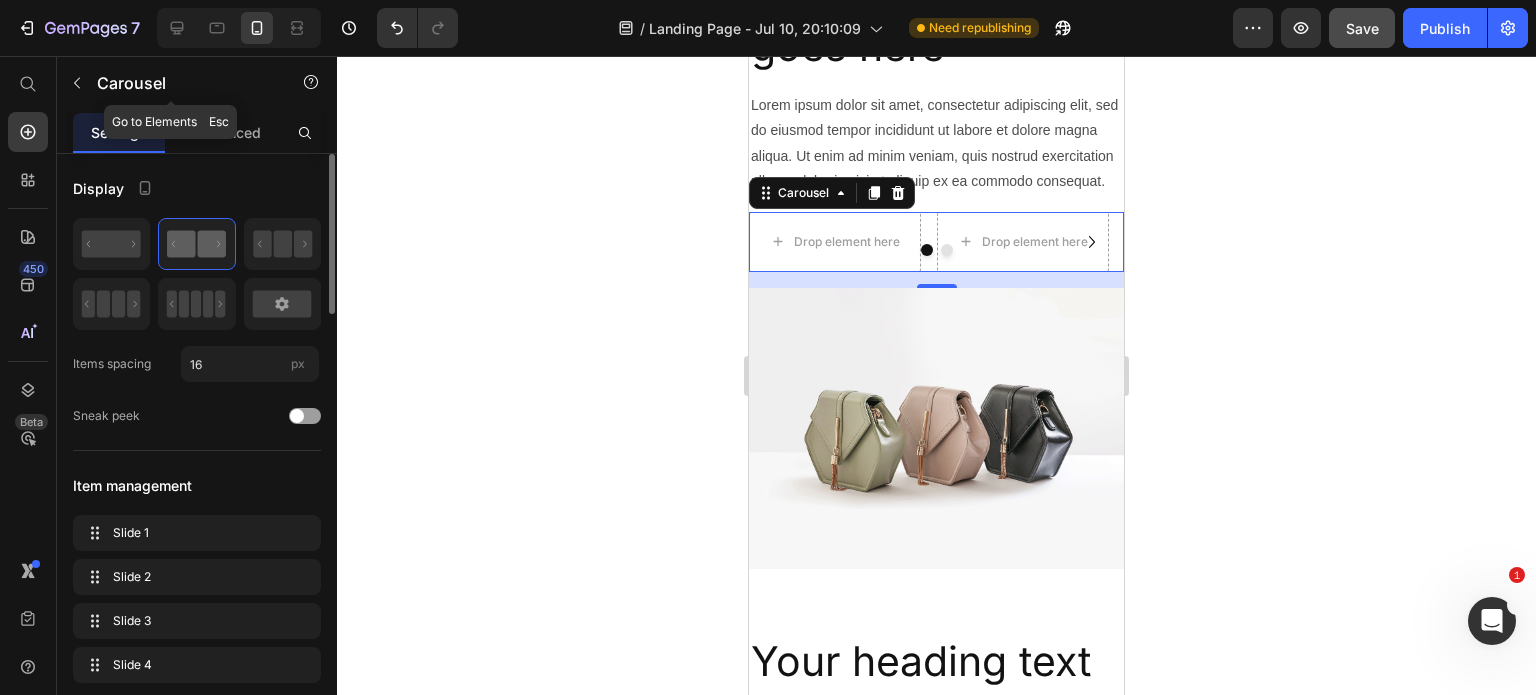 click 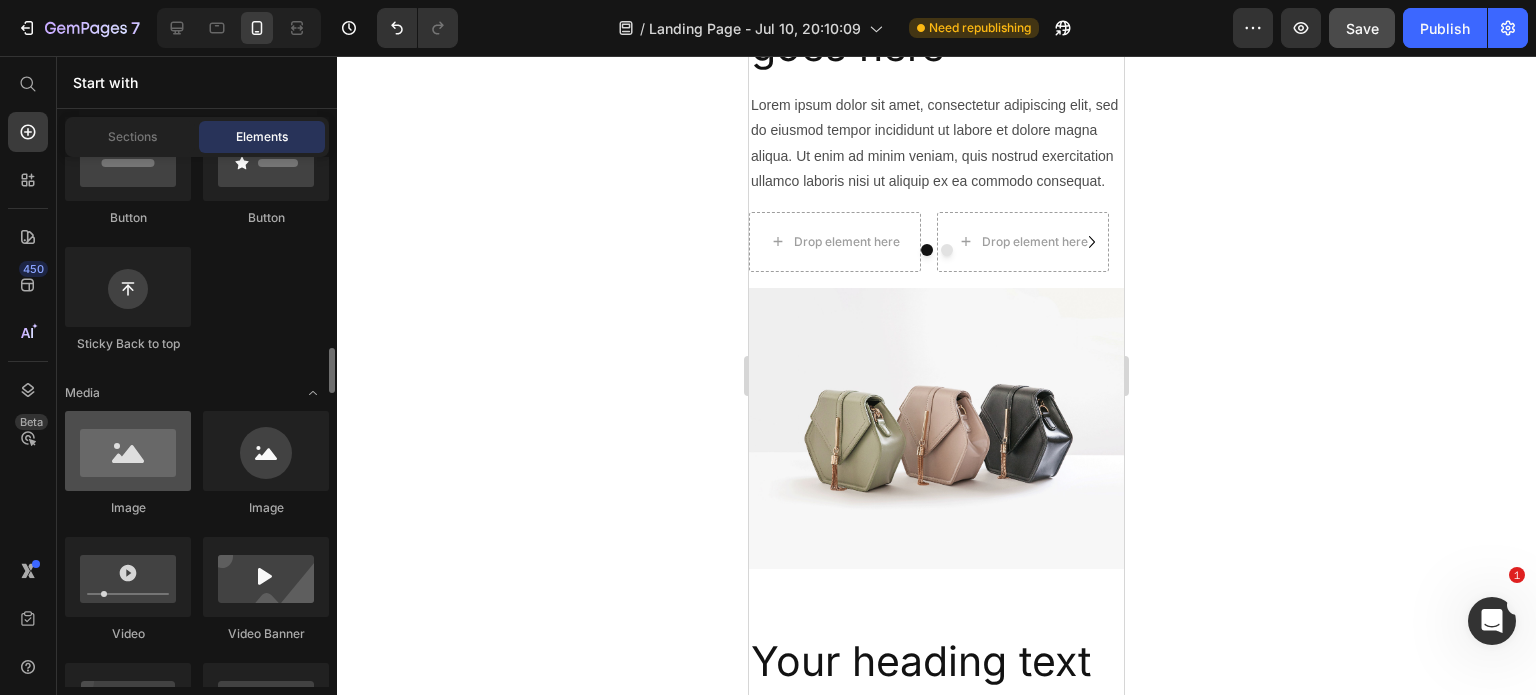 scroll, scrollTop: 668, scrollLeft: 0, axis: vertical 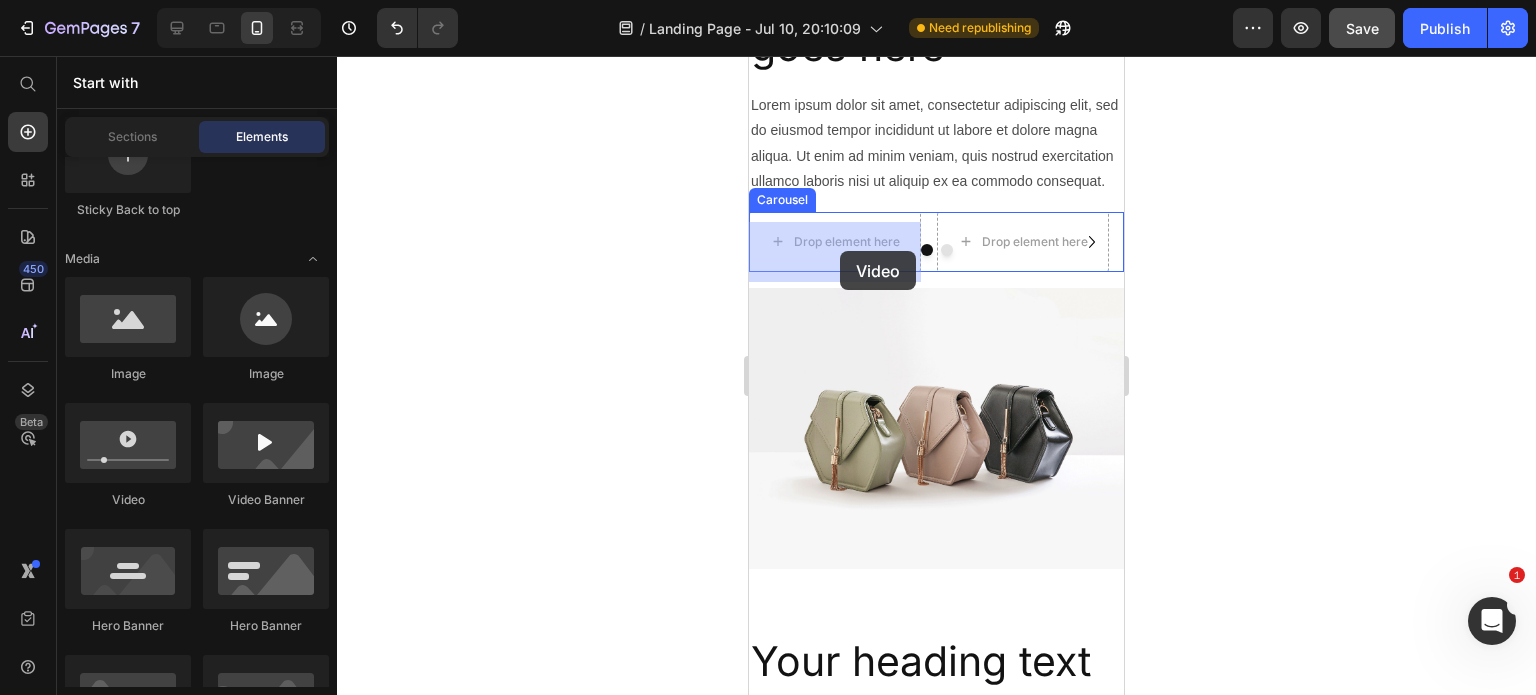 drag, startPoint x: 1217, startPoint y: 424, endPoint x: 840, endPoint y: 255, distance: 413.14645 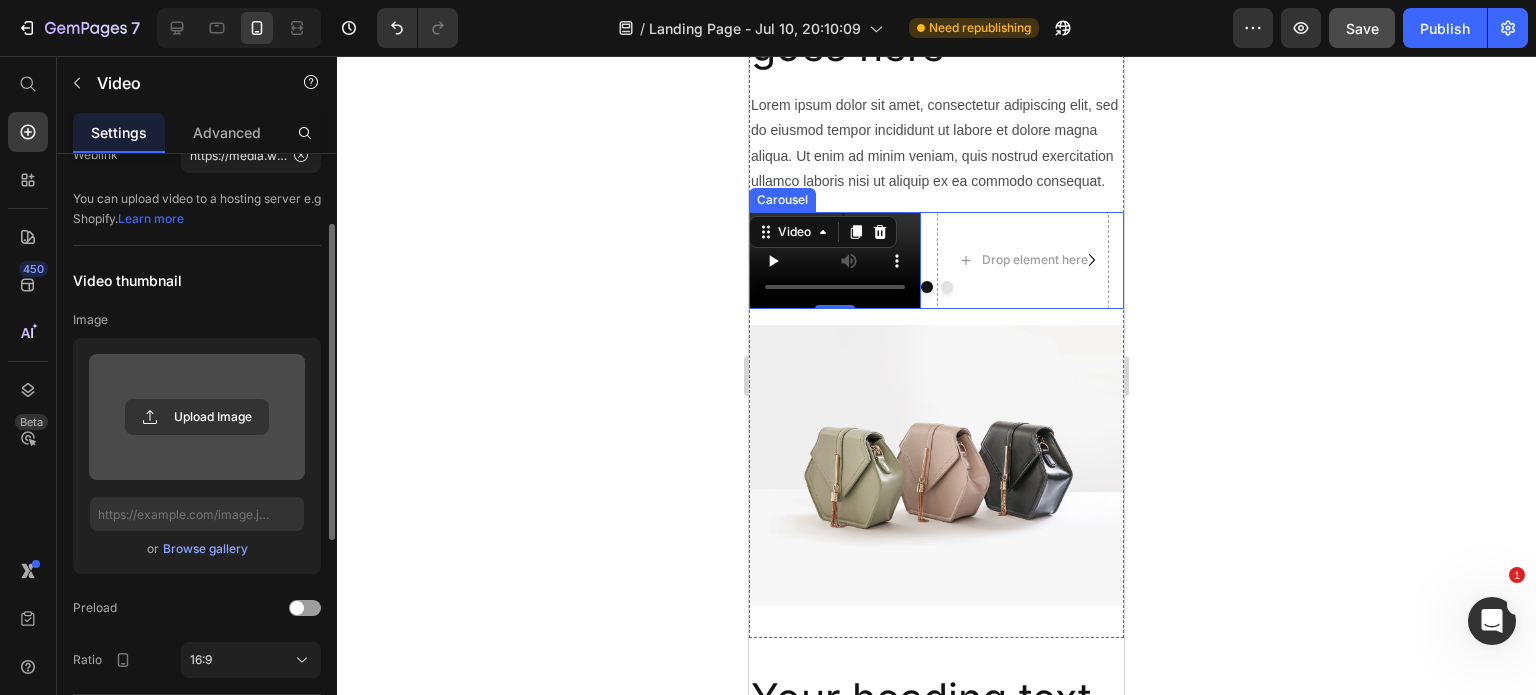 scroll, scrollTop: 267, scrollLeft: 0, axis: vertical 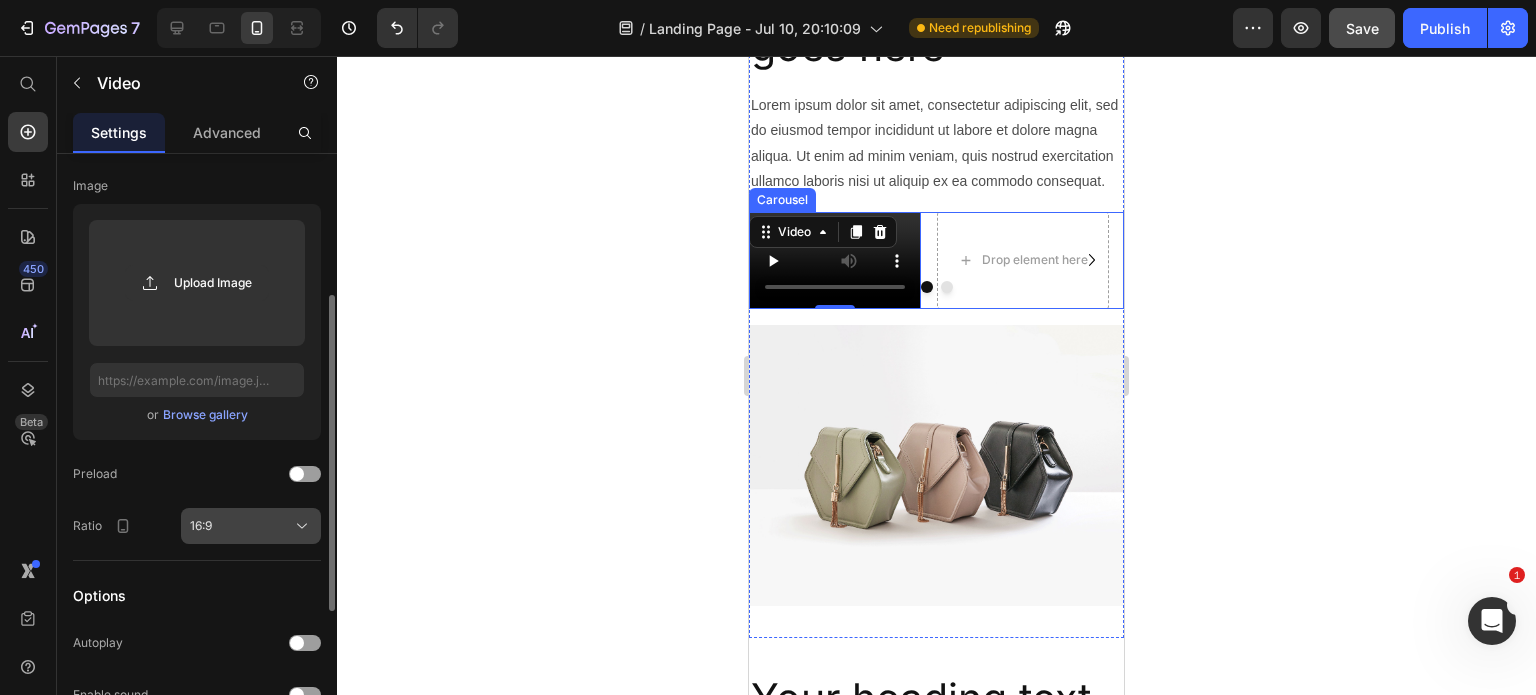 click on "16:9" 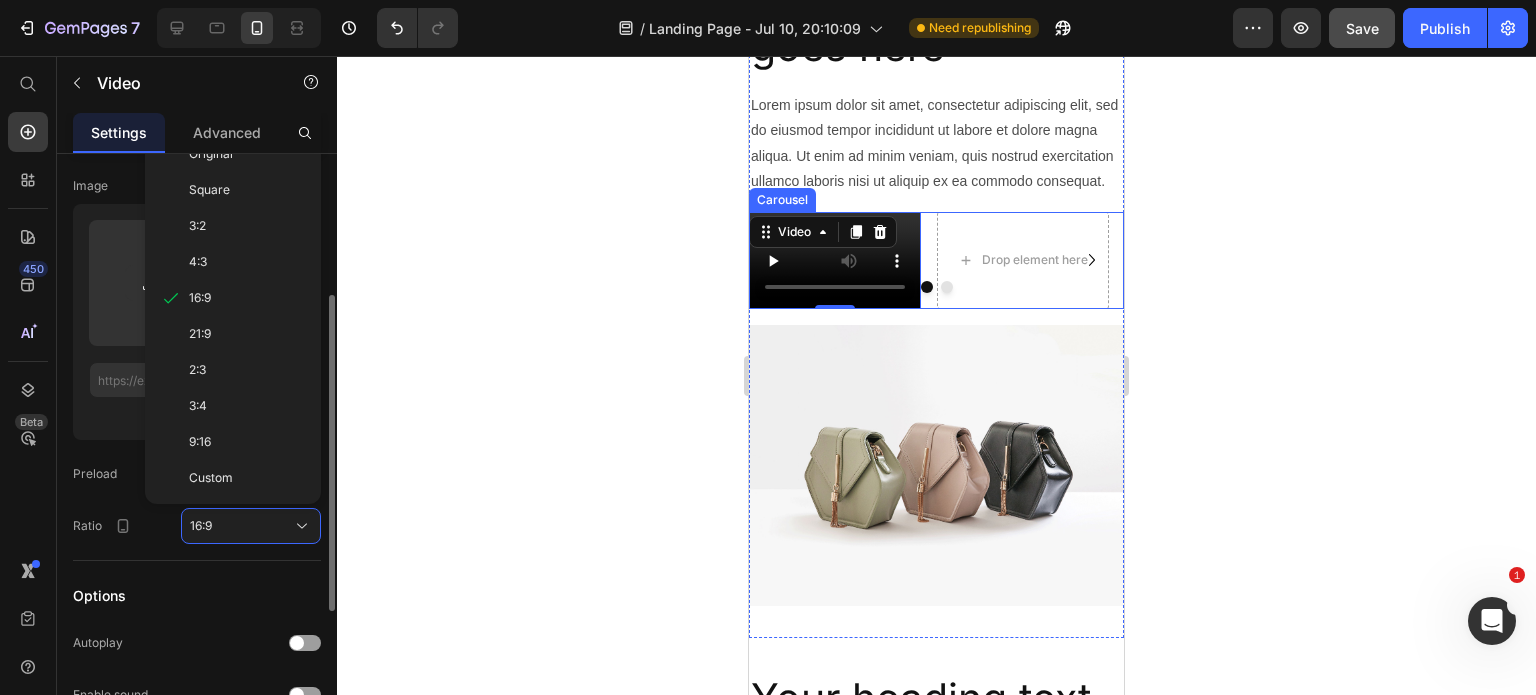 click on "9:16" at bounding box center [247, 442] 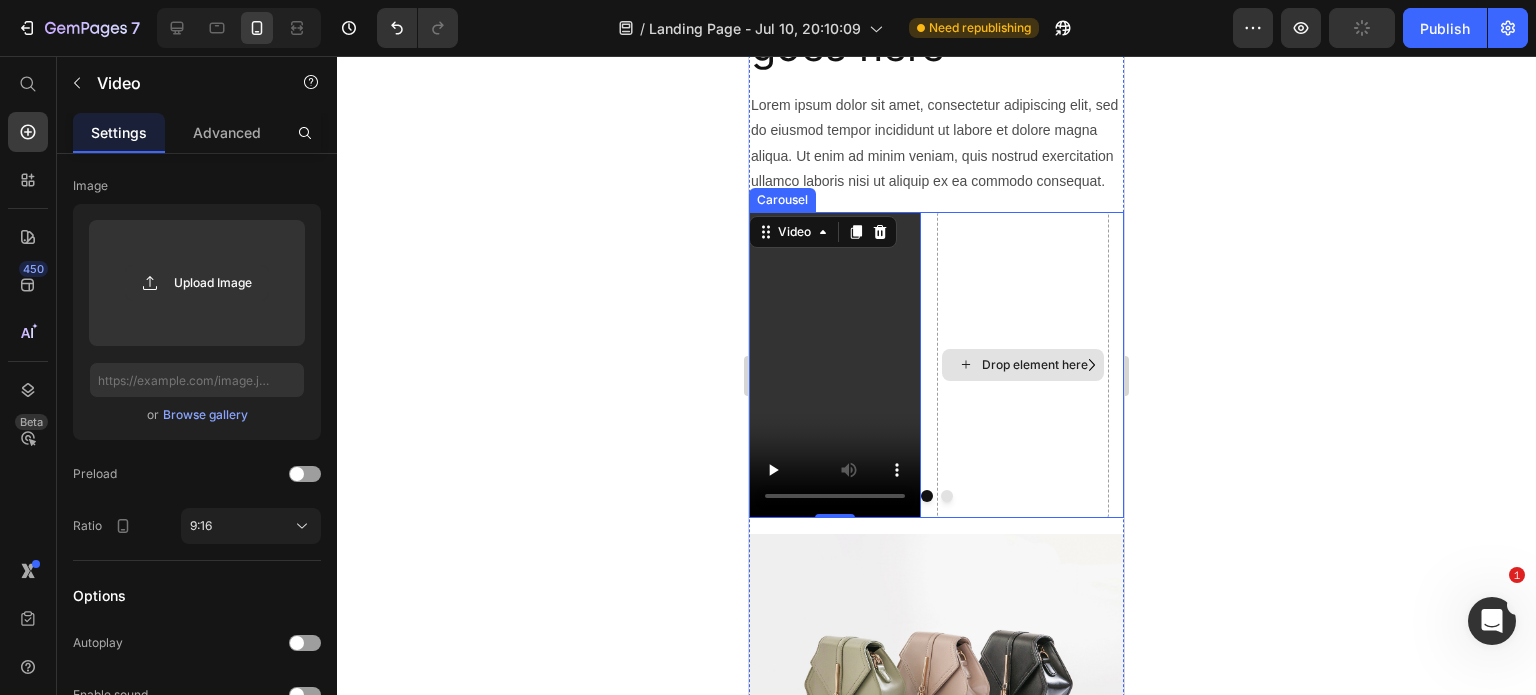 click on "Drop element here" at bounding box center [1023, 365] 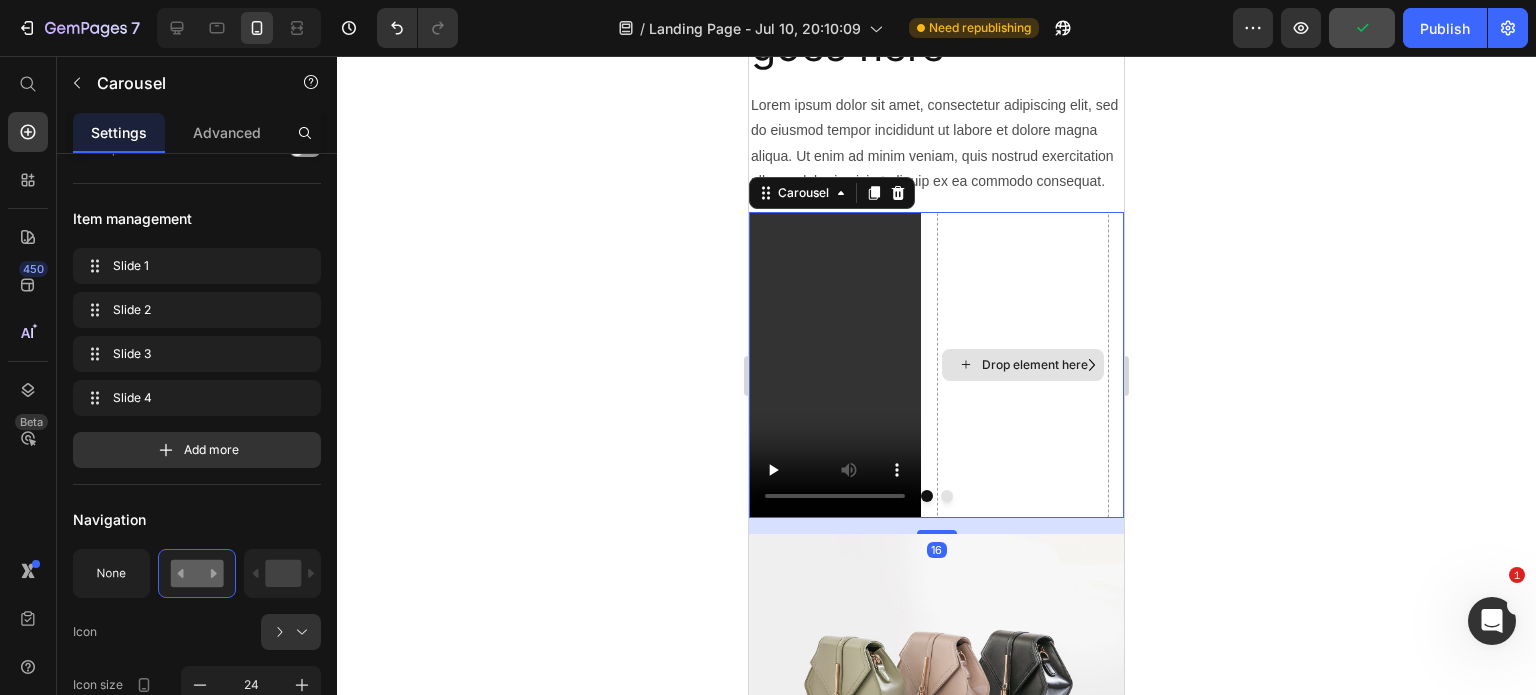 scroll, scrollTop: 0, scrollLeft: 0, axis: both 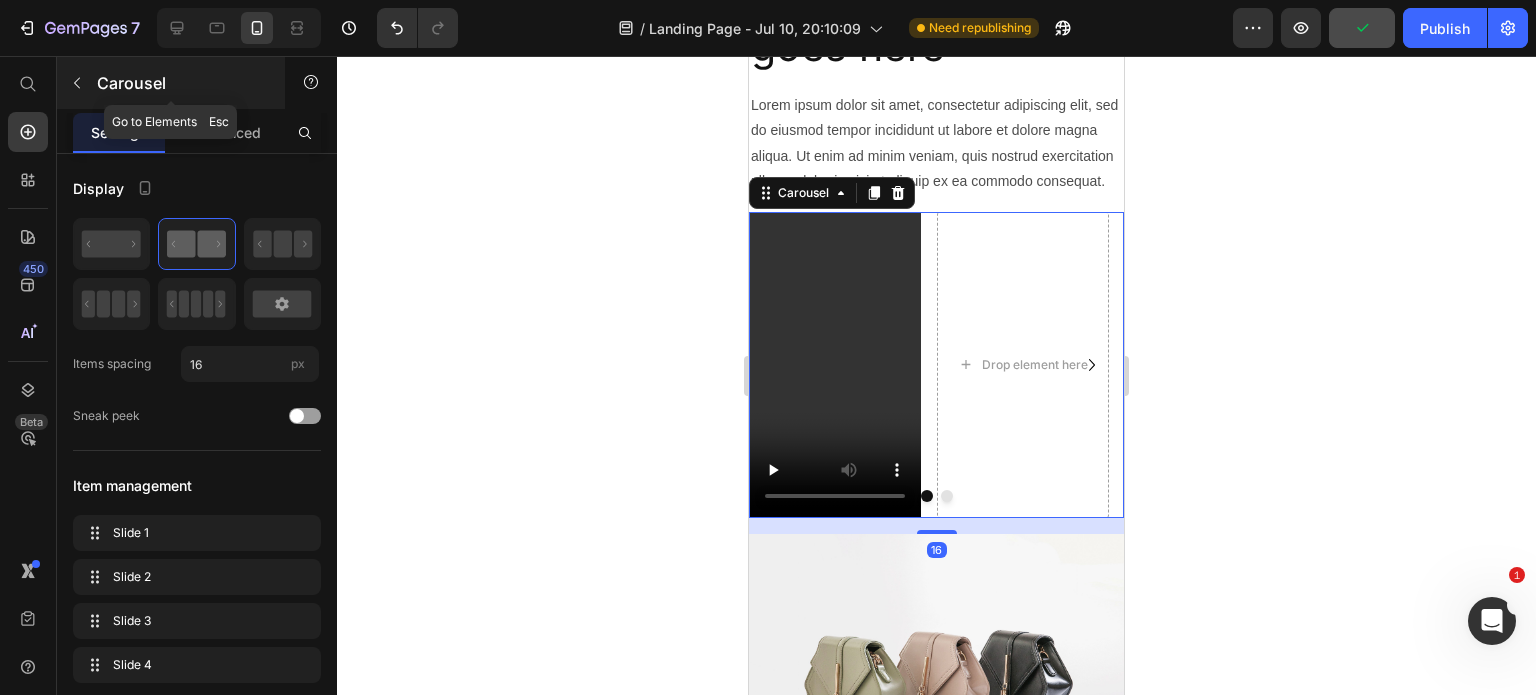 click at bounding box center [77, 83] 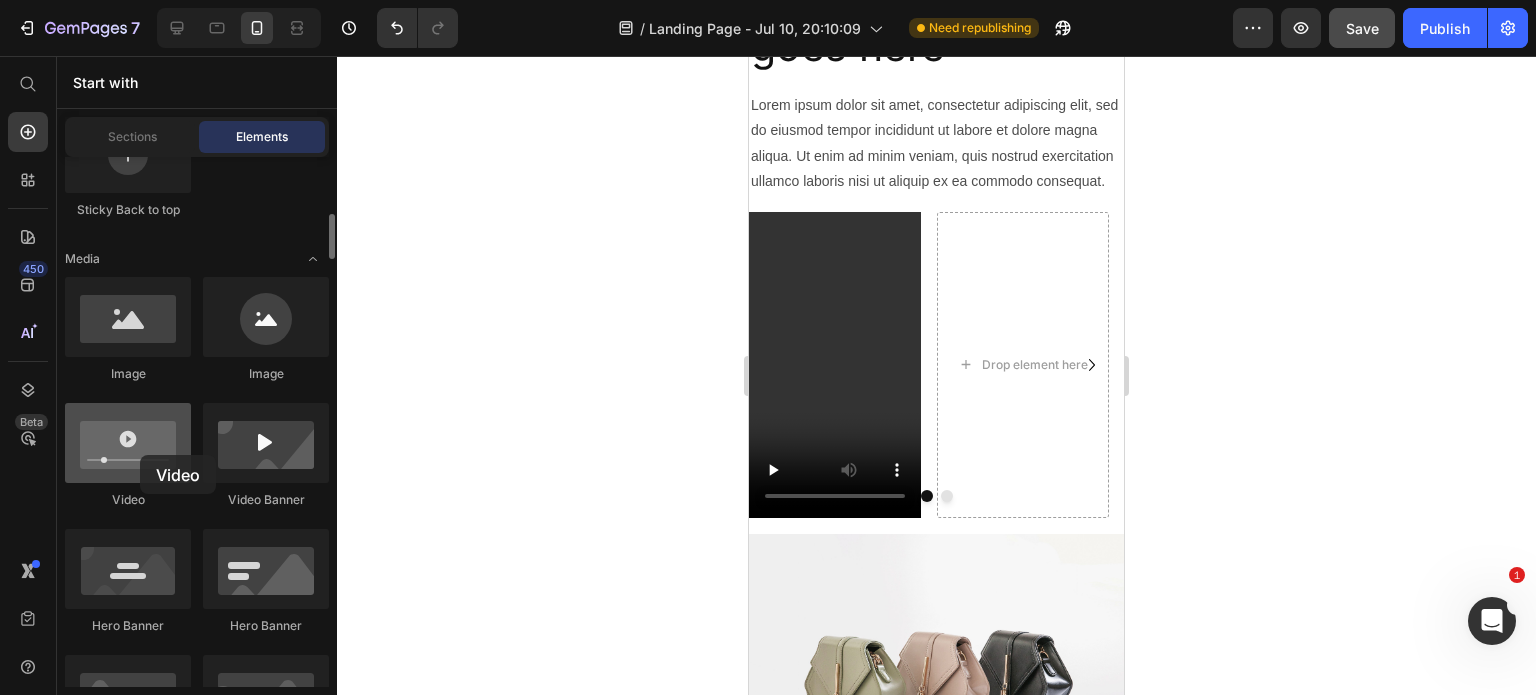 click at bounding box center (128, 443) 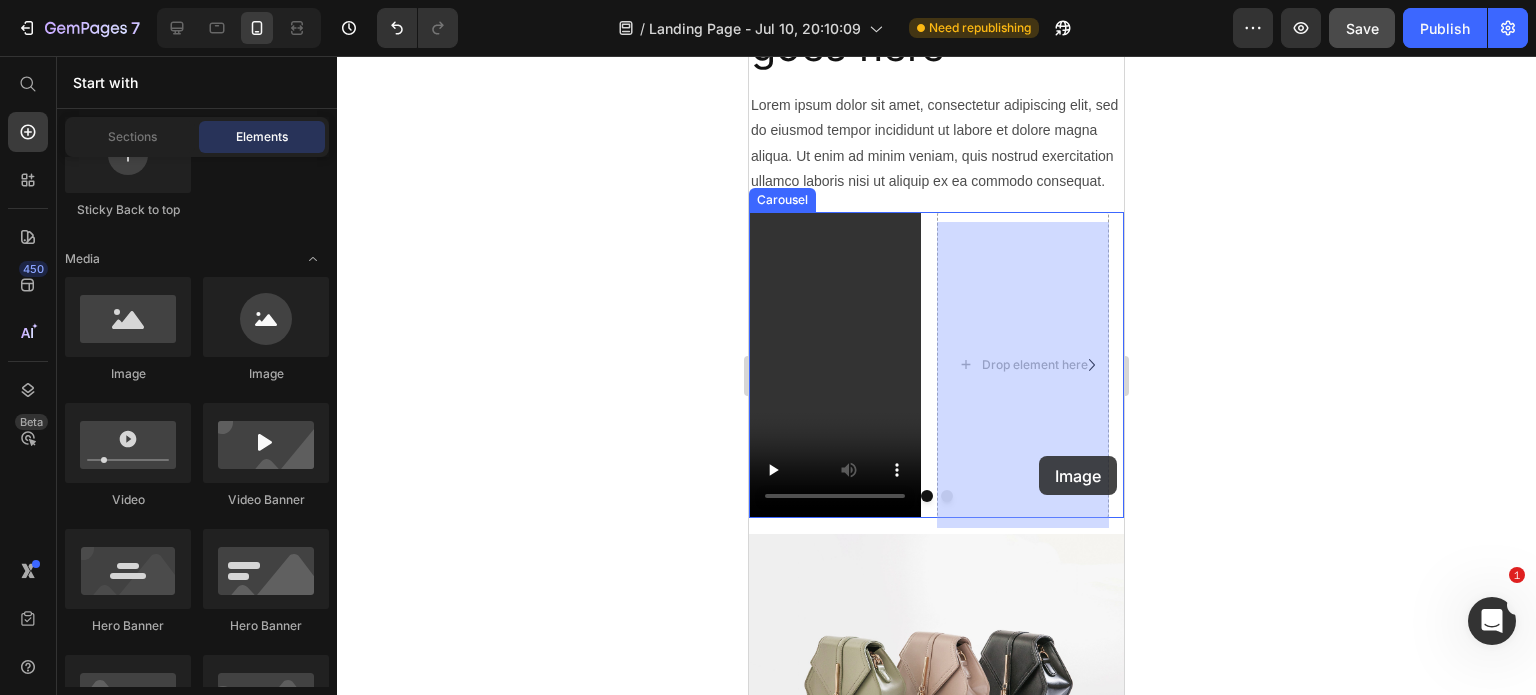 drag, startPoint x: 1317, startPoint y: 456, endPoint x: 1030, endPoint y: 425, distance: 288.66937 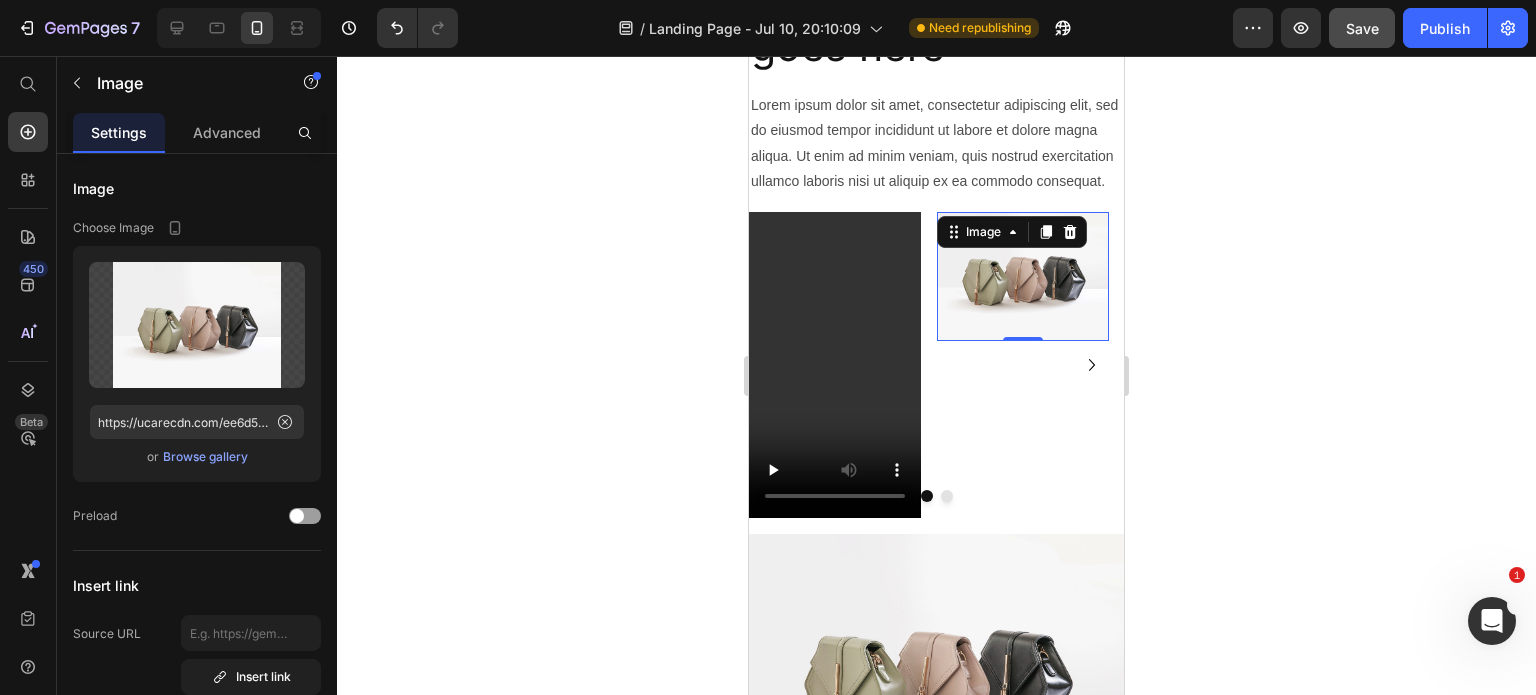 click on "Image" at bounding box center (1012, 232) 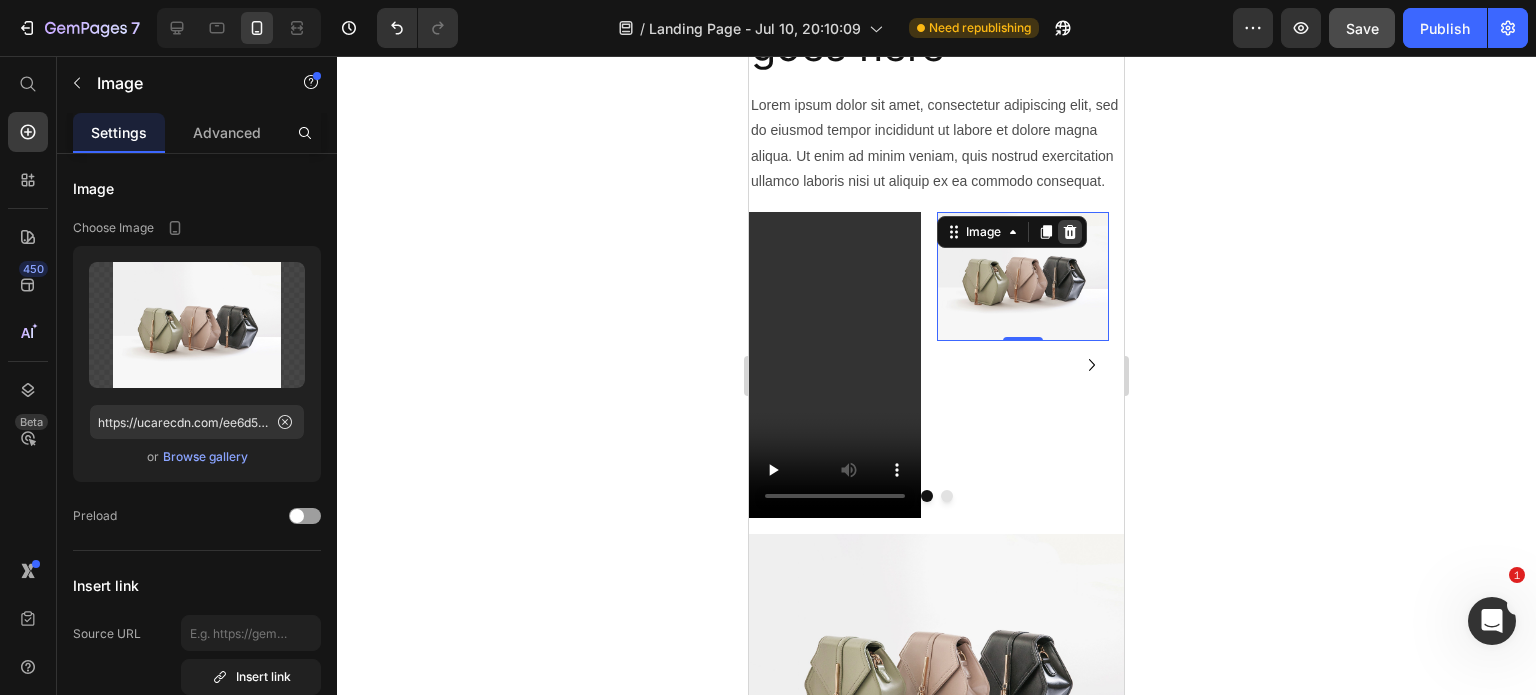 click 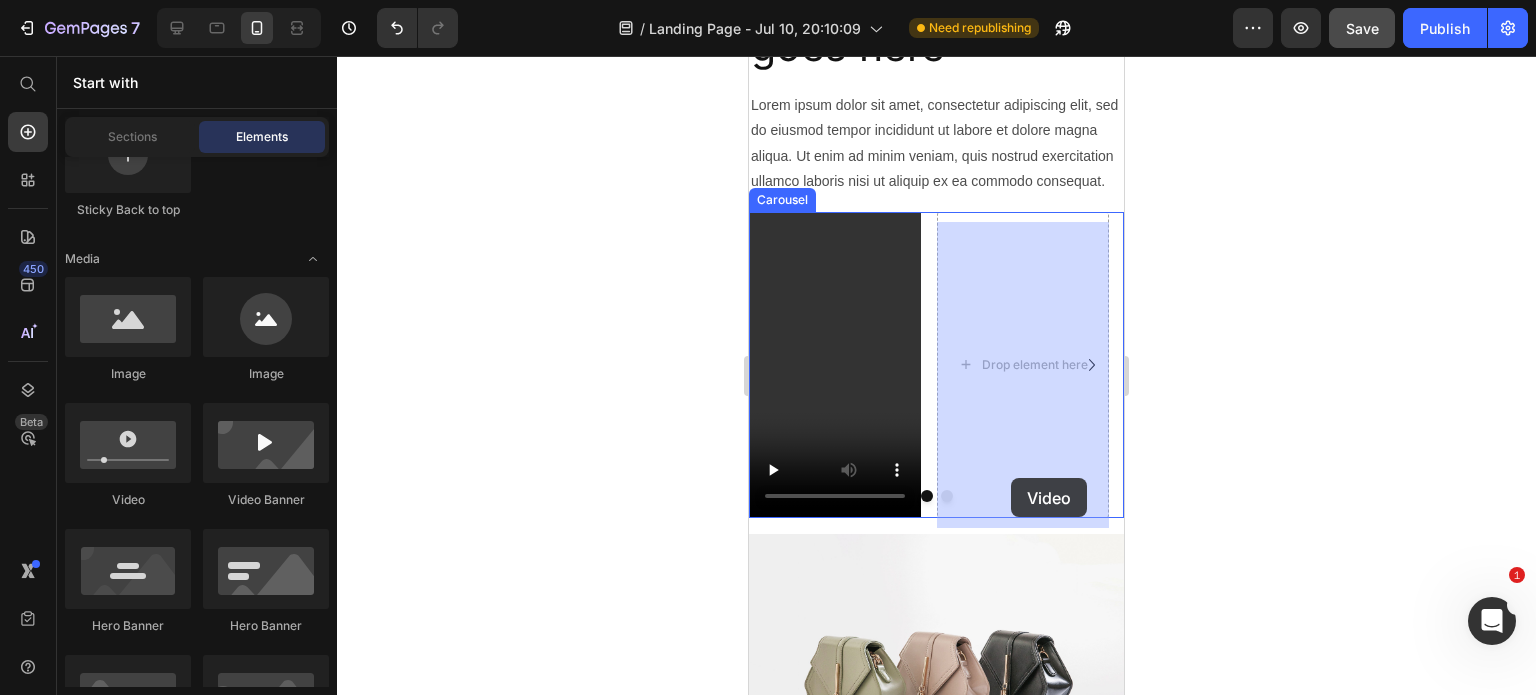 drag, startPoint x: 1079, startPoint y: 498, endPoint x: 1000, endPoint y: 423, distance: 108.93117 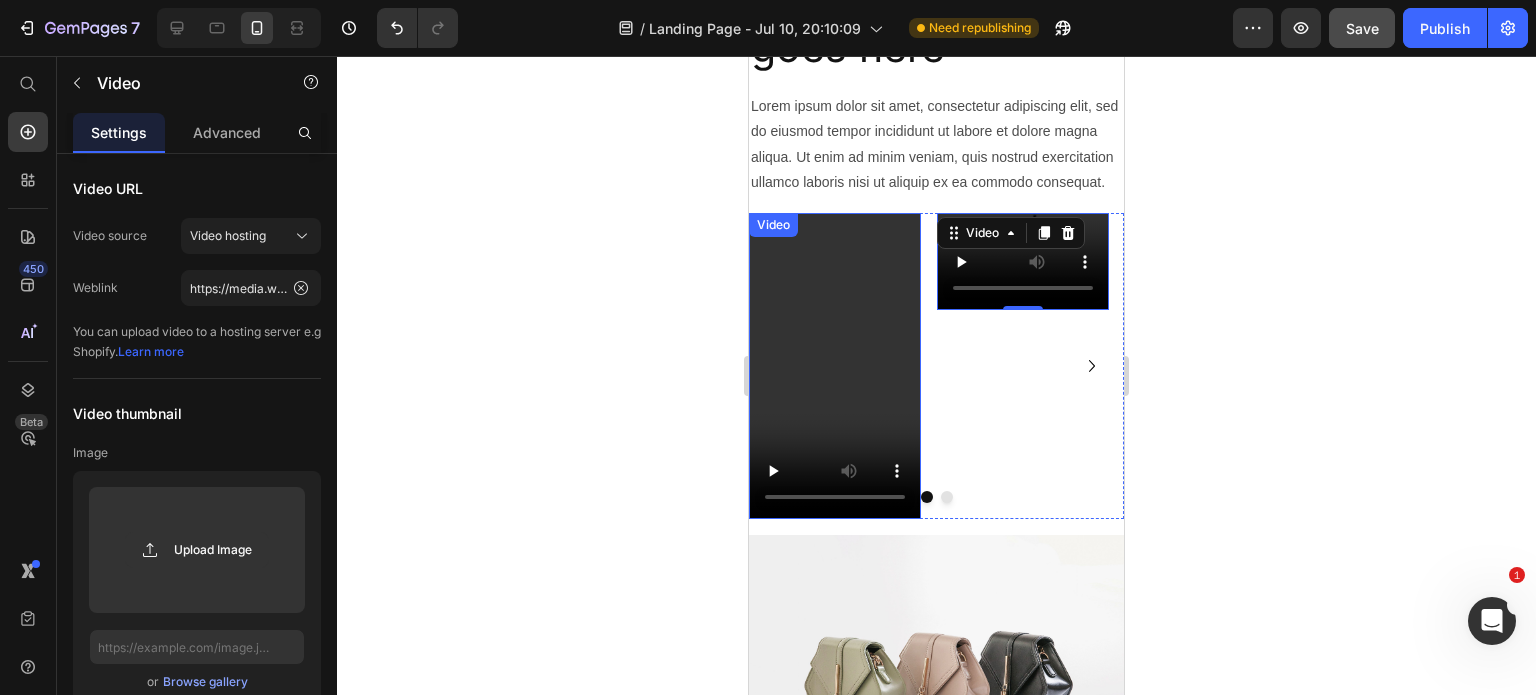 scroll, scrollTop: 666, scrollLeft: 0, axis: vertical 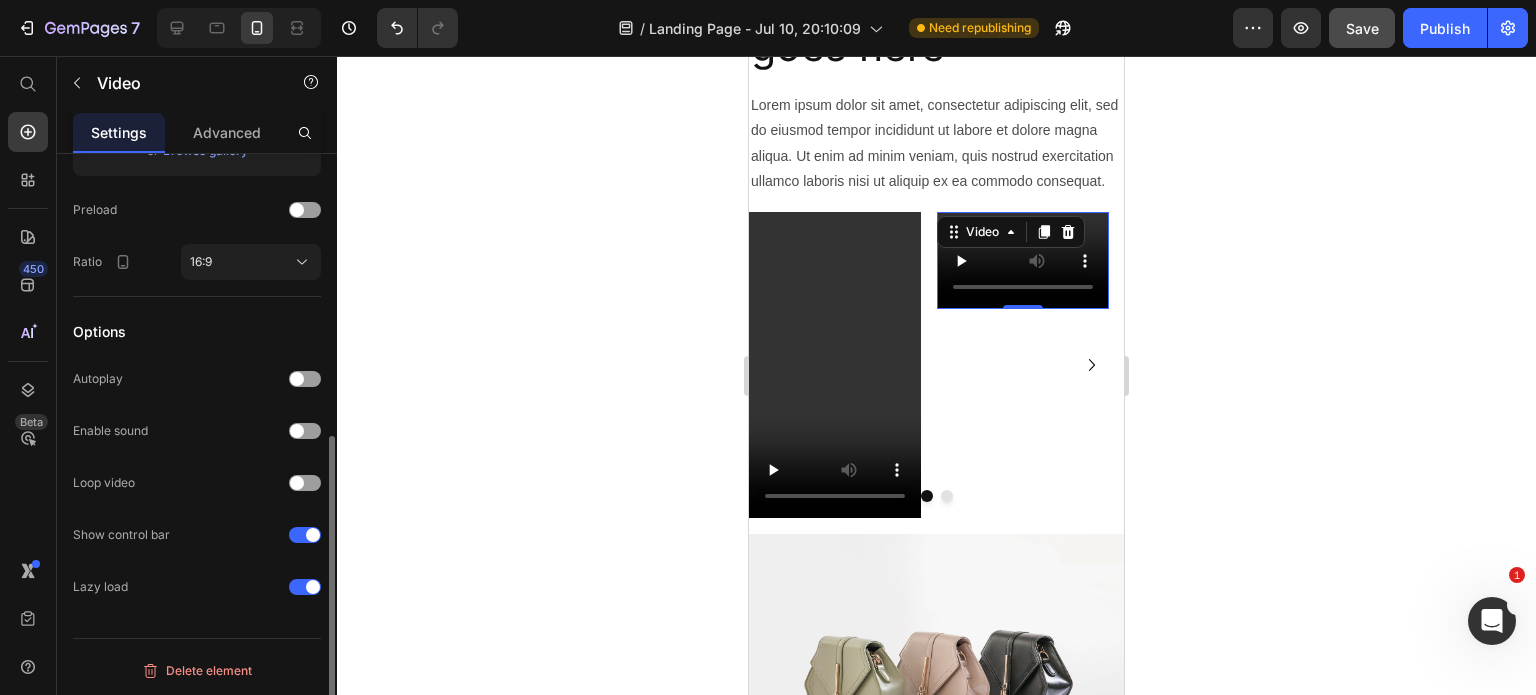 click on "Video thumbnail Image Upload Image  or   Browse gallery  Preload Ratio 16:9" 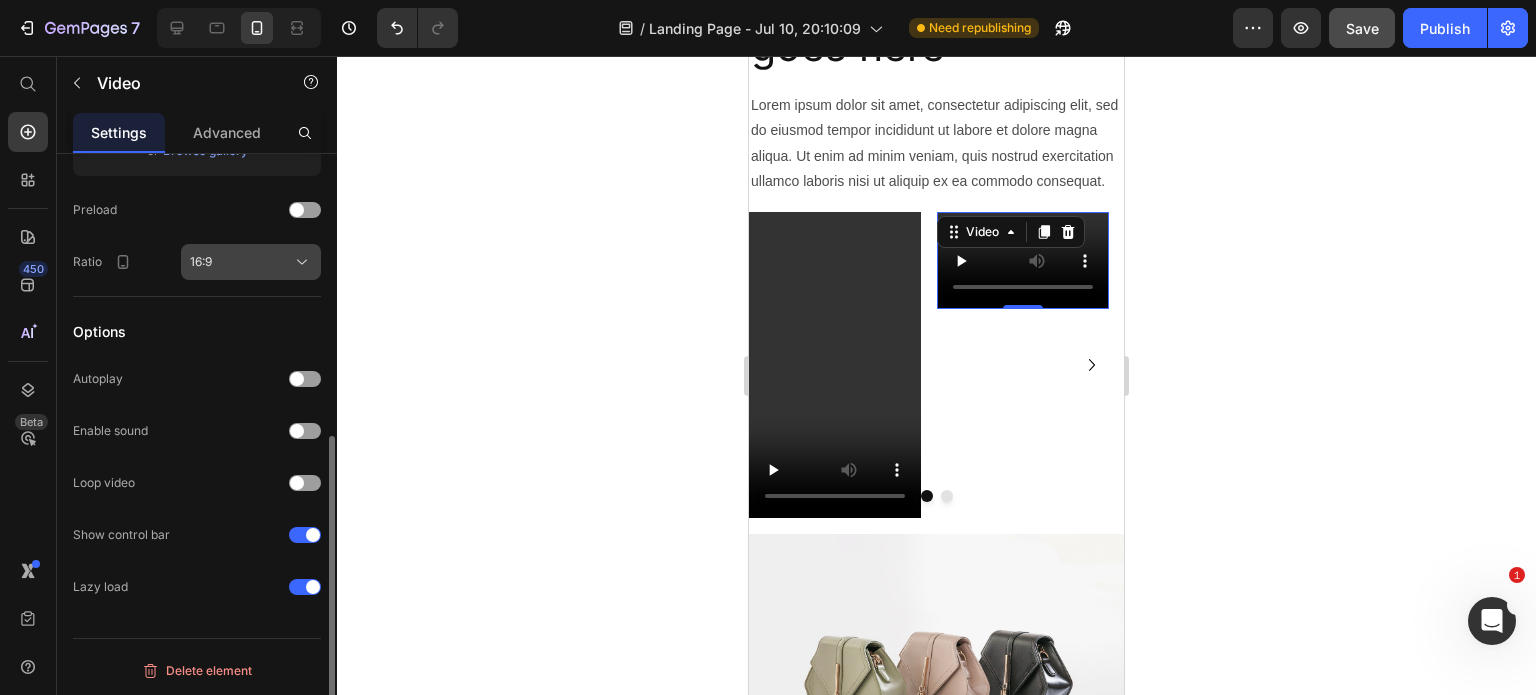 click on "16:9" at bounding box center (251, 262) 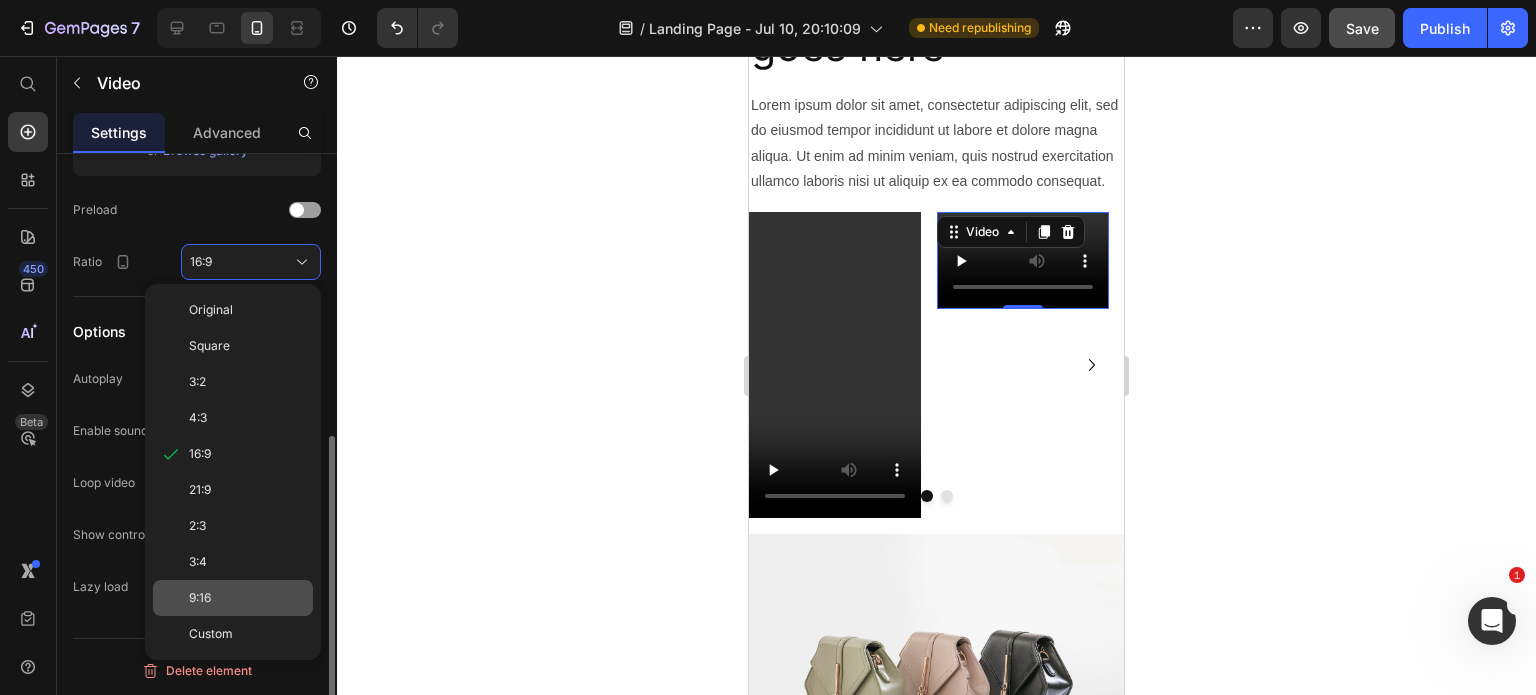 click on "9:16" at bounding box center (247, 598) 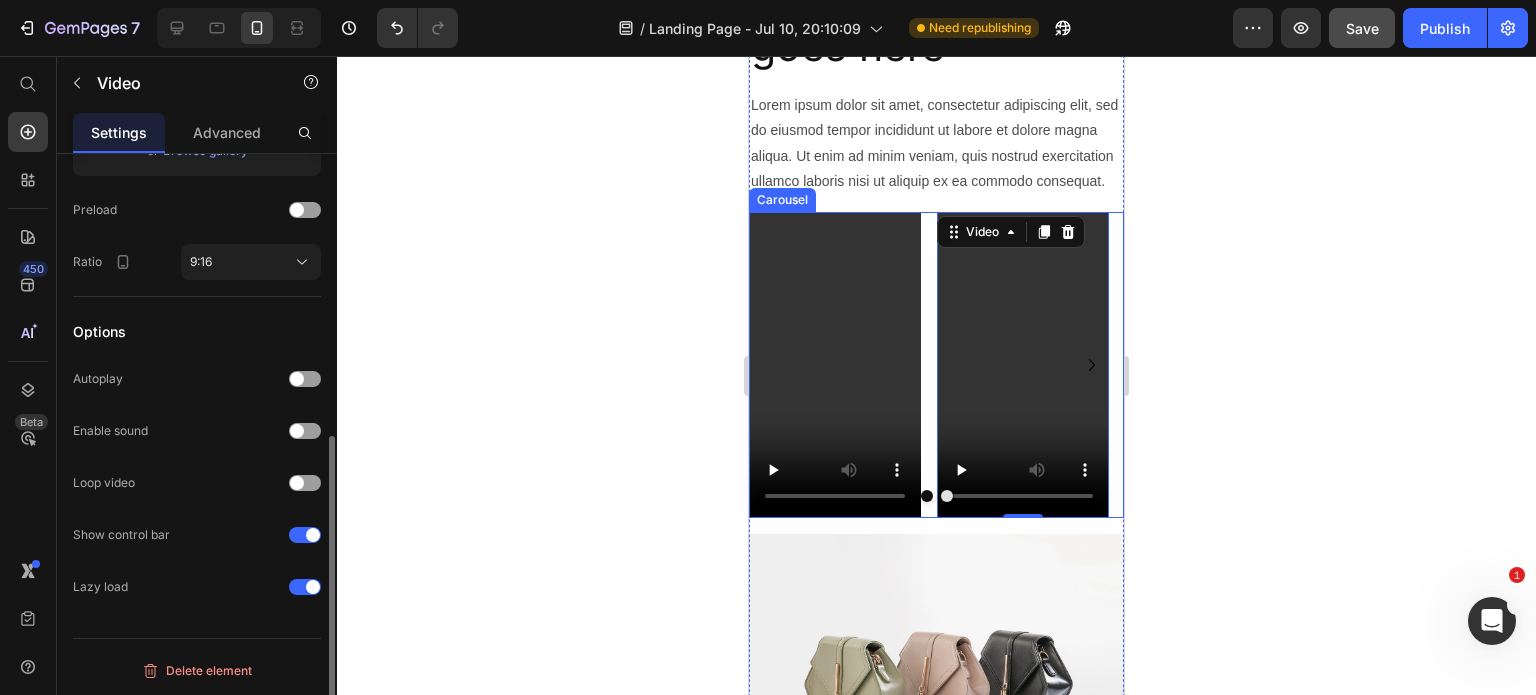 click at bounding box center [1092, 365] 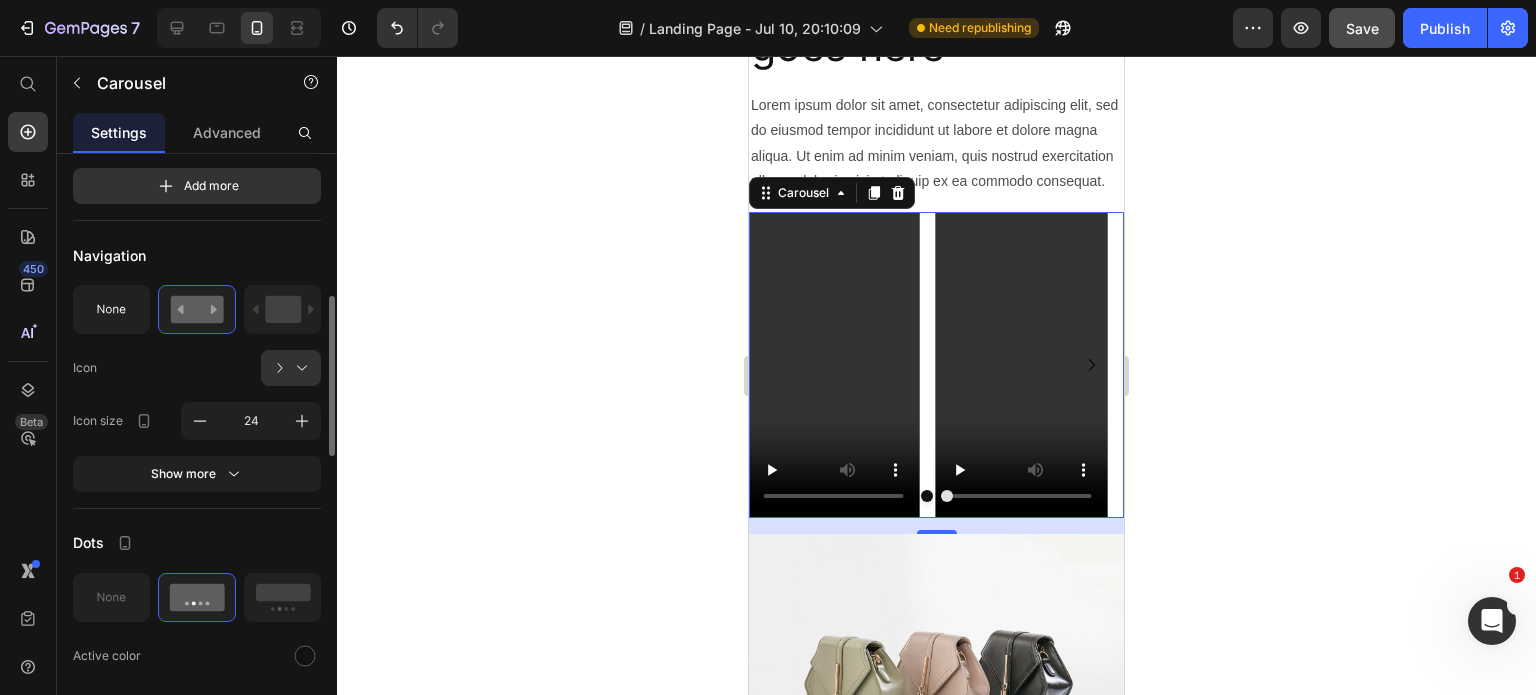 scroll, scrollTop: 0, scrollLeft: 0, axis: both 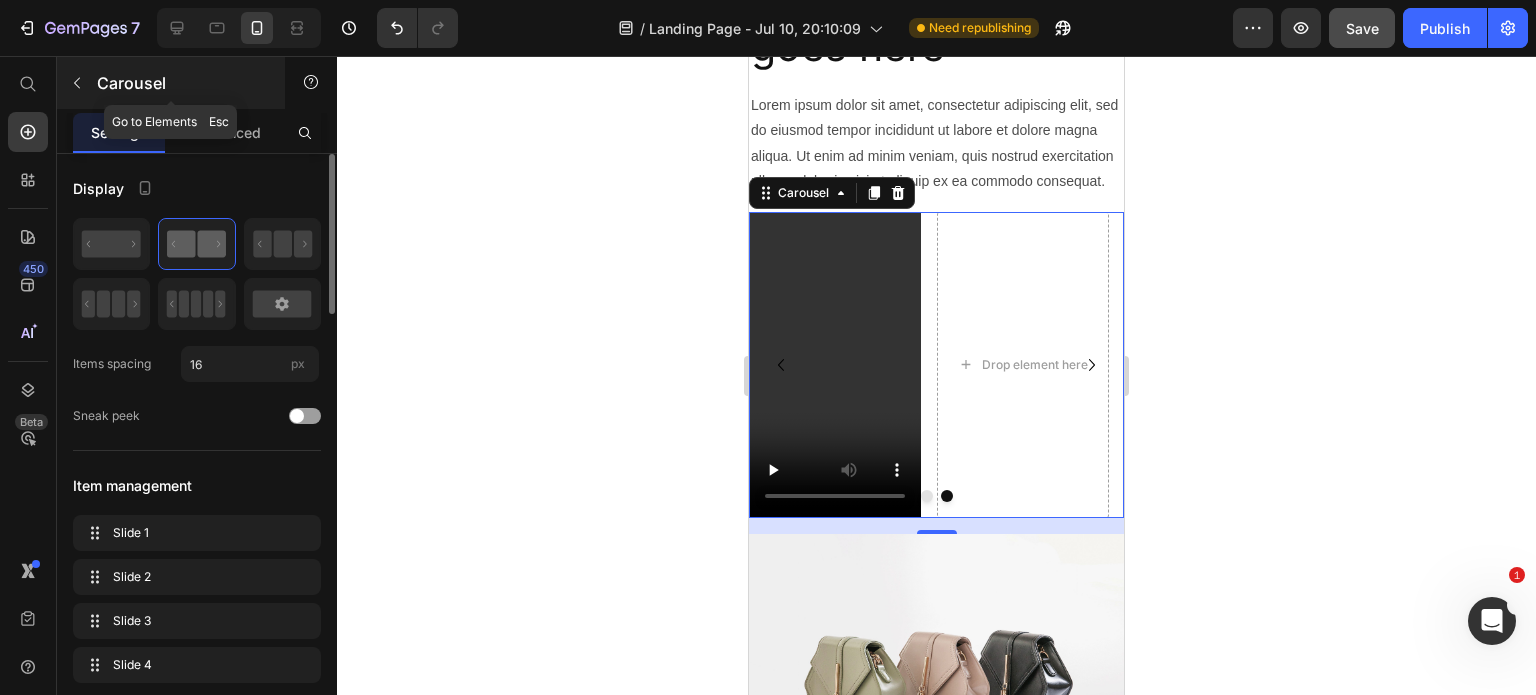 click at bounding box center [77, 83] 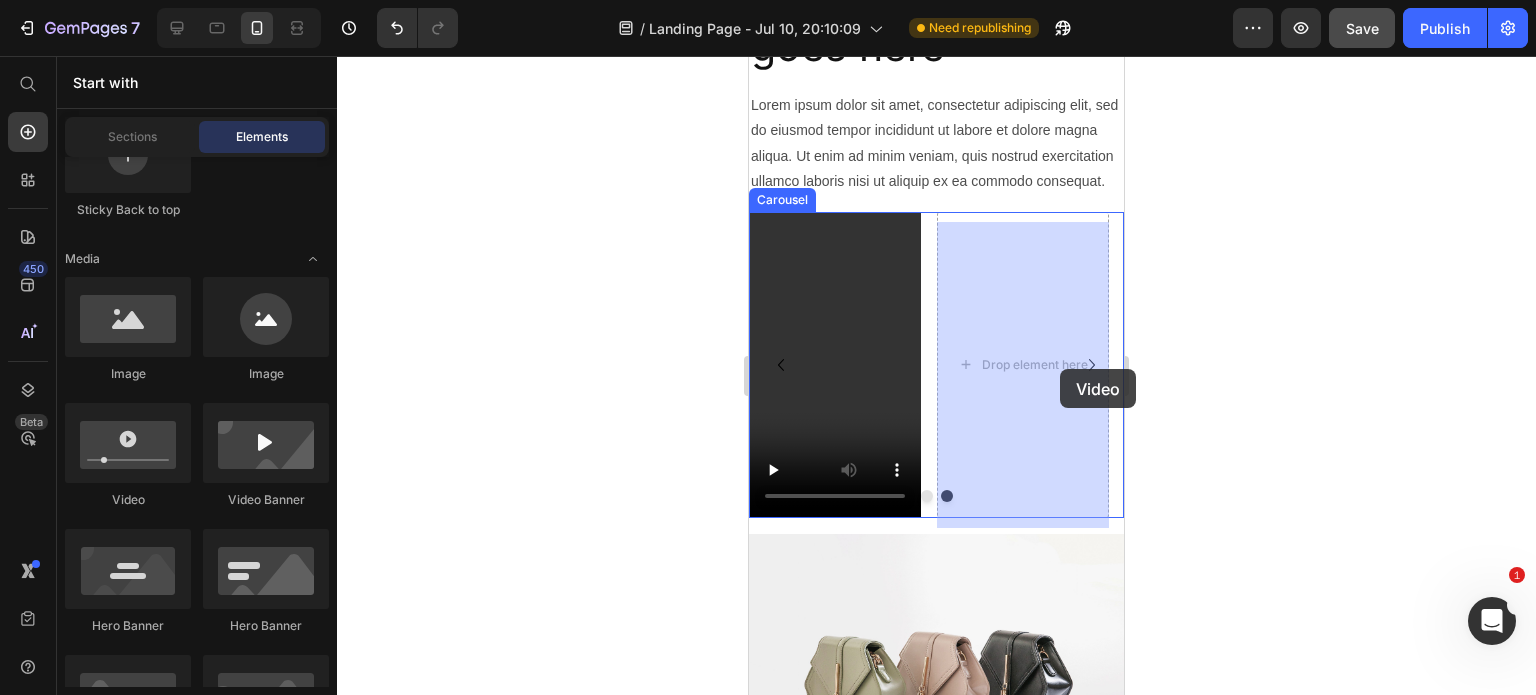 drag, startPoint x: 900, startPoint y: 523, endPoint x: 1060, endPoint y: 369, distance: 222.07207 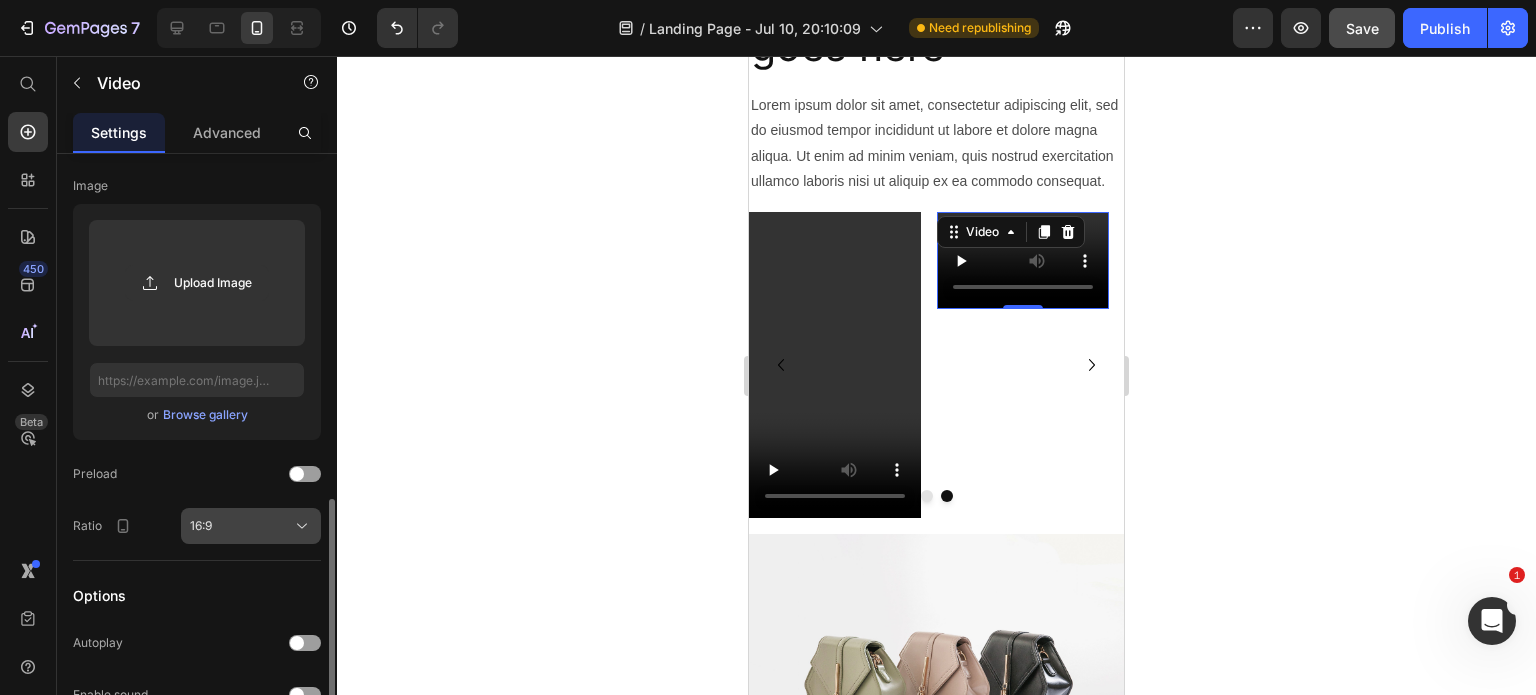 scroll, scrollTop: 400, scrollLeft: 0, axis: vertical 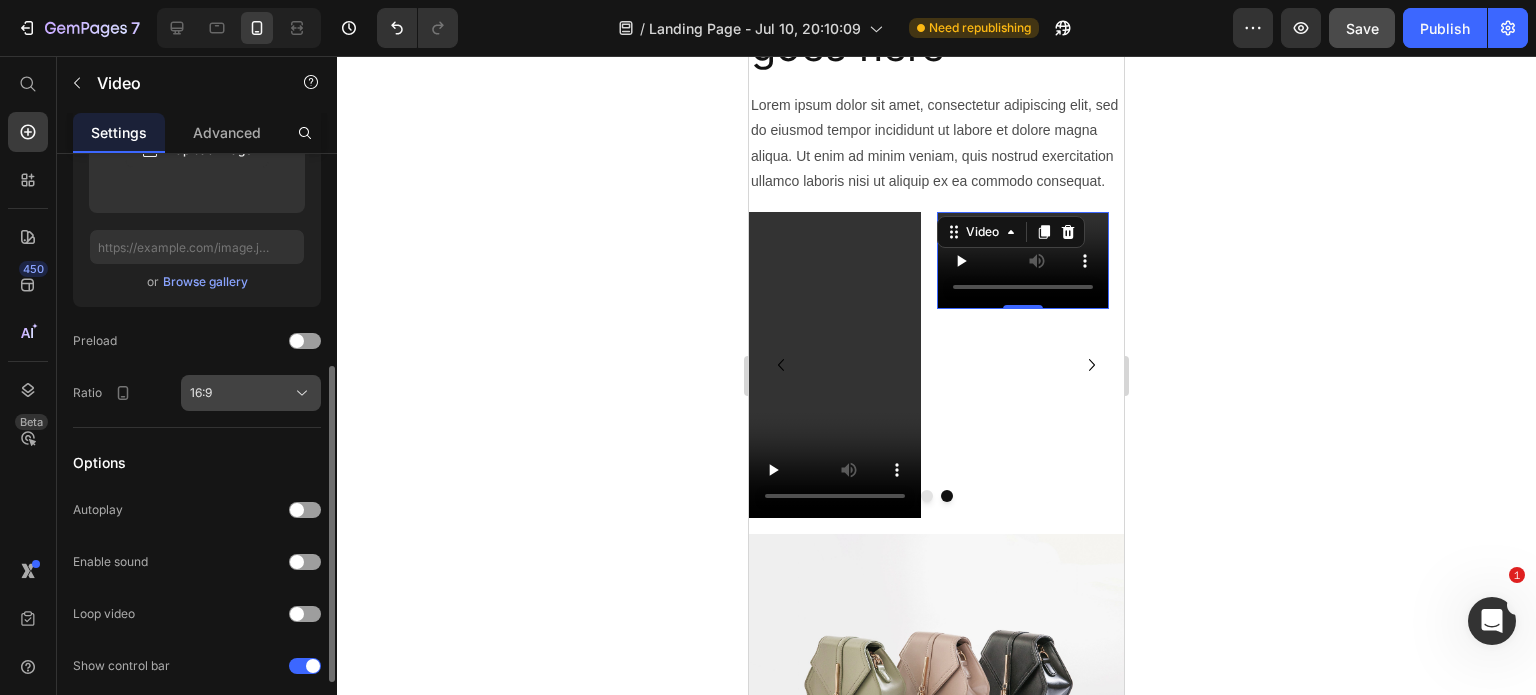 click on "16:9" at bounding box center [251, 393] 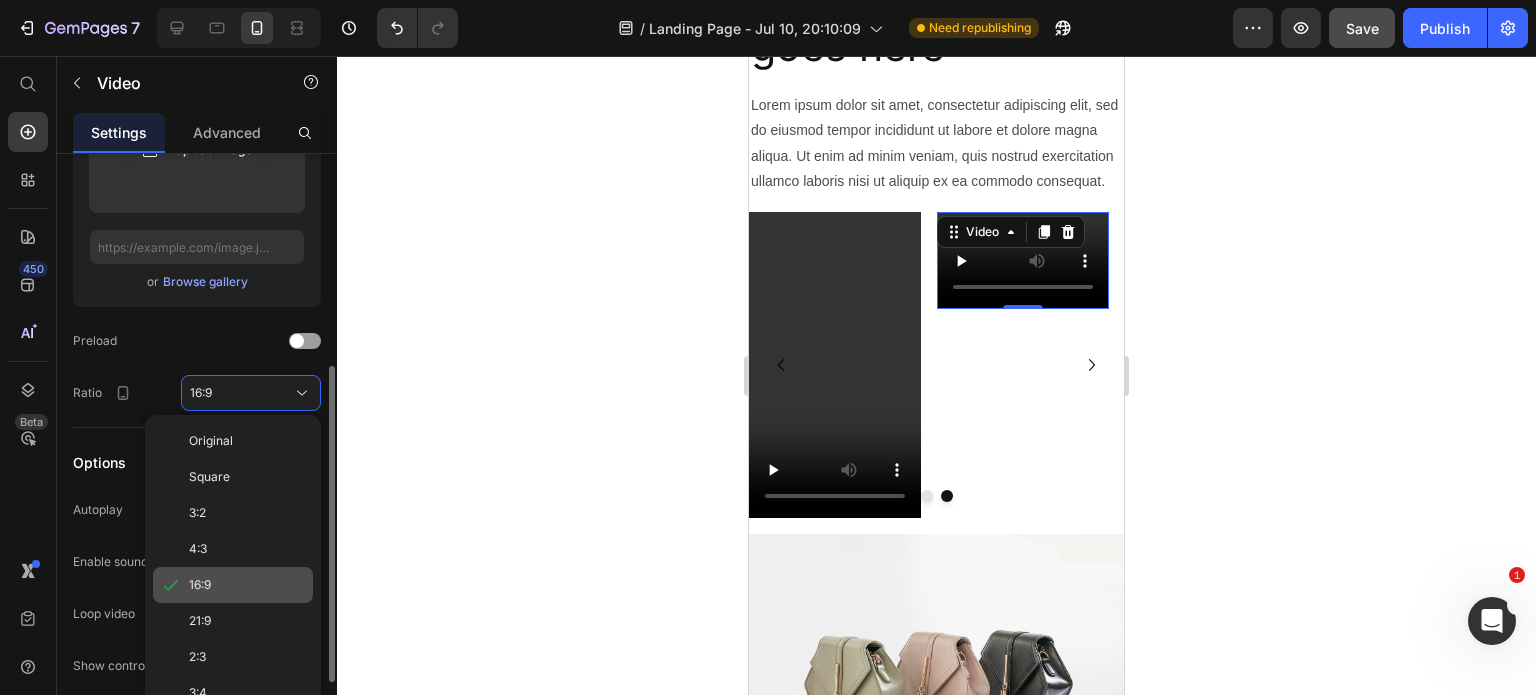 scroll, scrollTop: 531, scrollLeft: 0, axis: vertical 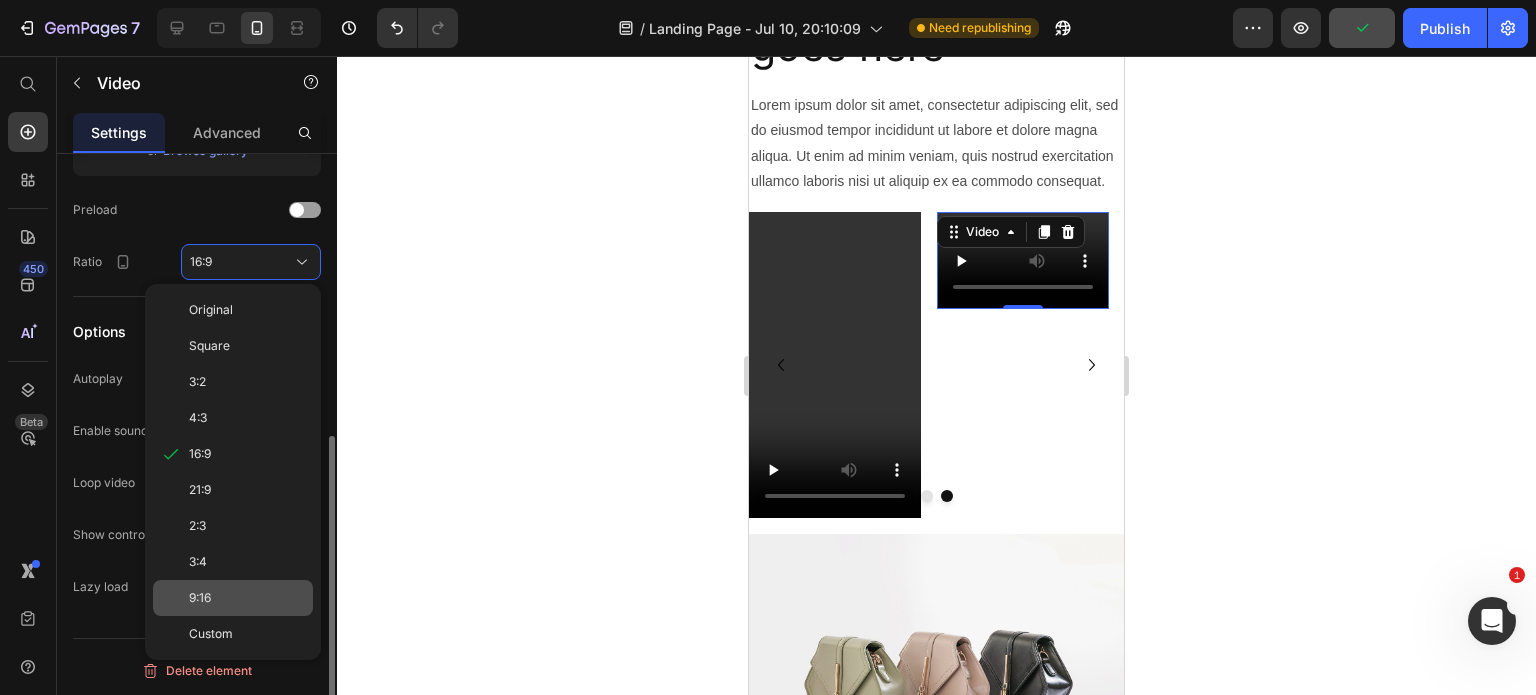 click on "9:16" 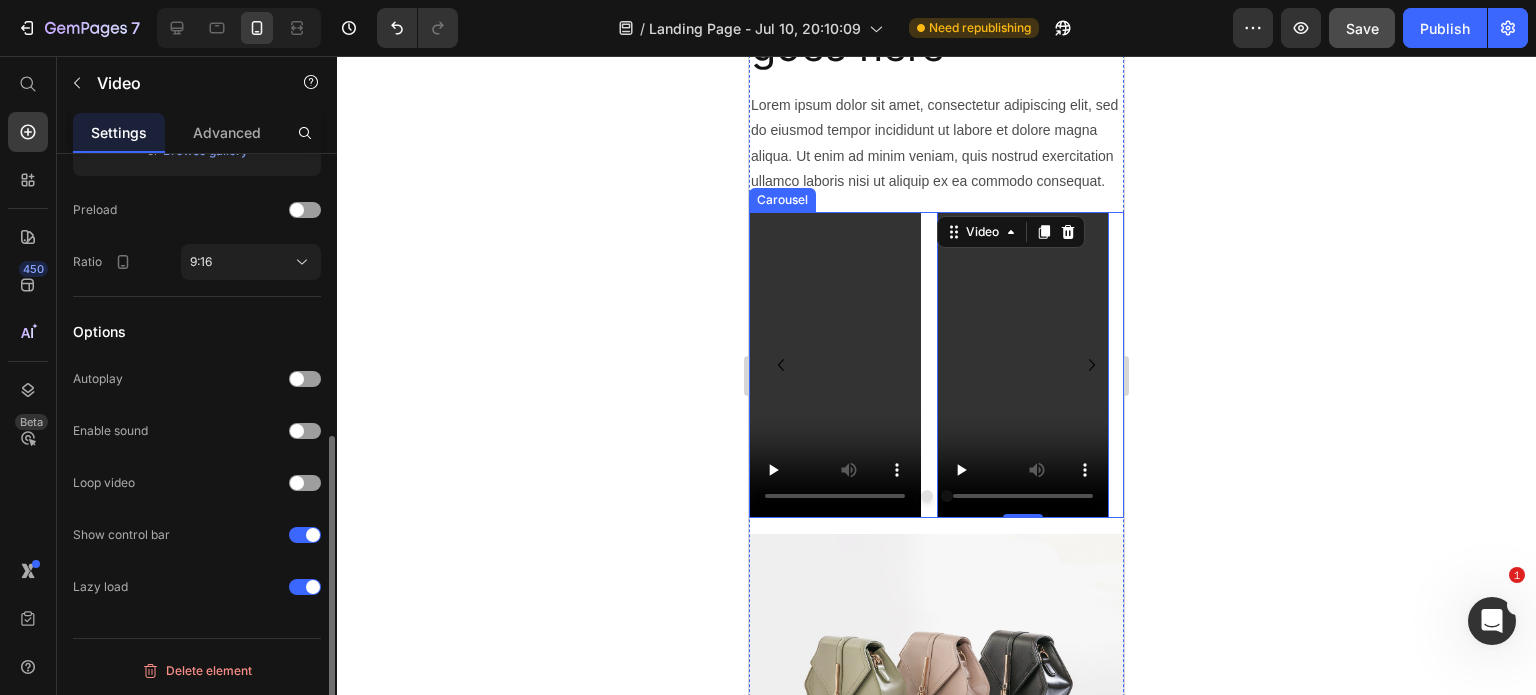 click 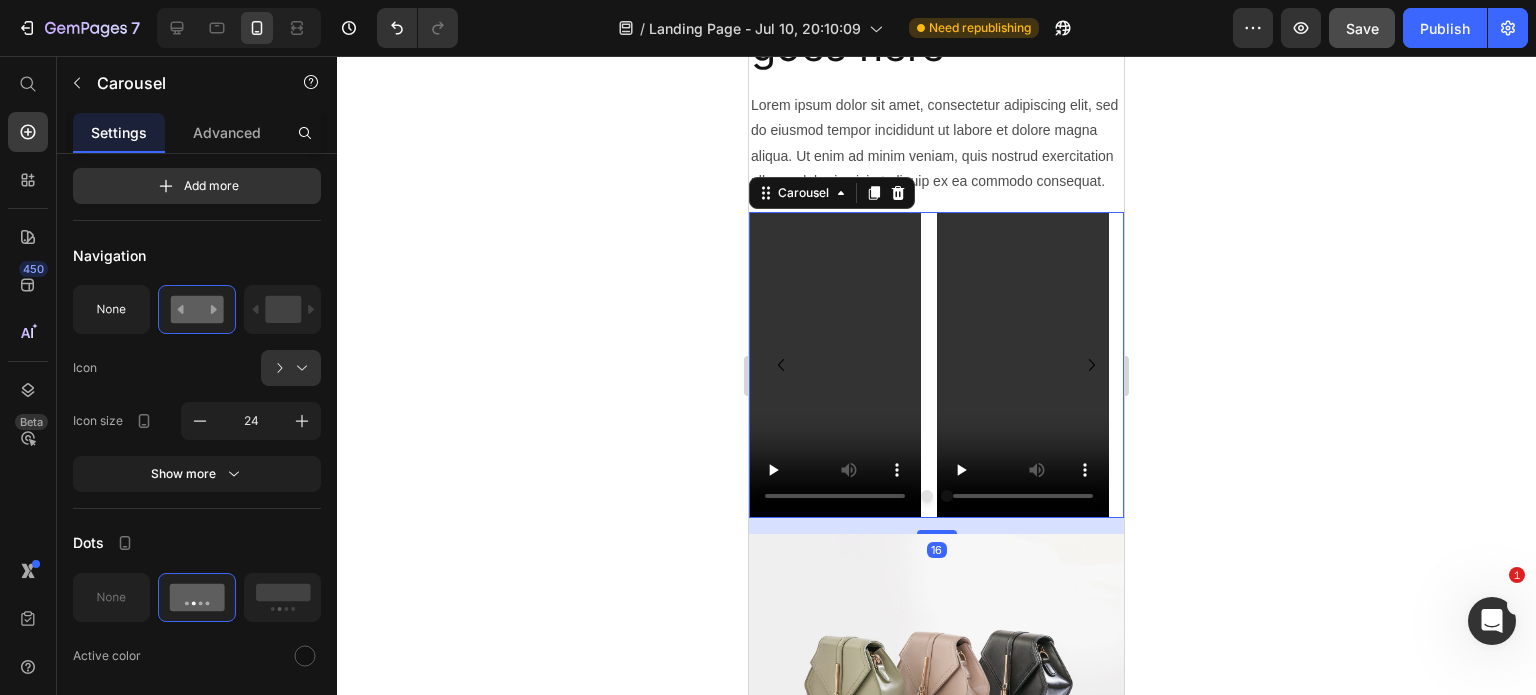 scroll, scrollTop: 0, scrollLeft: 0, axis: both 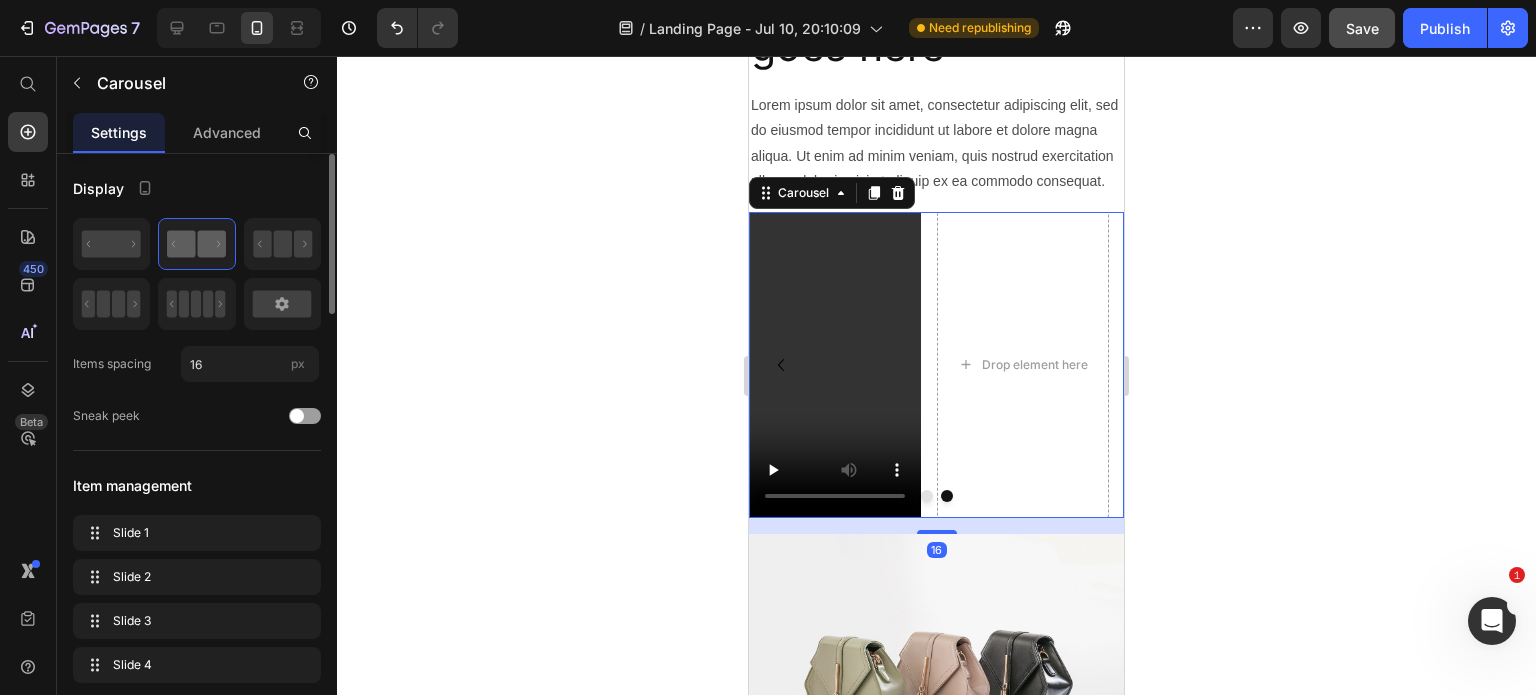 click 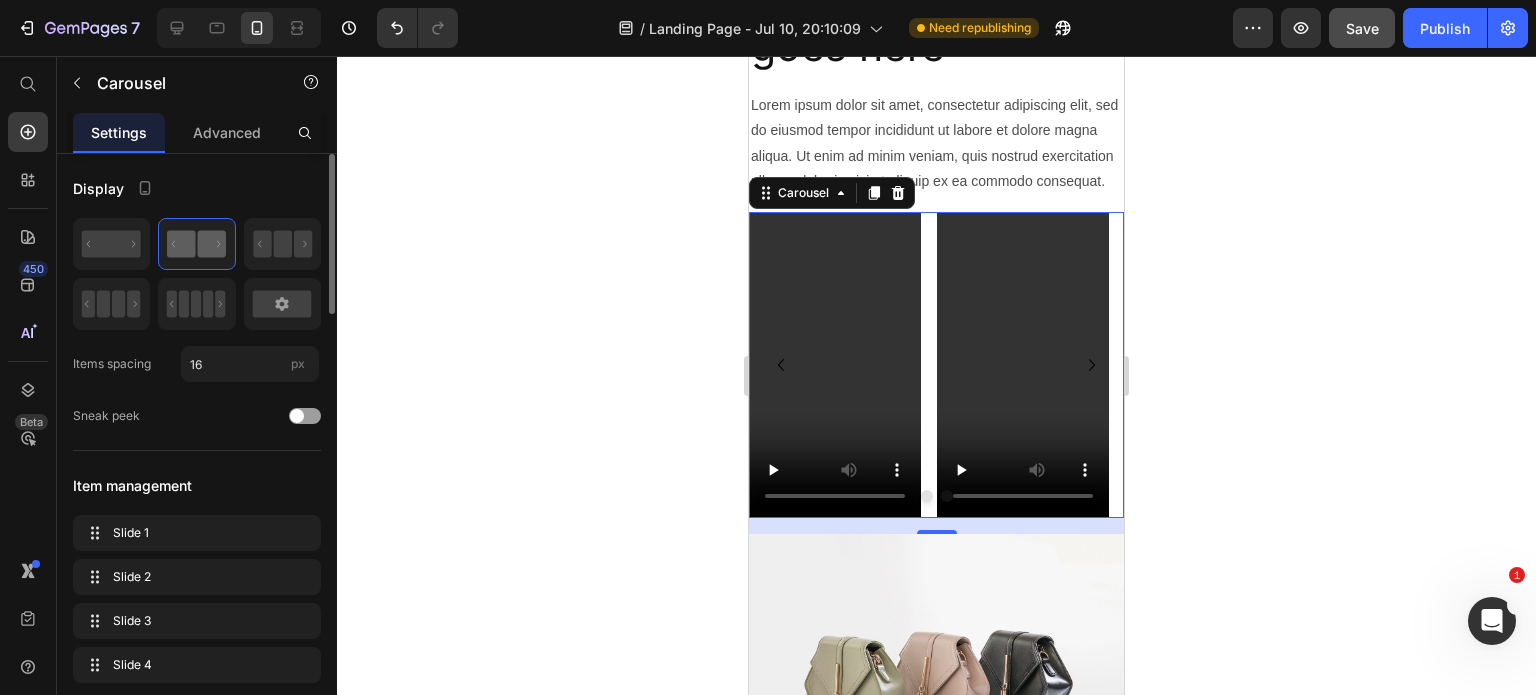 click 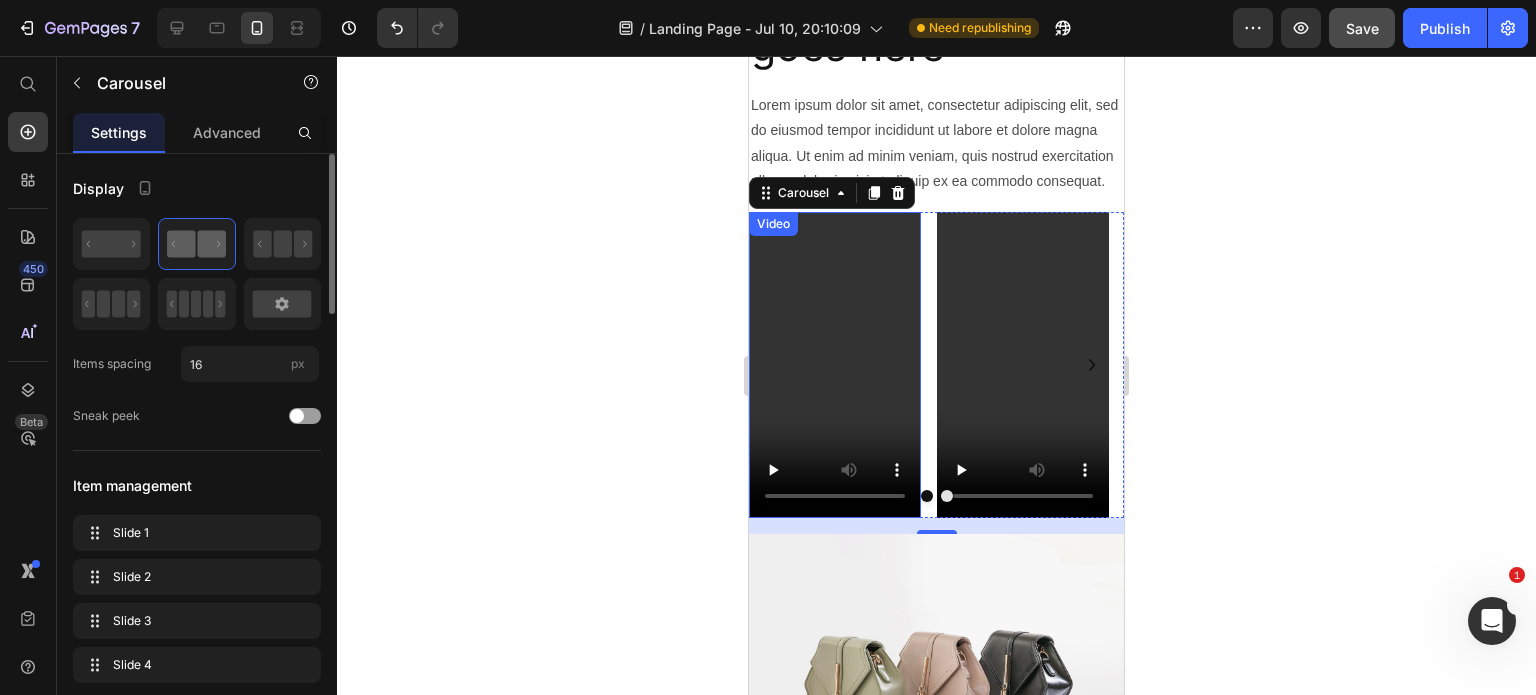 click at bounding box center (835, 365) 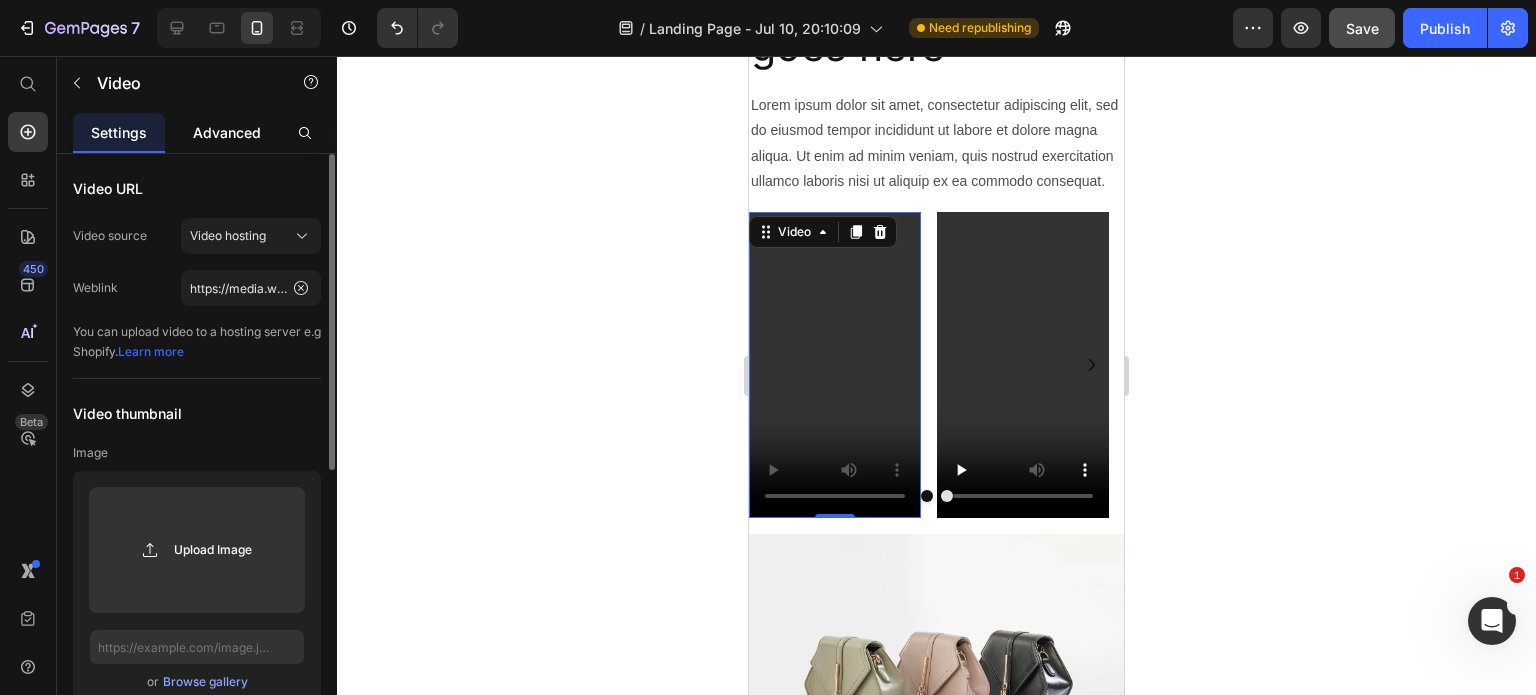 click on "Advanced" at bounding box center (227, 132) 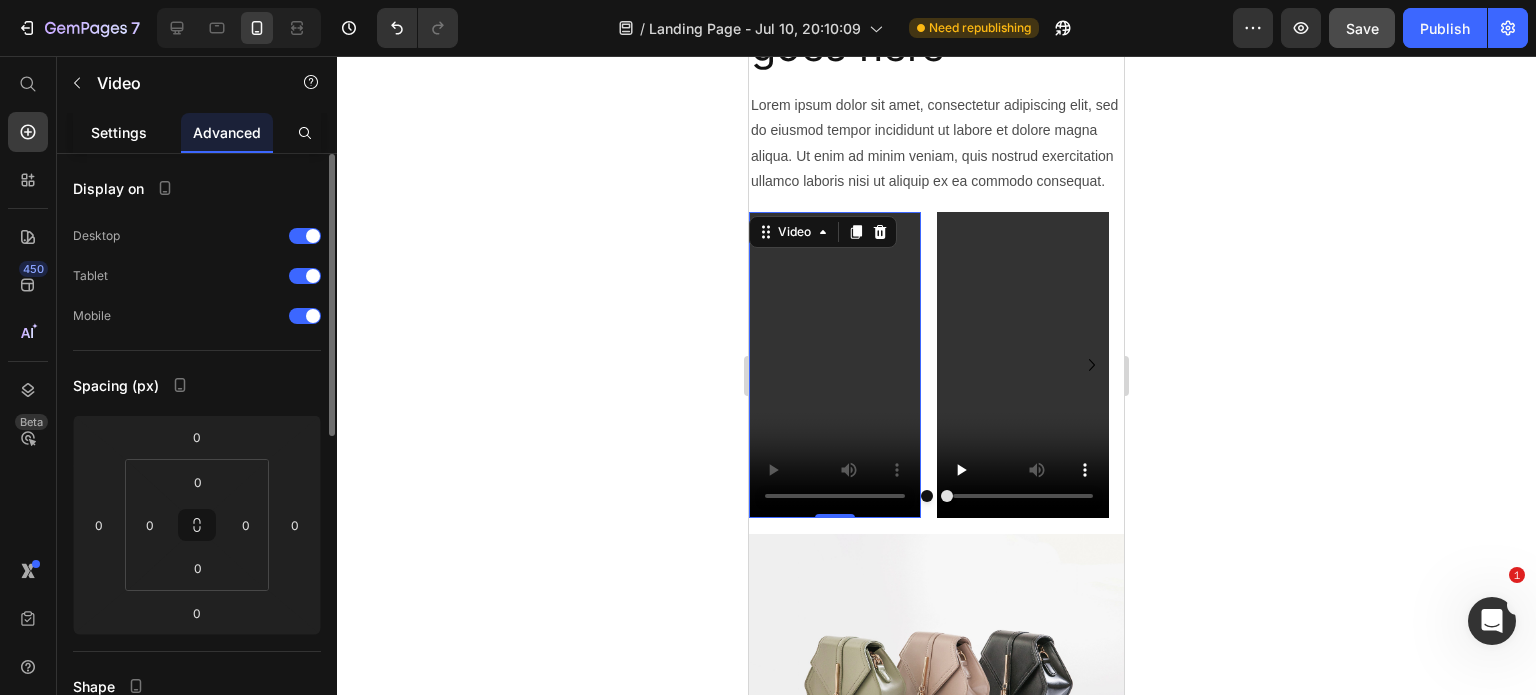 click on "Settings" at bounding box center (119, 132) 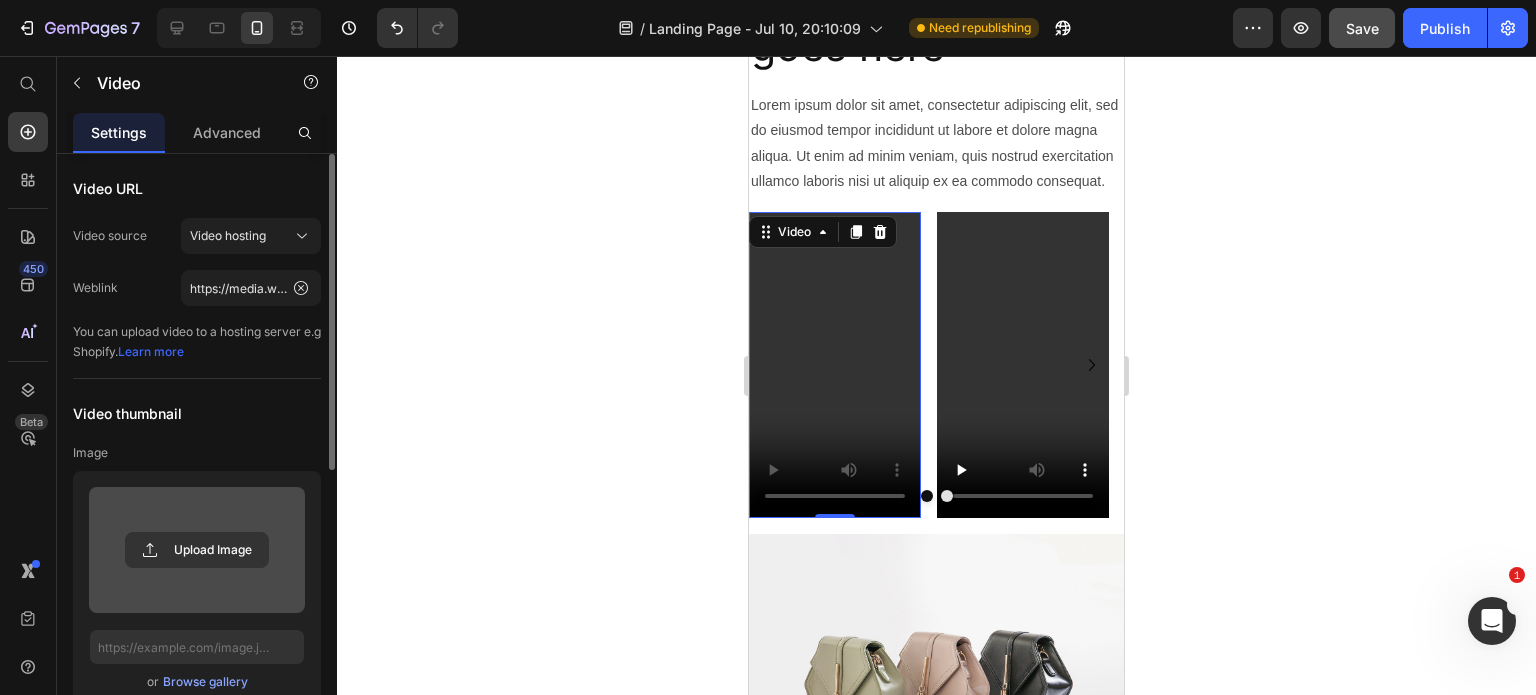 click at bounding box center (197, 550) 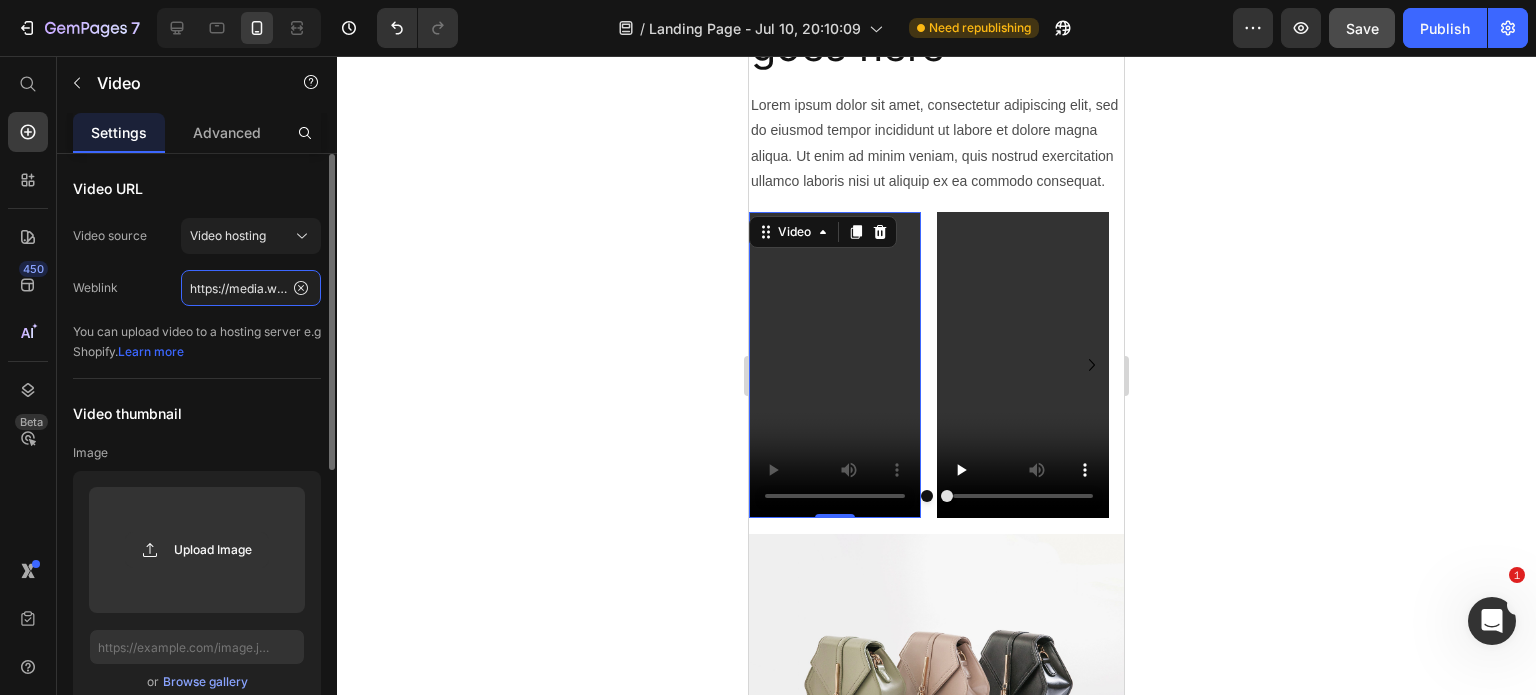 click on "https://media.w3.org/2010/05/sintel/trailer.mp4" 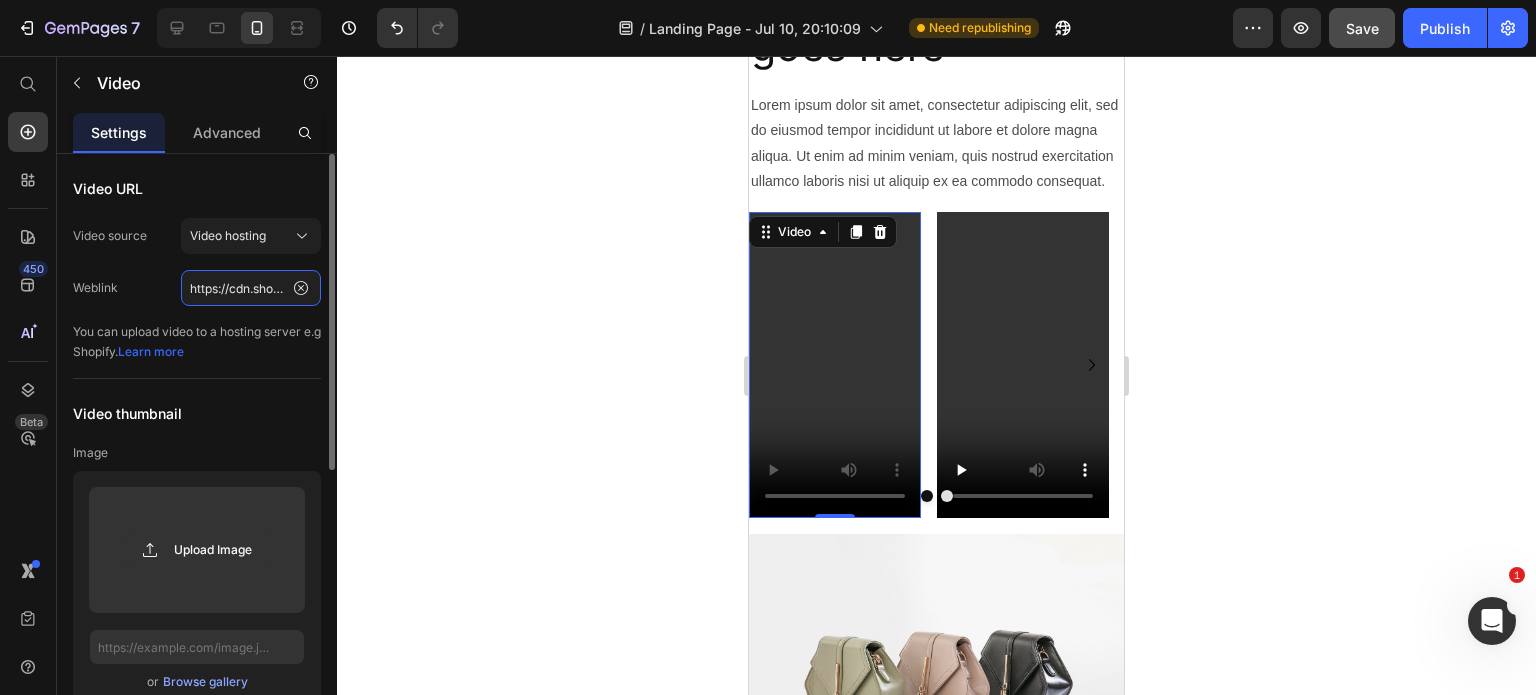 scroll, scrollTop: 0, scrollLeft: 363, axis: horizontal 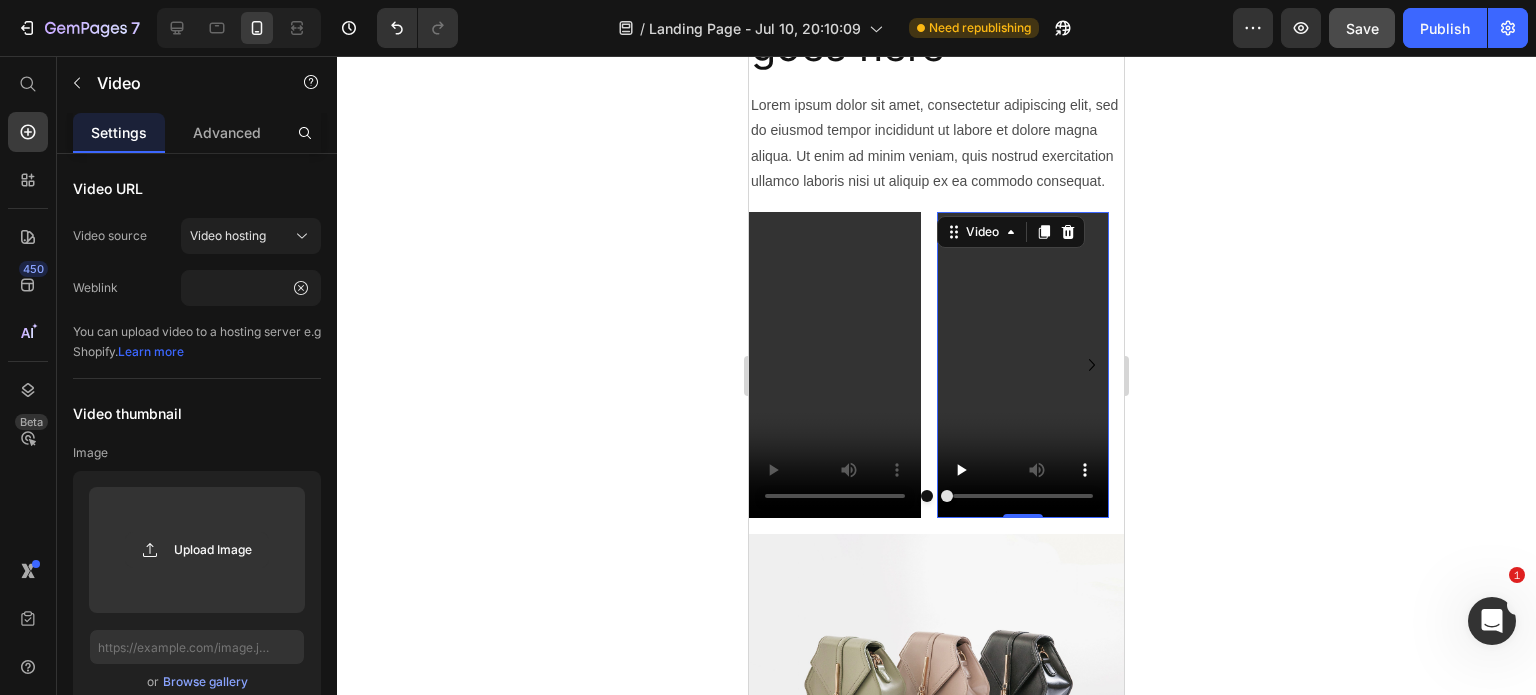 click at bounding box center (1023, 365) 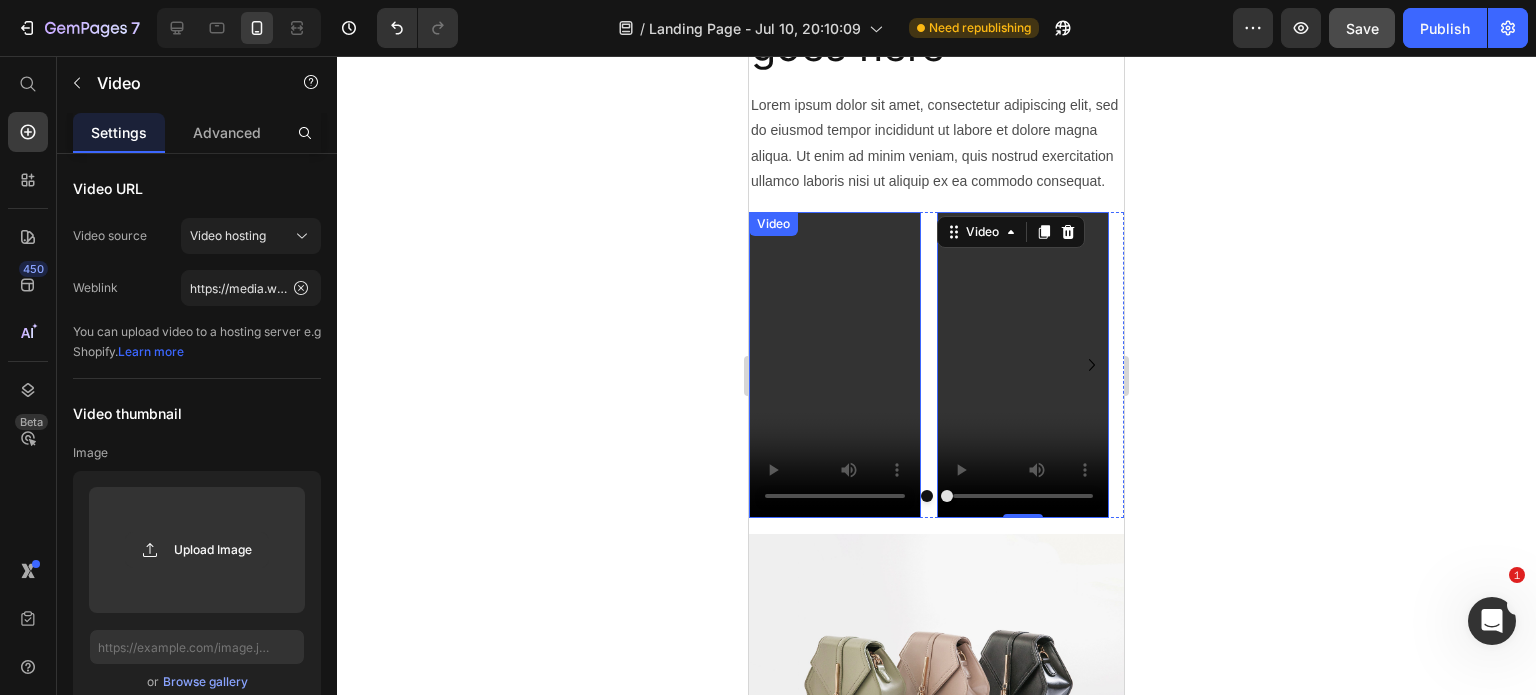 click at bounding box center [835, 365] 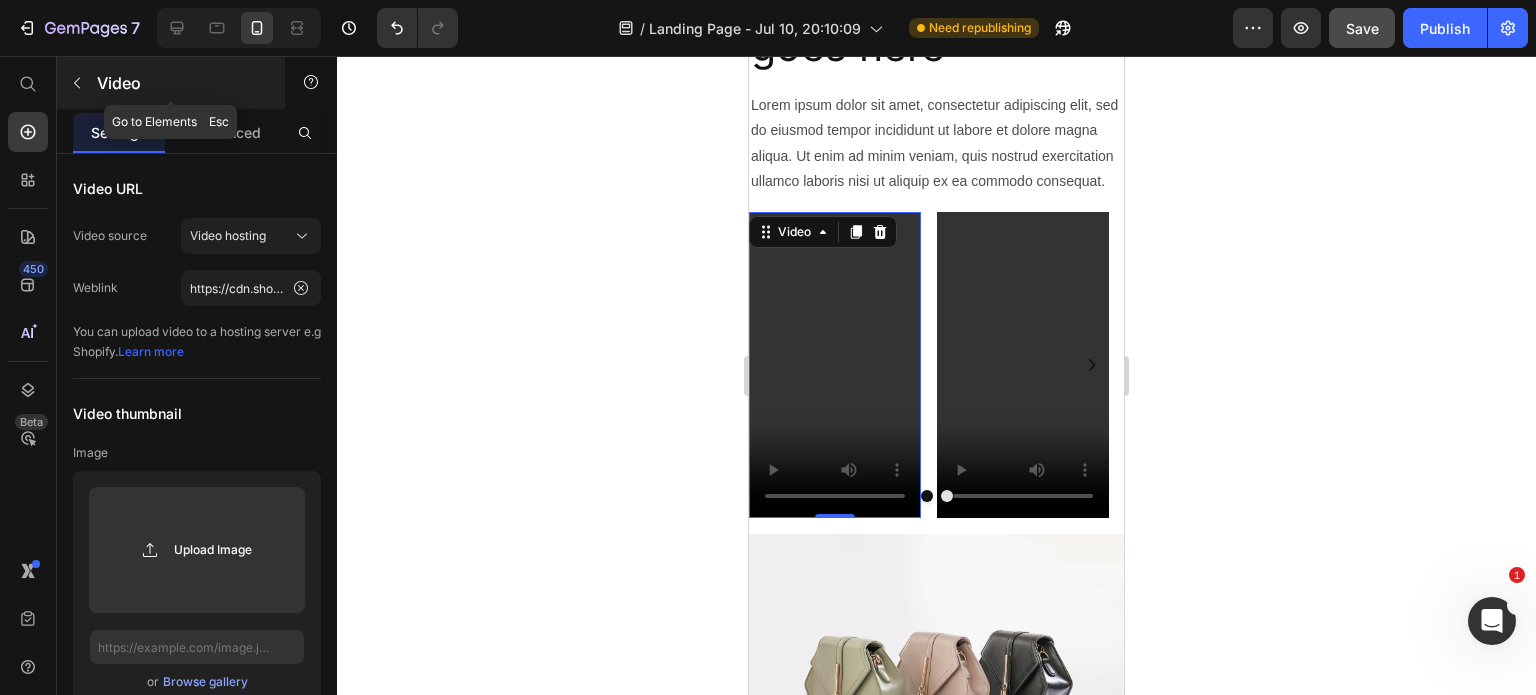 click at bounding box center (77, 83) 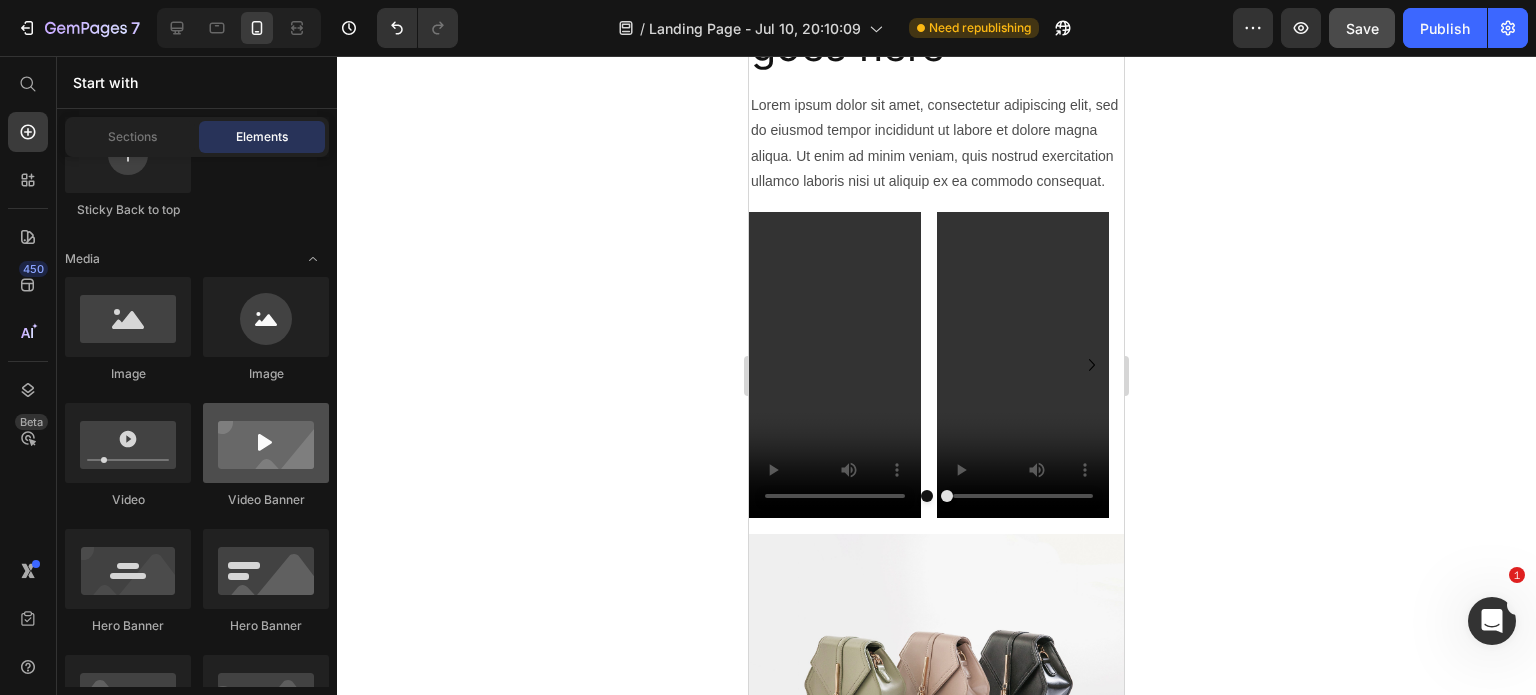 scroll, scrollTop: 801, scrollLeft: 0, axis: vertical 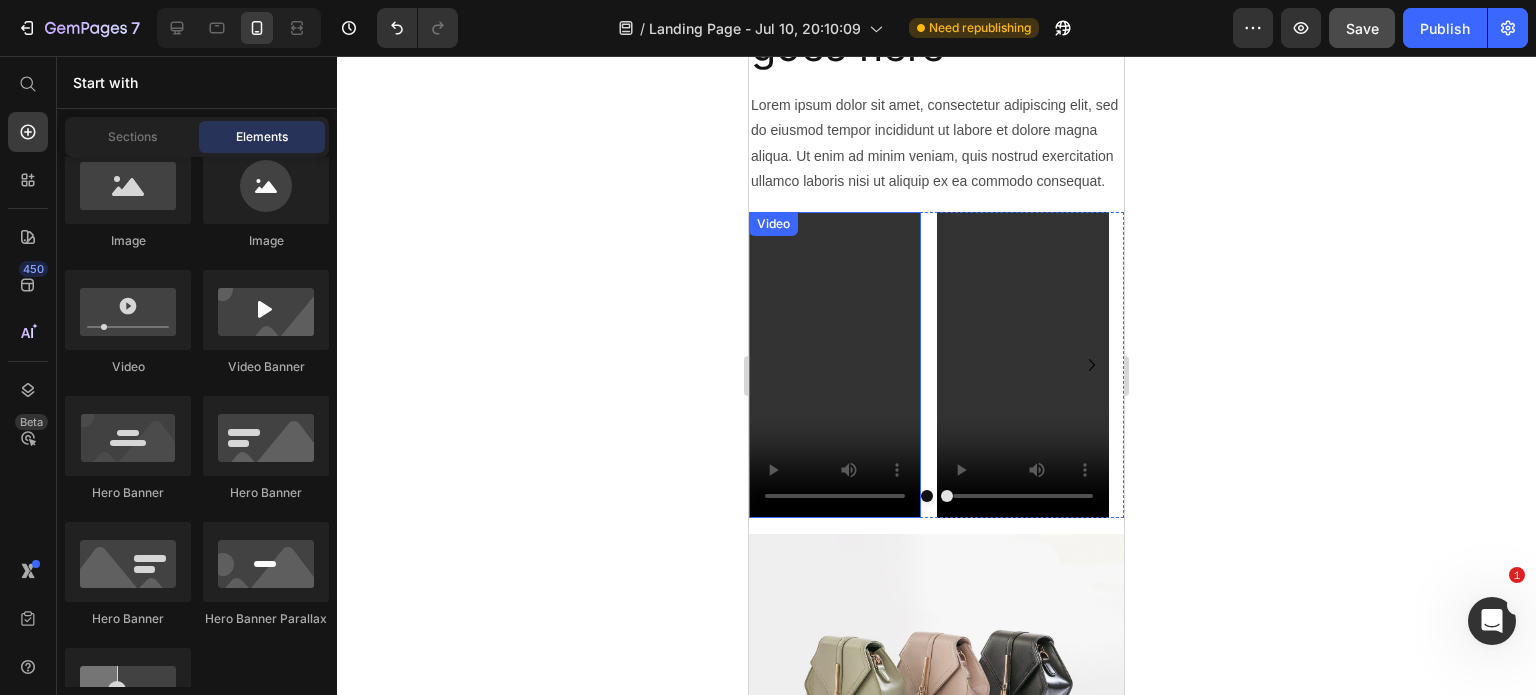 click at bounding box center [835, 365] 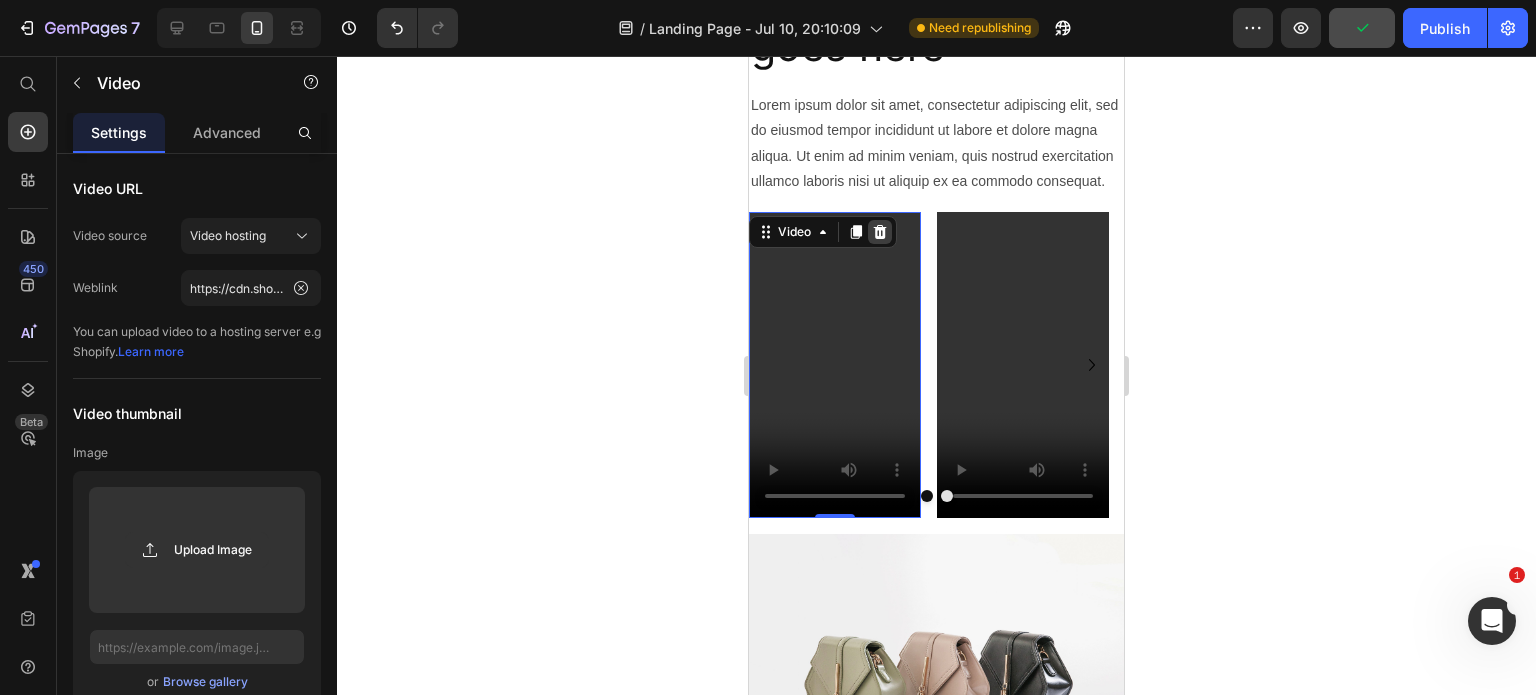 click at bounding box center (880, 232) 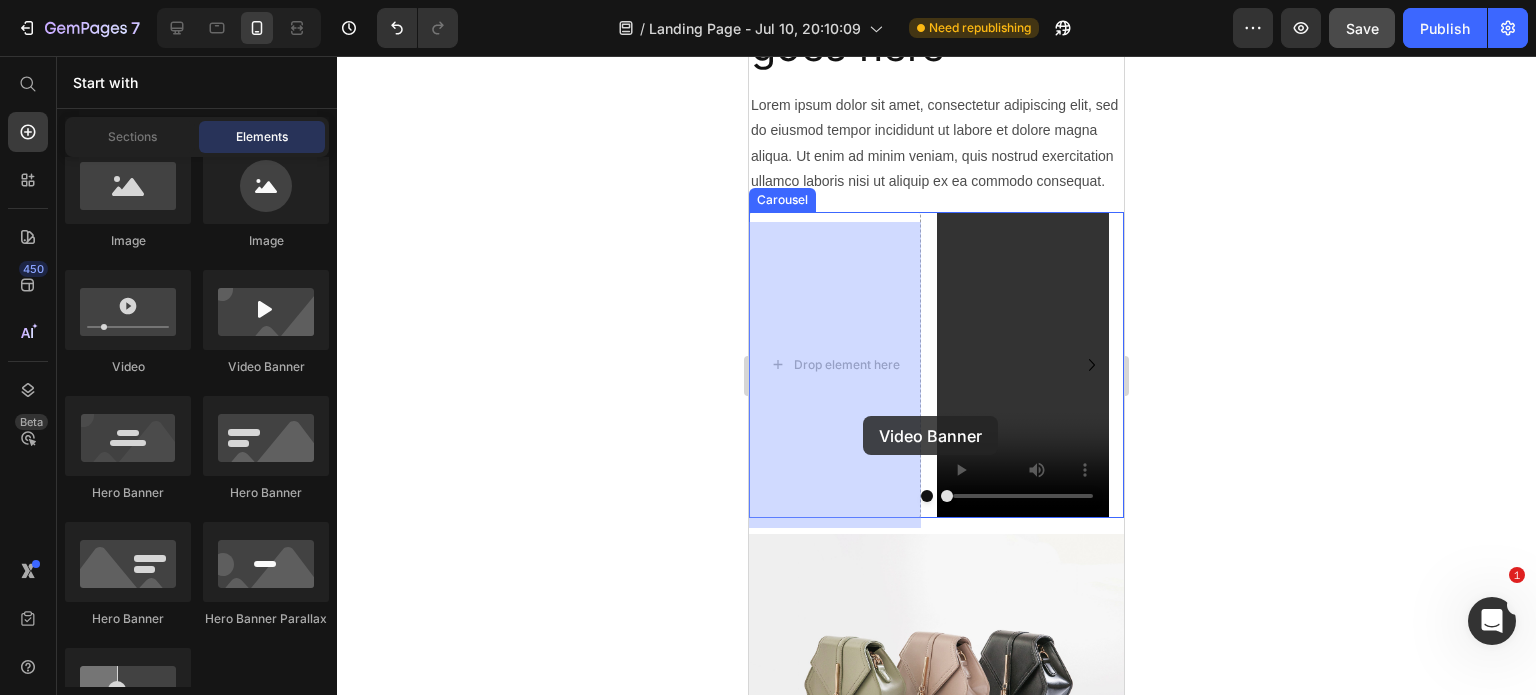 drag, startPoint x: 1017, startPoint y: 362, endPoint x: 779, endPoint y: 391, distance: 239.7603 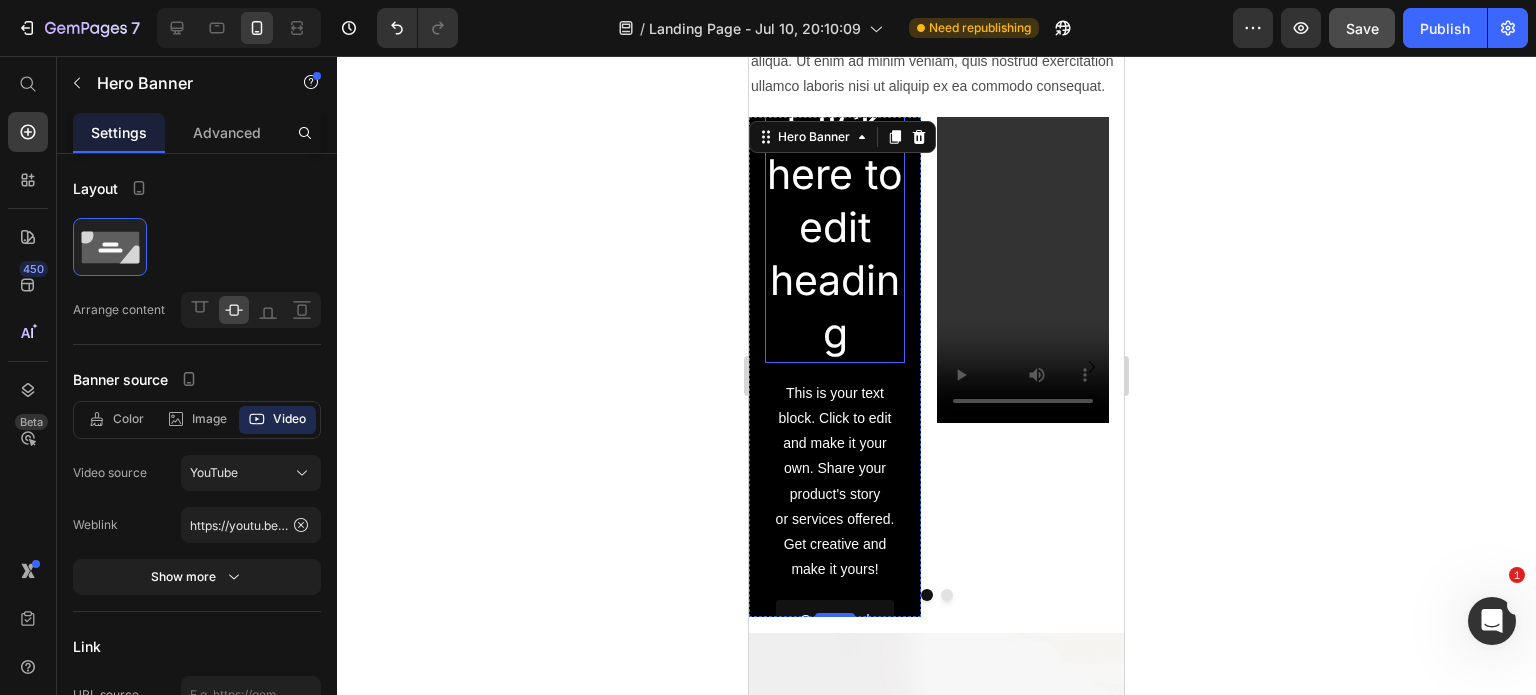 scroll, scrollTop: 800, scrollLeft: 0, axis: vertical 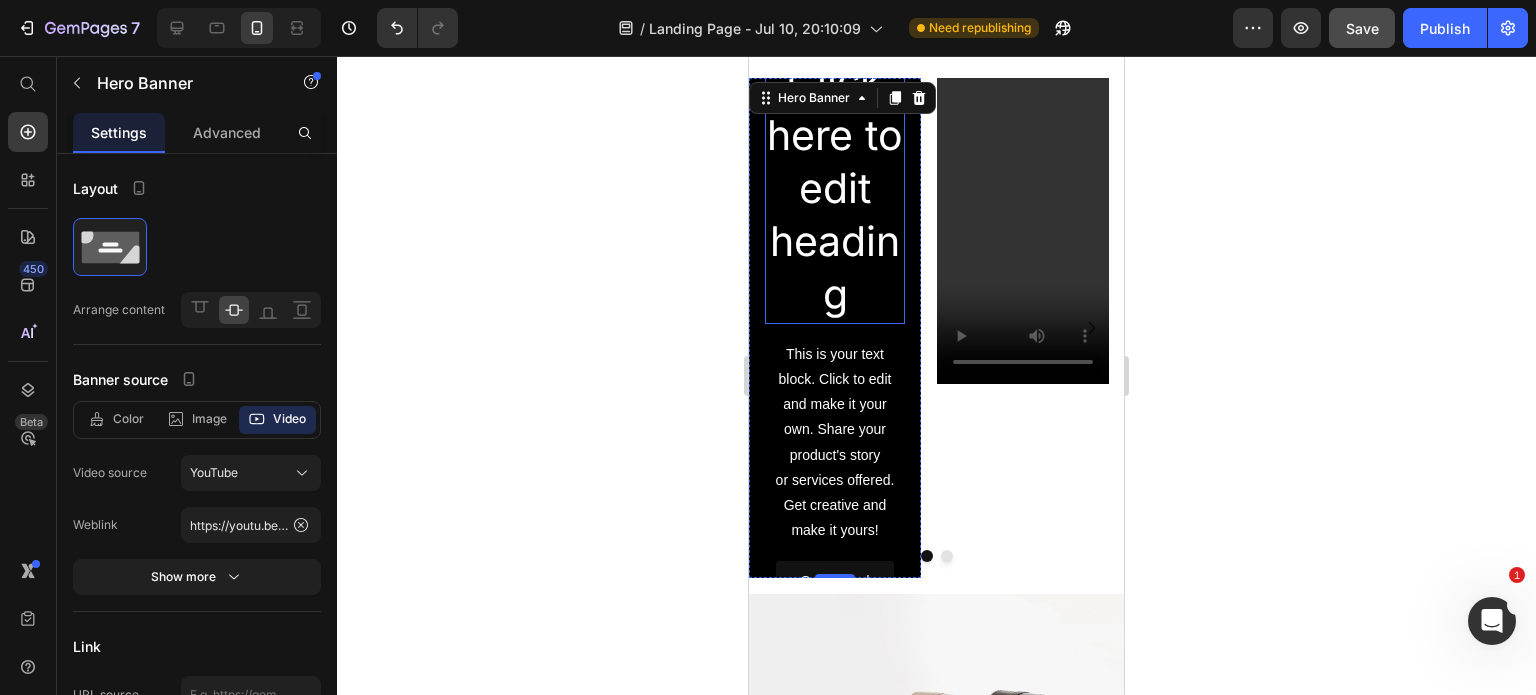 click on "Click here to edit heading" at bounding box center (835, 188) 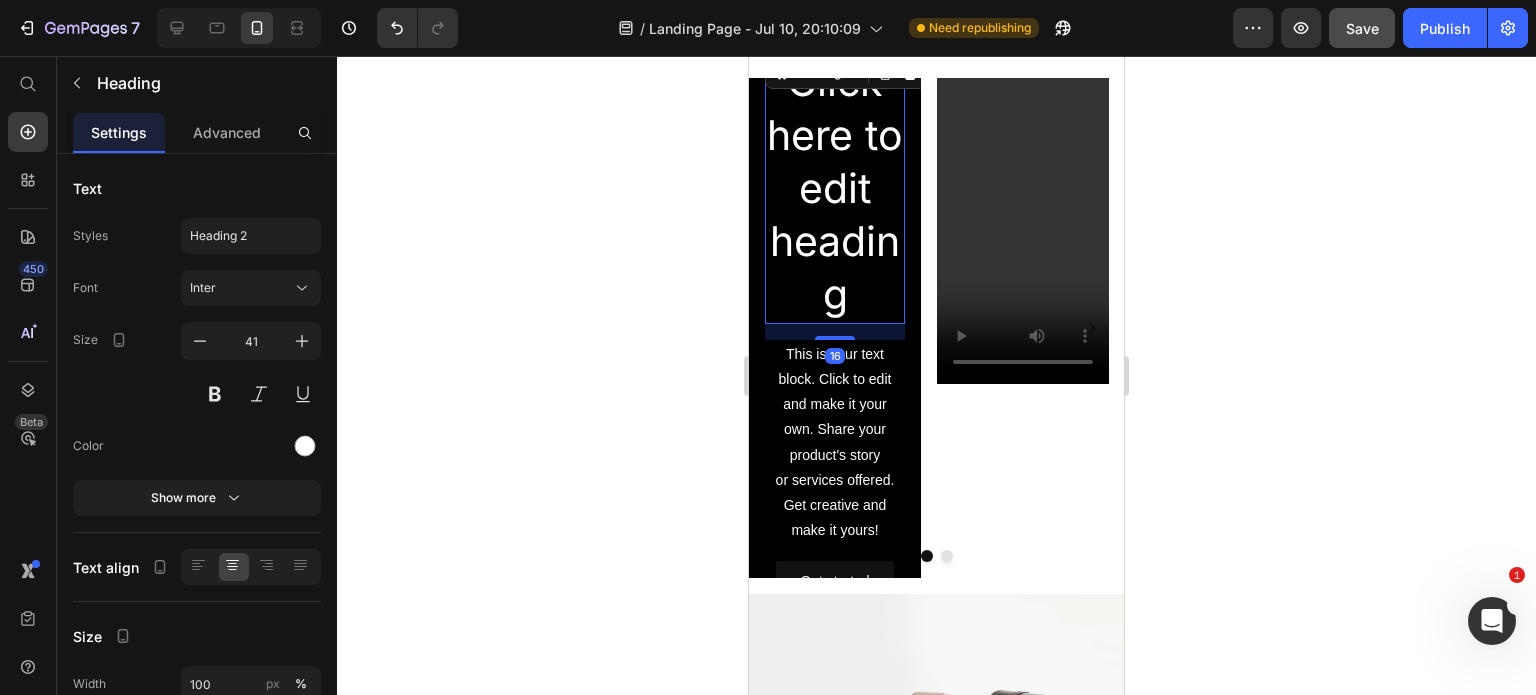 scroll, scrollTop: 666, scrollLeft: 0, axis: vertical 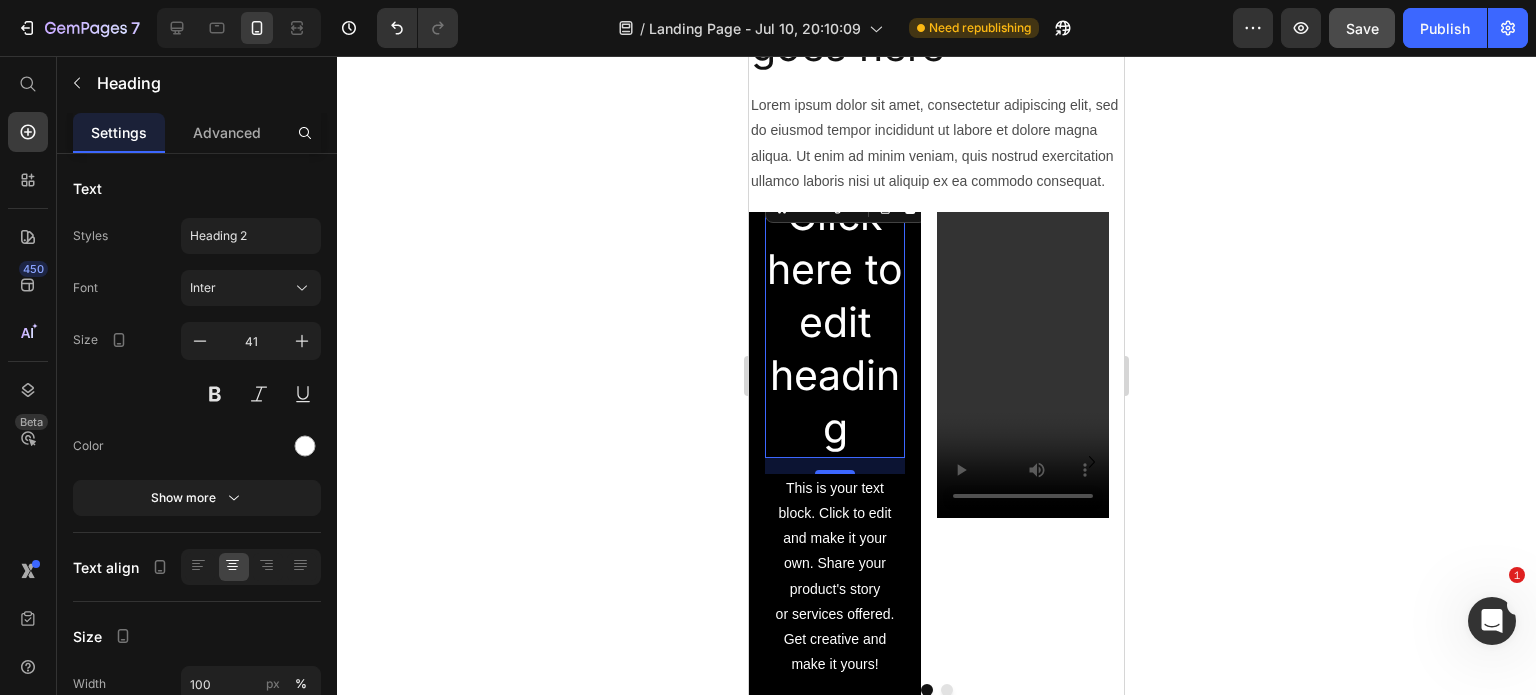 click on "Click here to edit heading" at bounding box center (835, 322) 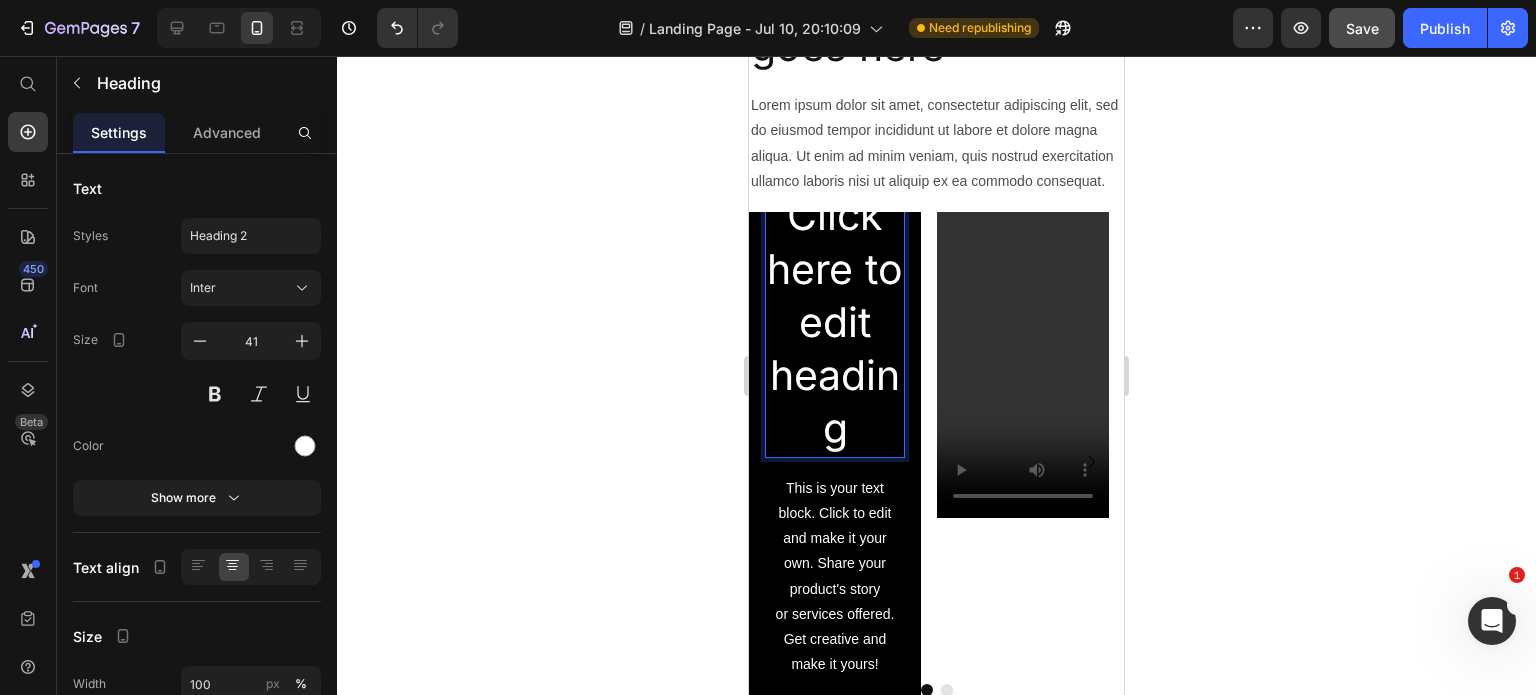 click on "Click here to edit heading" at bounding box center [835, 322] 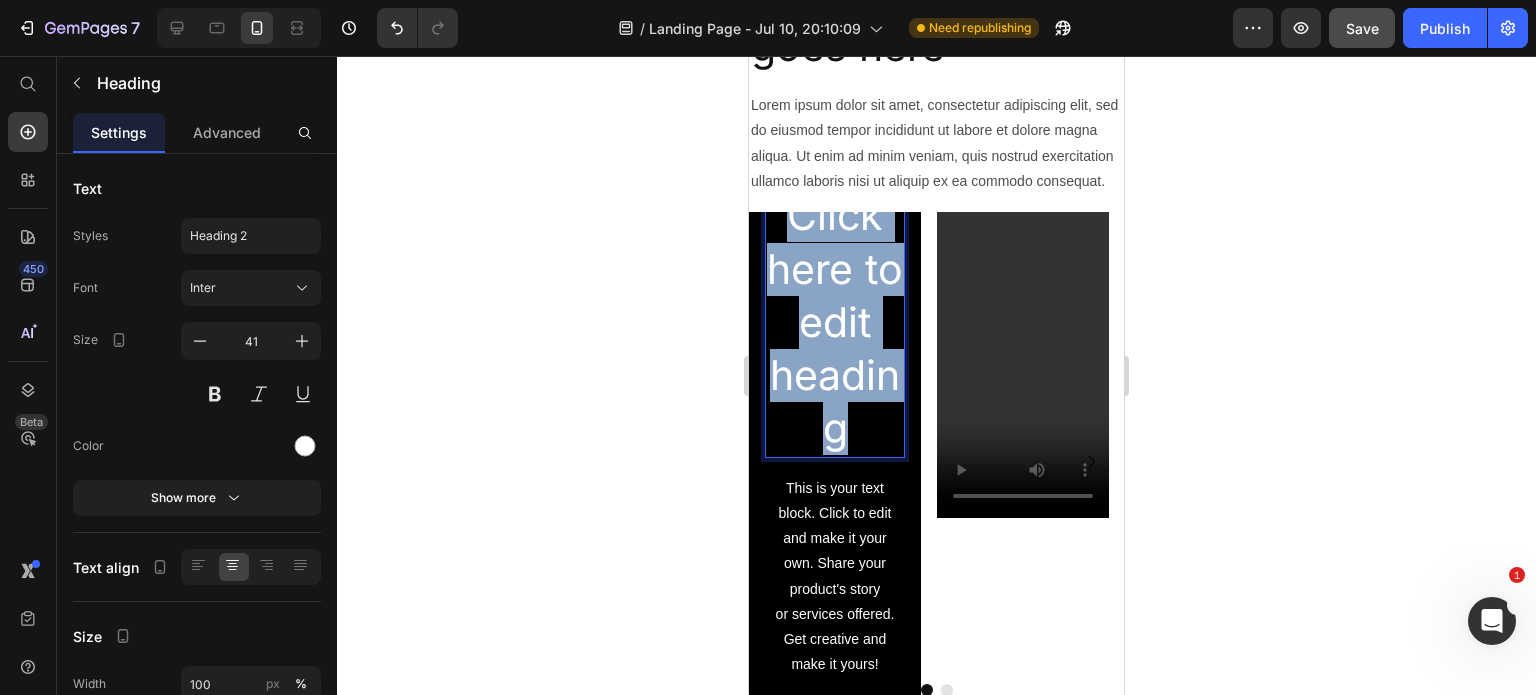 click on "Click here to edit heading" at bounding box center (835, 322) 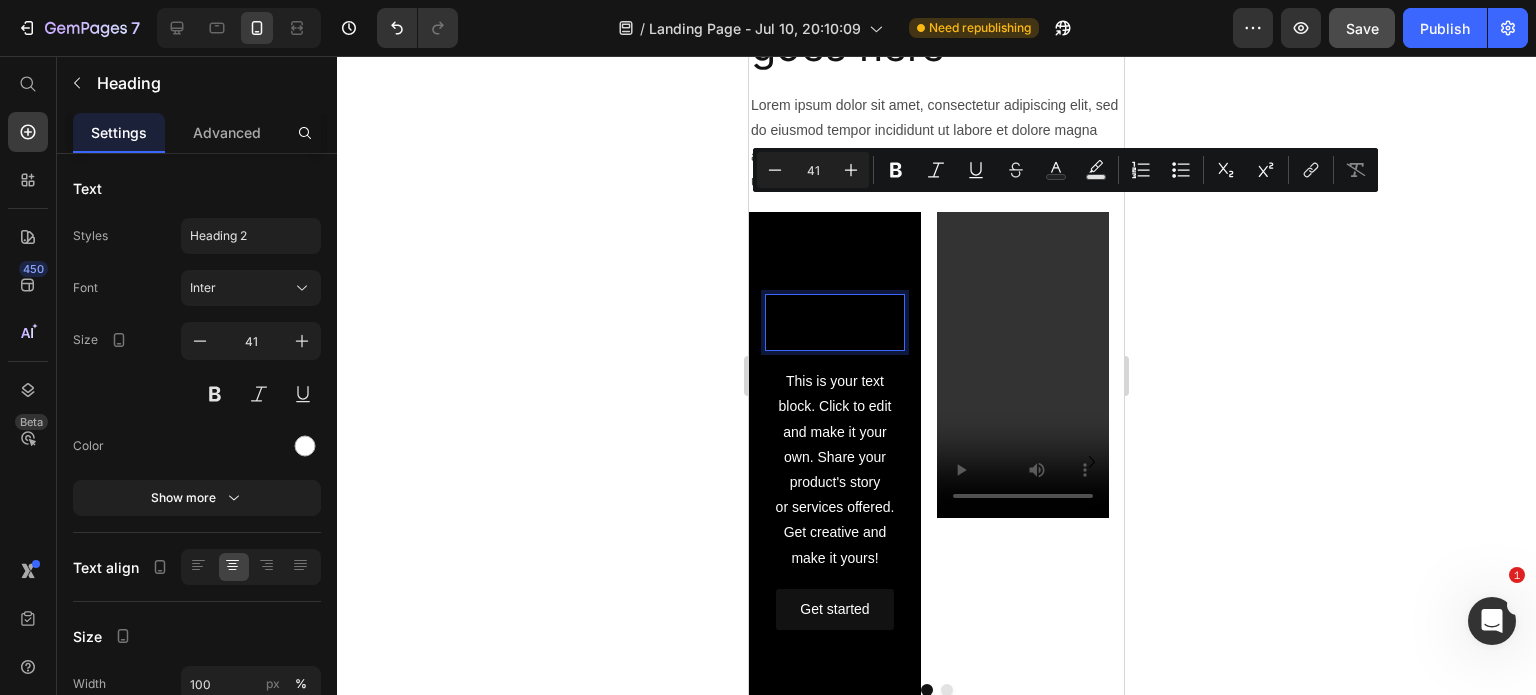 scroll, scrollTop: 745, scrollLeft: 0, axis: vertical 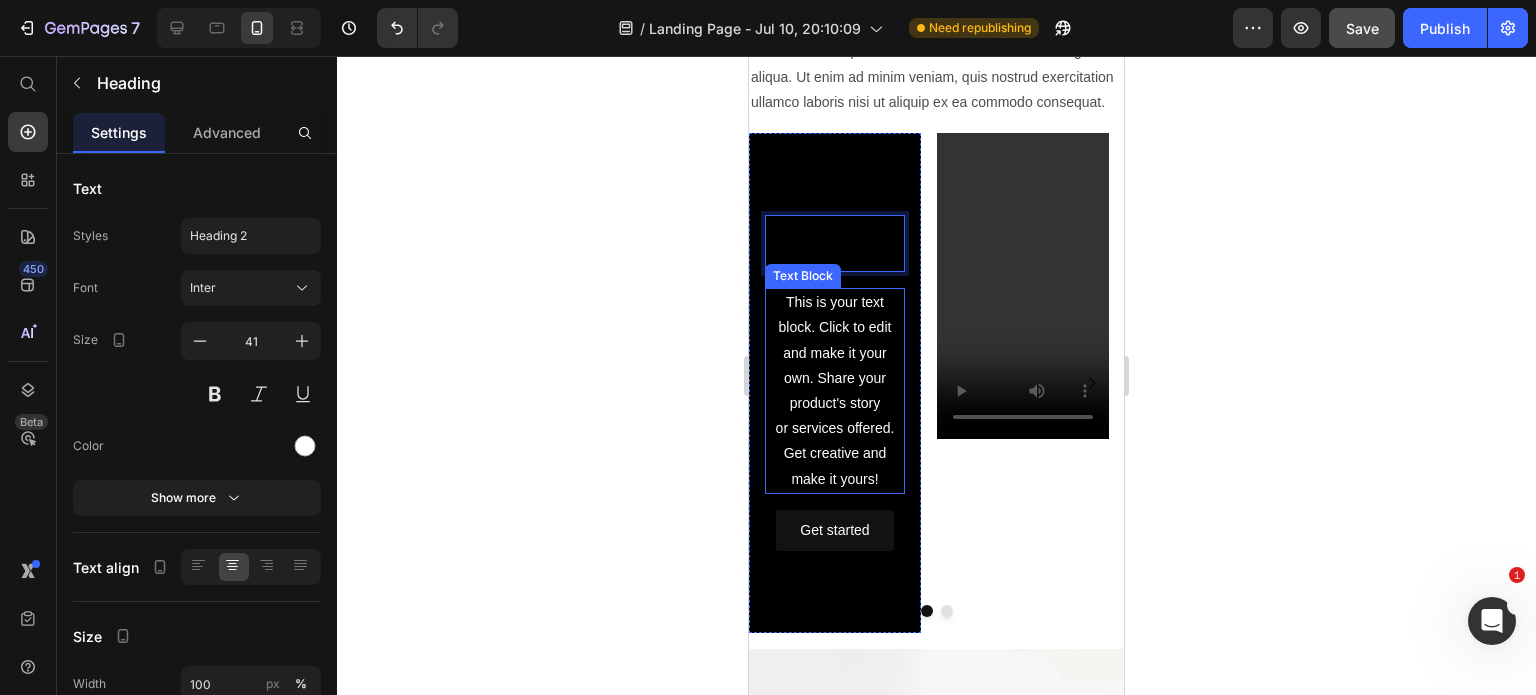 click on "This is your text block. Click to edit and make it your own. Share your product's story                   or services offered. Get creative and make it yours!" at bounding box center [835, 391] 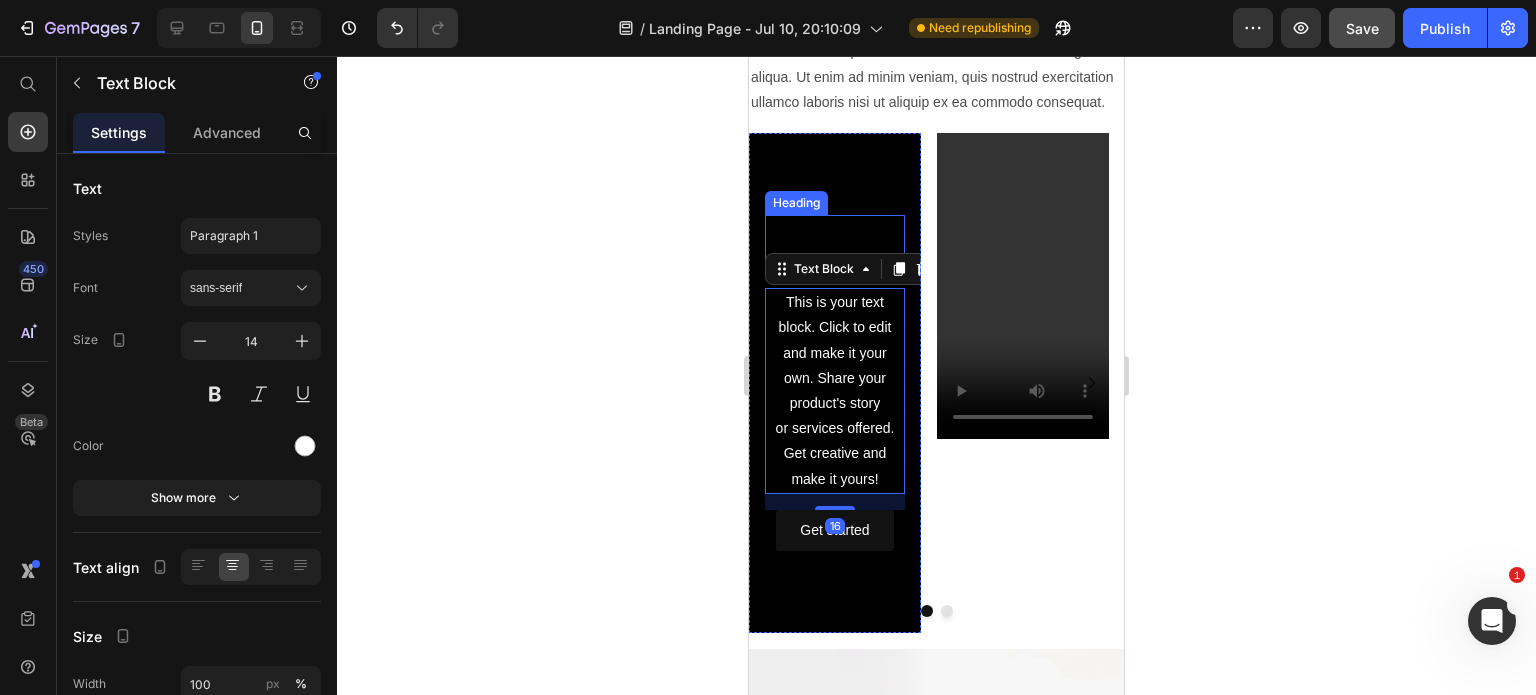 click at bounding box center (835, 243) 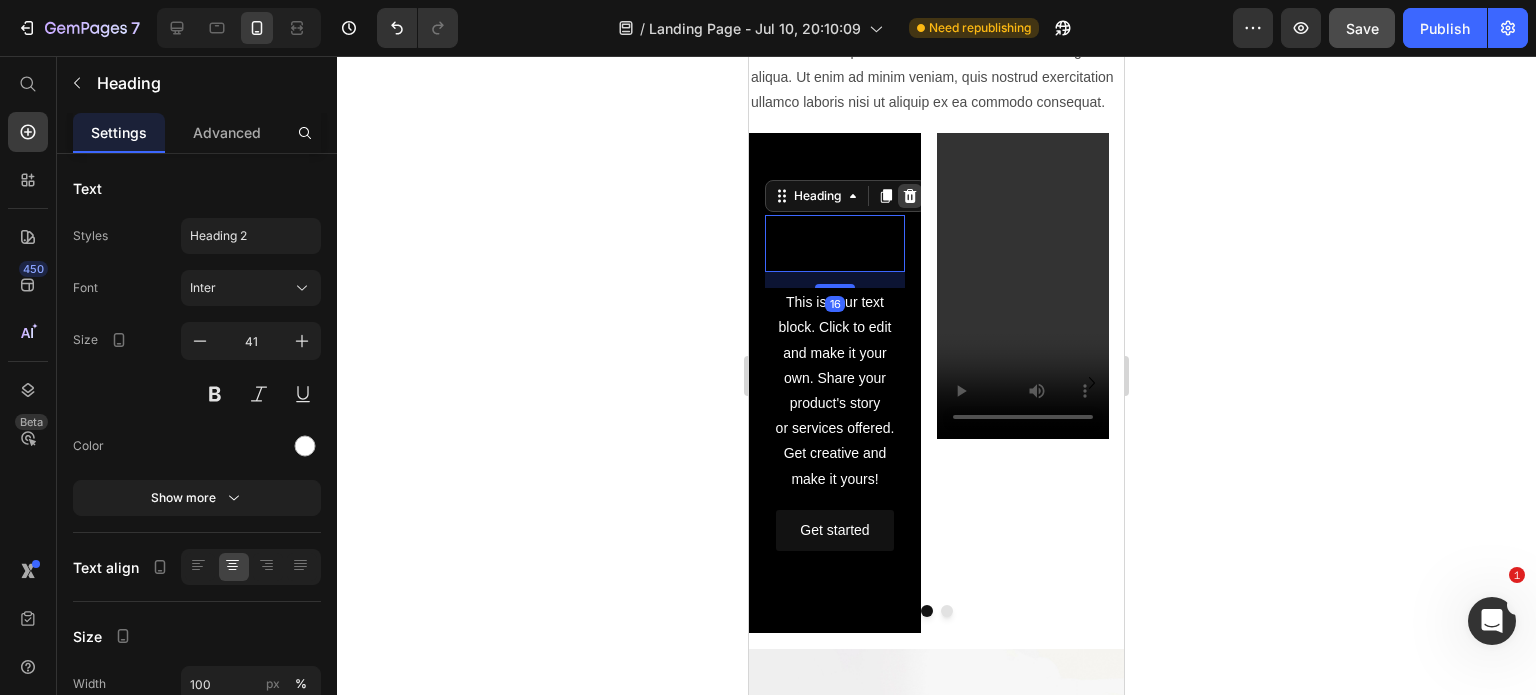 click at bounding box center (910, 196) 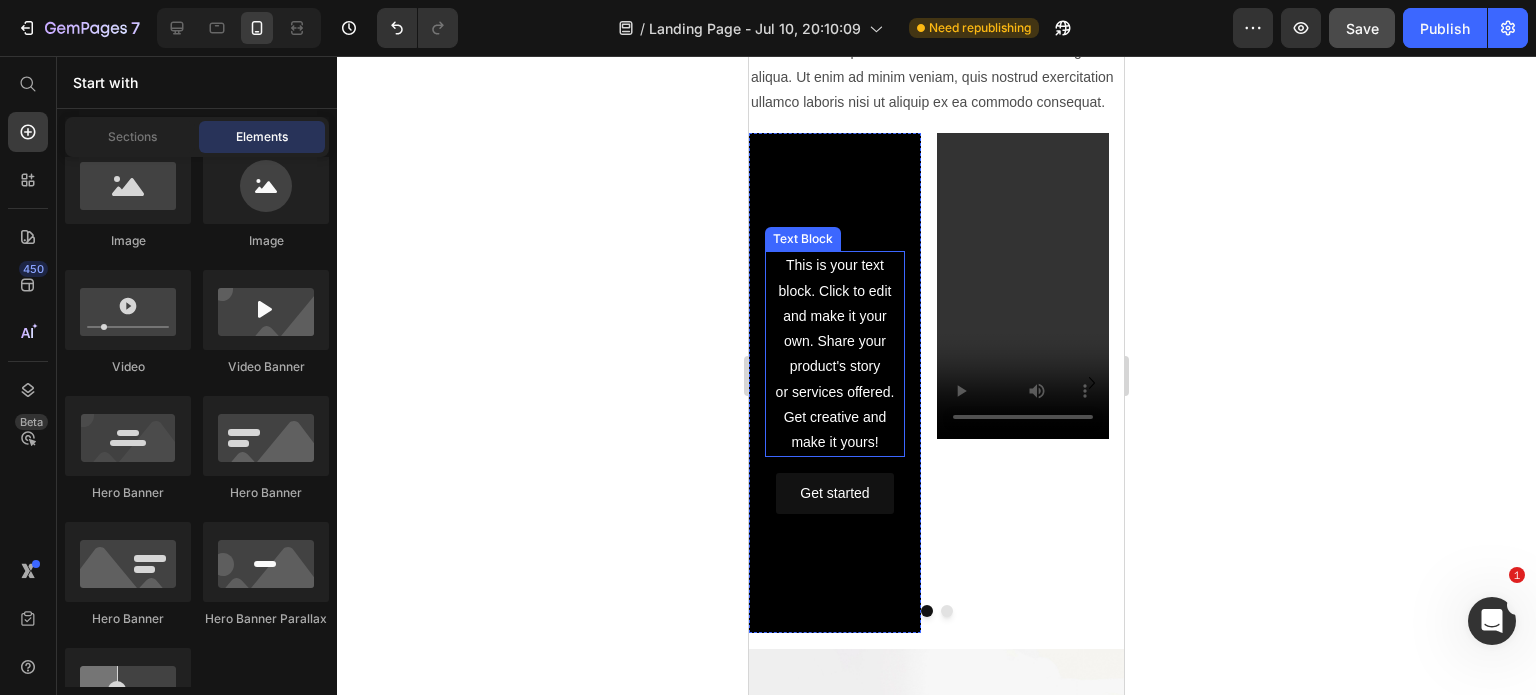 click on "This is your text block. Click to edit and make it your own. Share your product's story                   or services offered. Get creative and make it yours!" at bounding box center (835, 354) 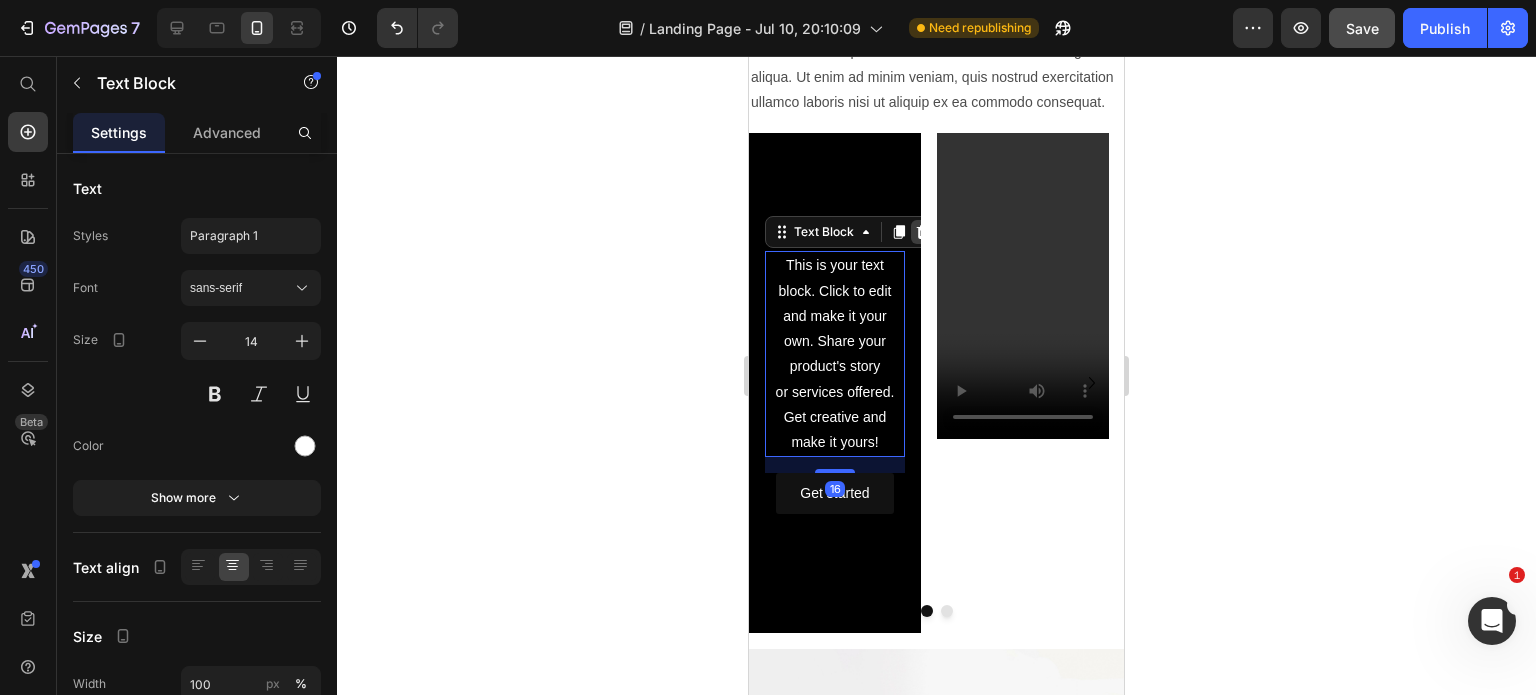 click 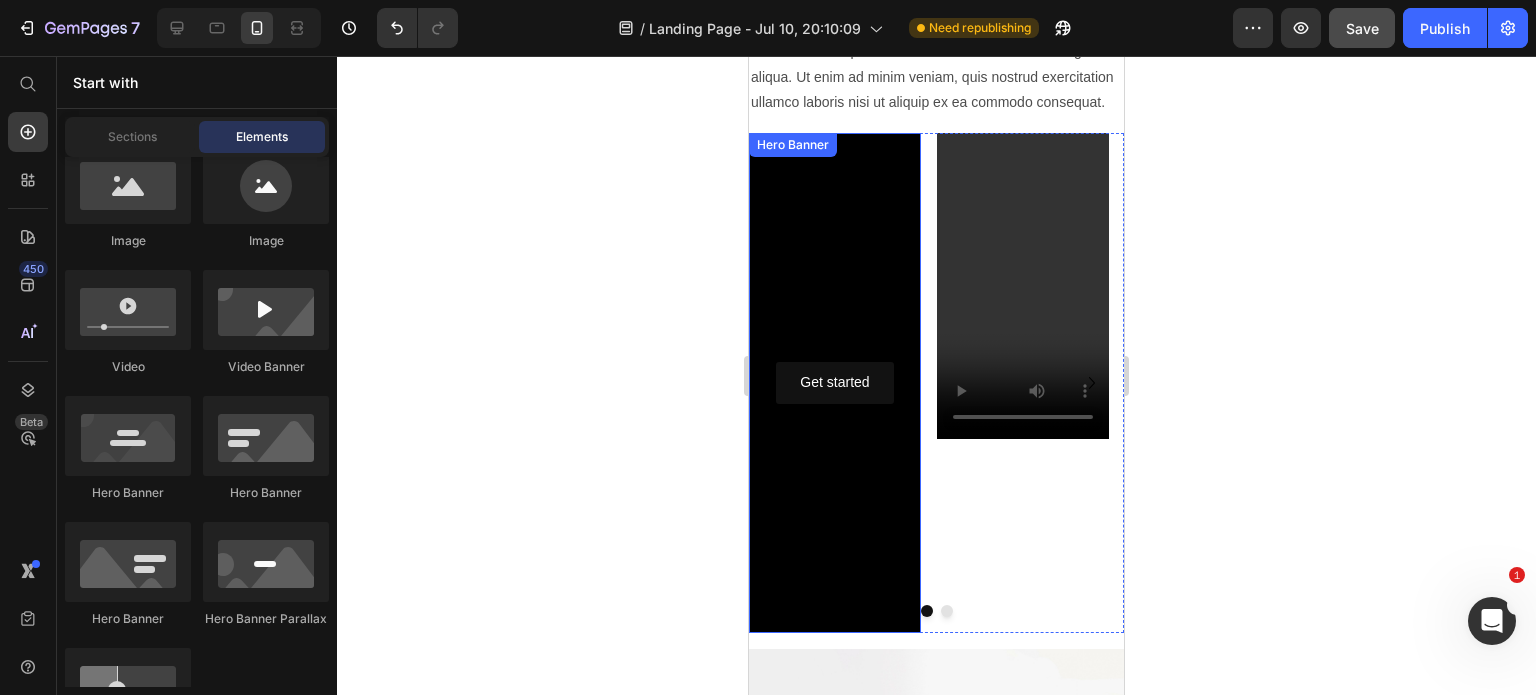 click at bounding box center (835, 383) 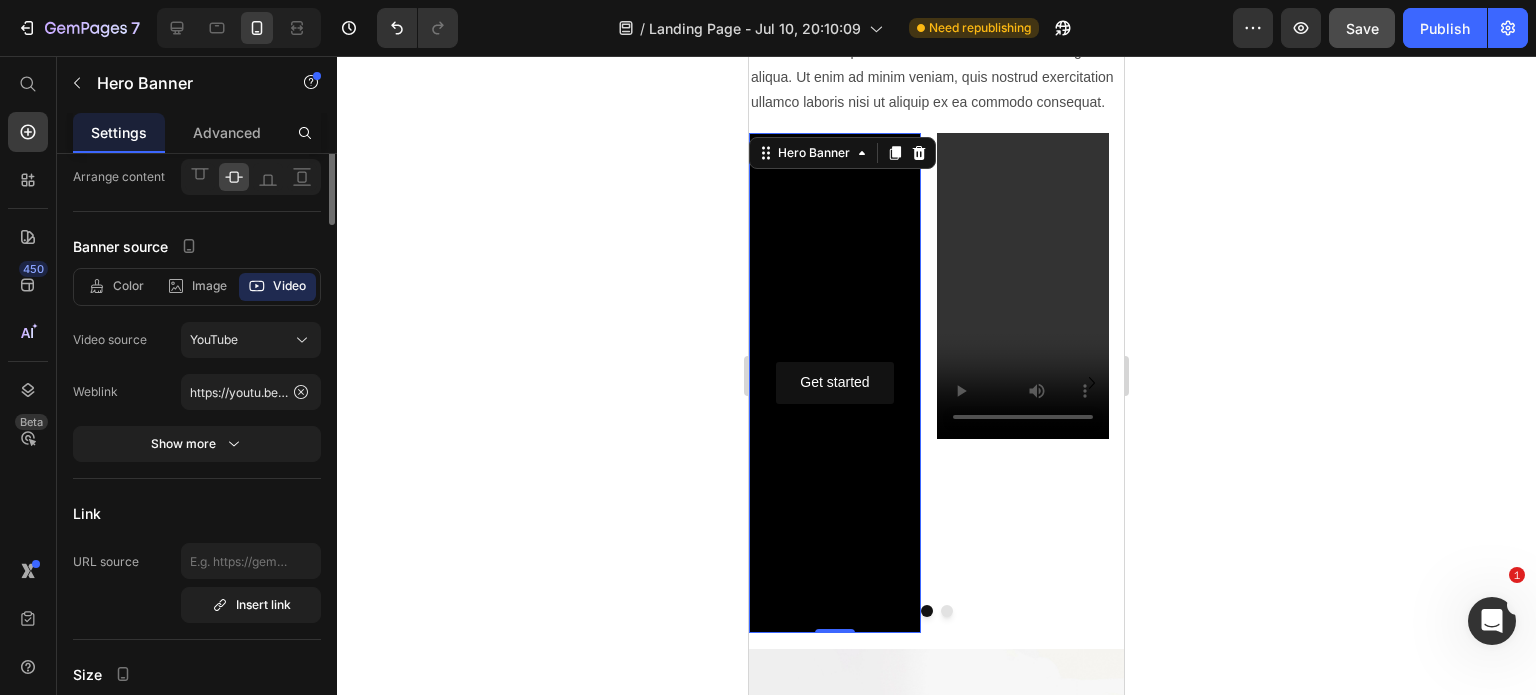 scroll, scrollTop: 0, scrollLeft: 0, axis: both 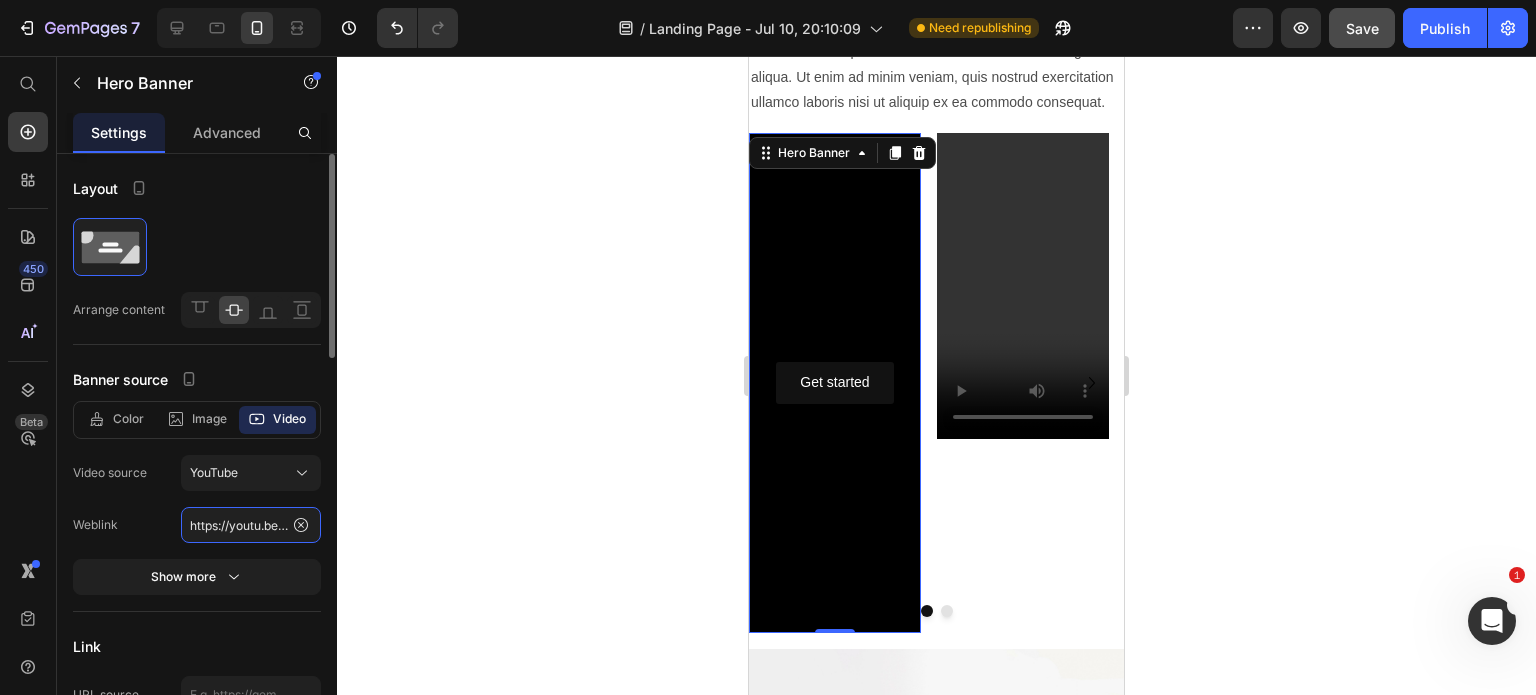 click on "https://youtu.be/KOxfzBp72uk" 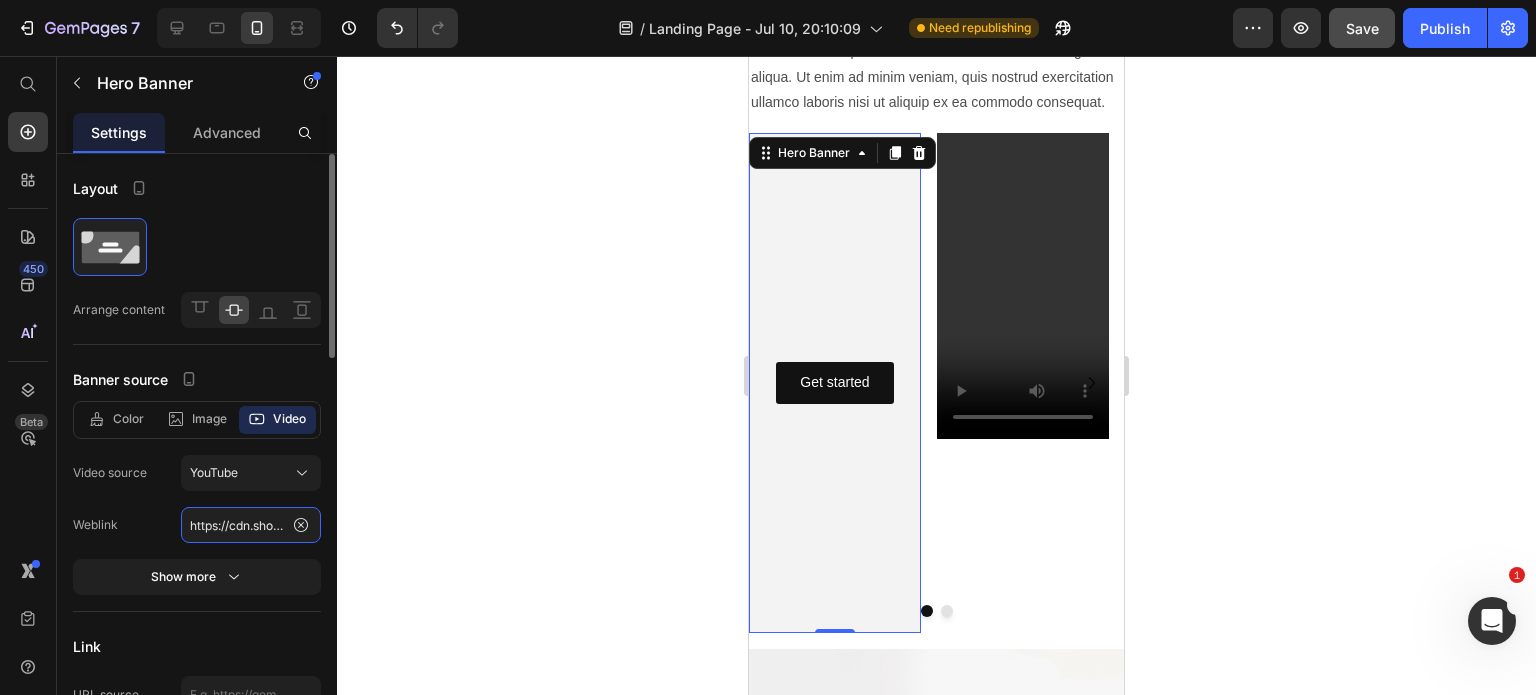 scroll, scrollTop: 0, scrollLeft: 363, axis: horizontal 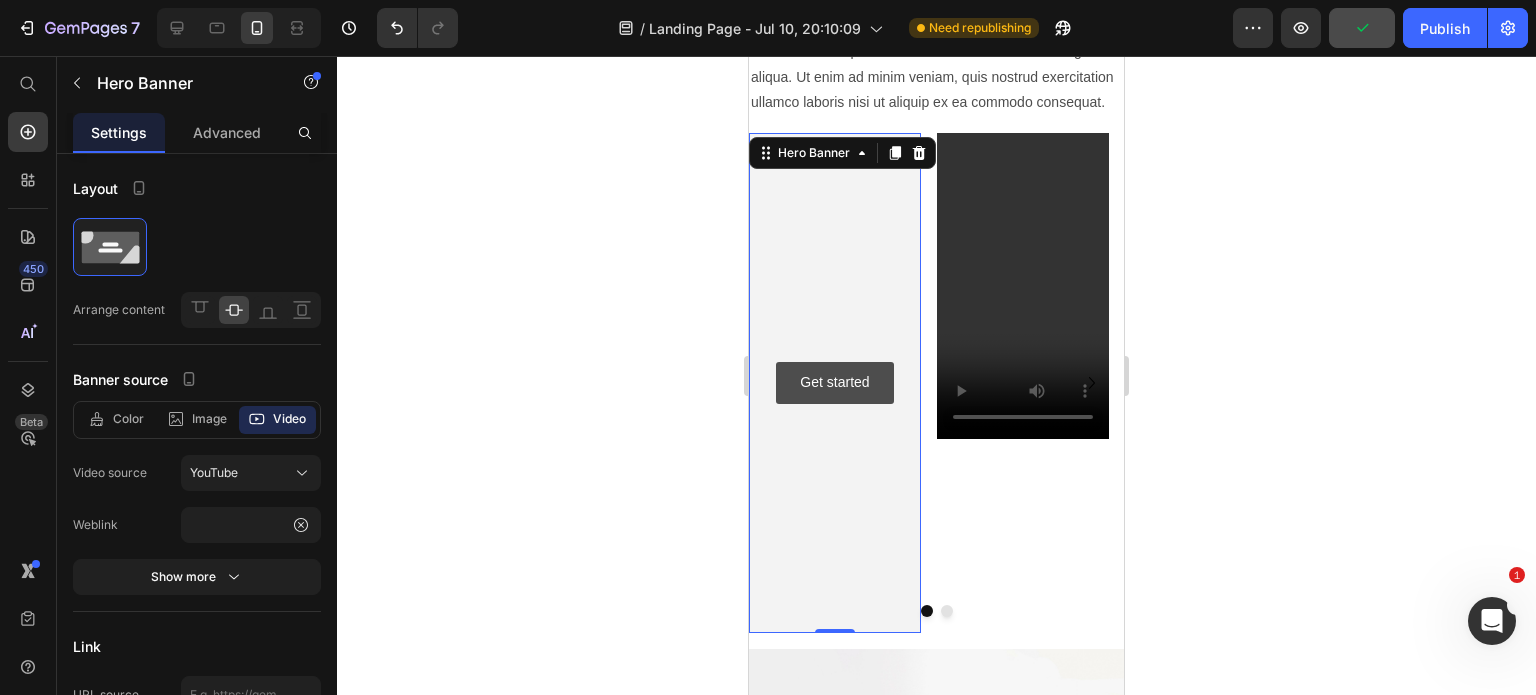 click on "Get started" at bounding box center (834, 382) 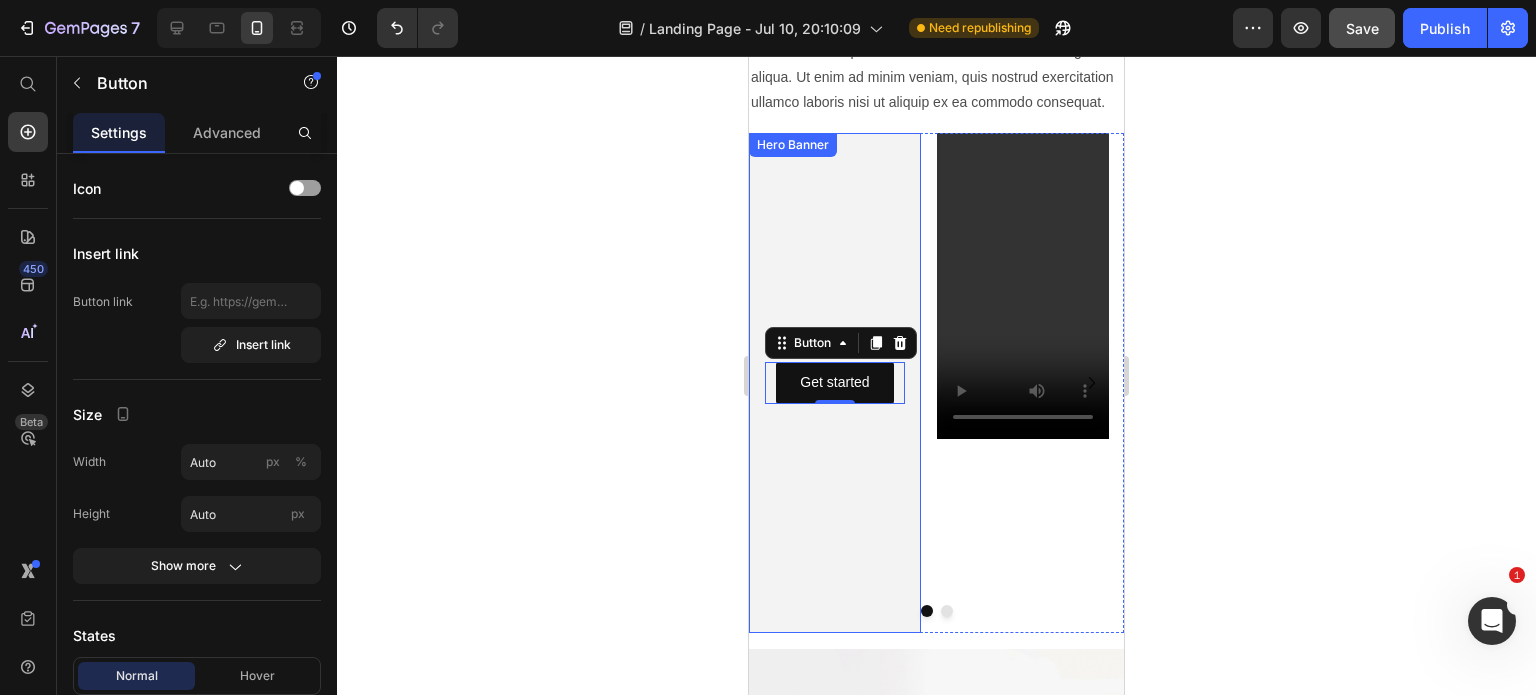 click at bounding box center [835, 383] 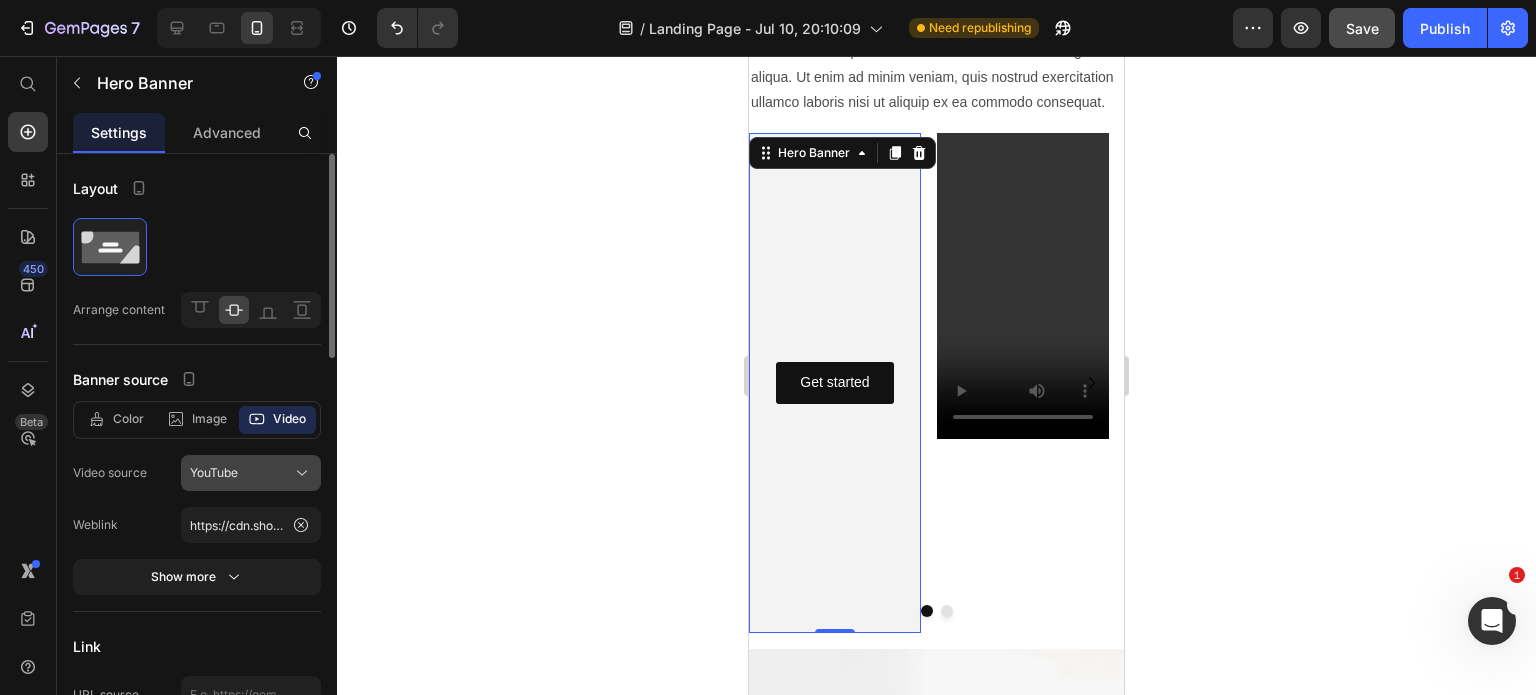 click on "YouTube" 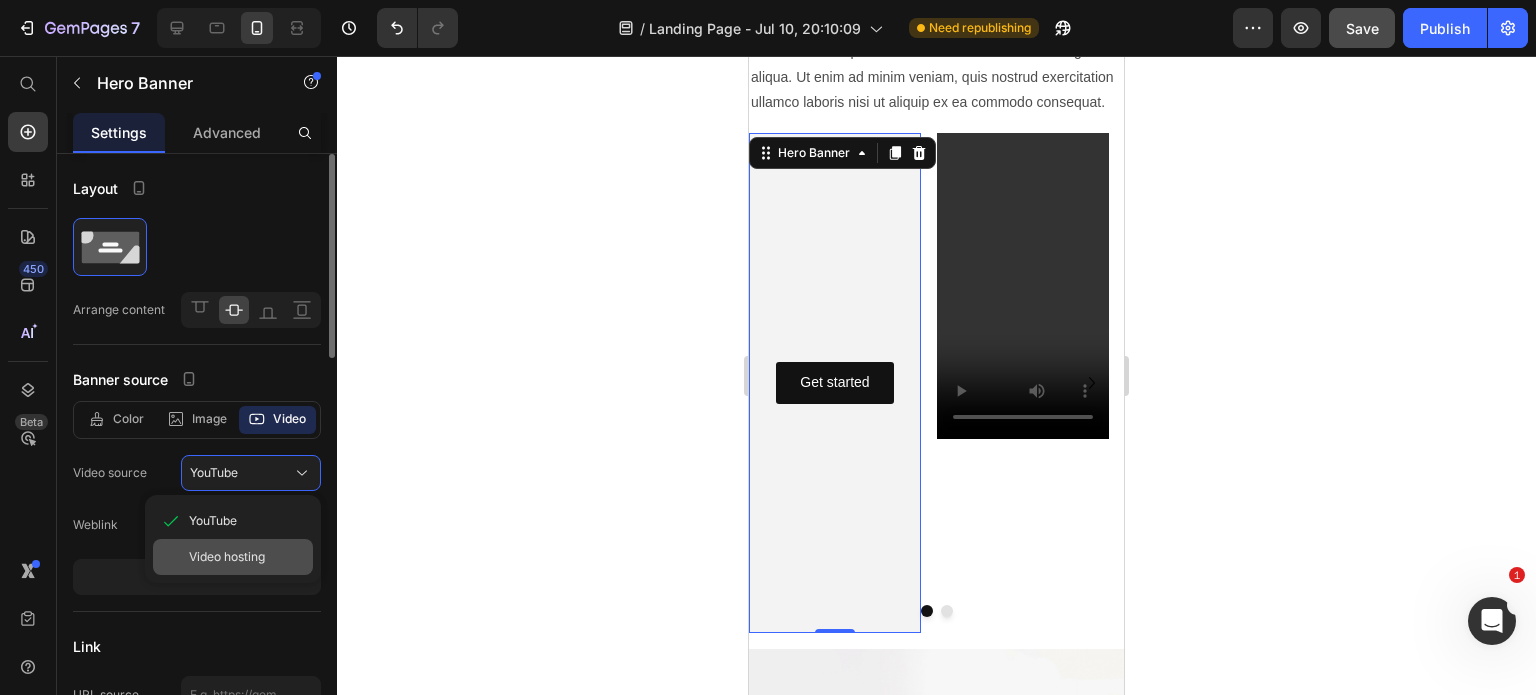 click on "Video hosting" at bounding box center (227, 557) 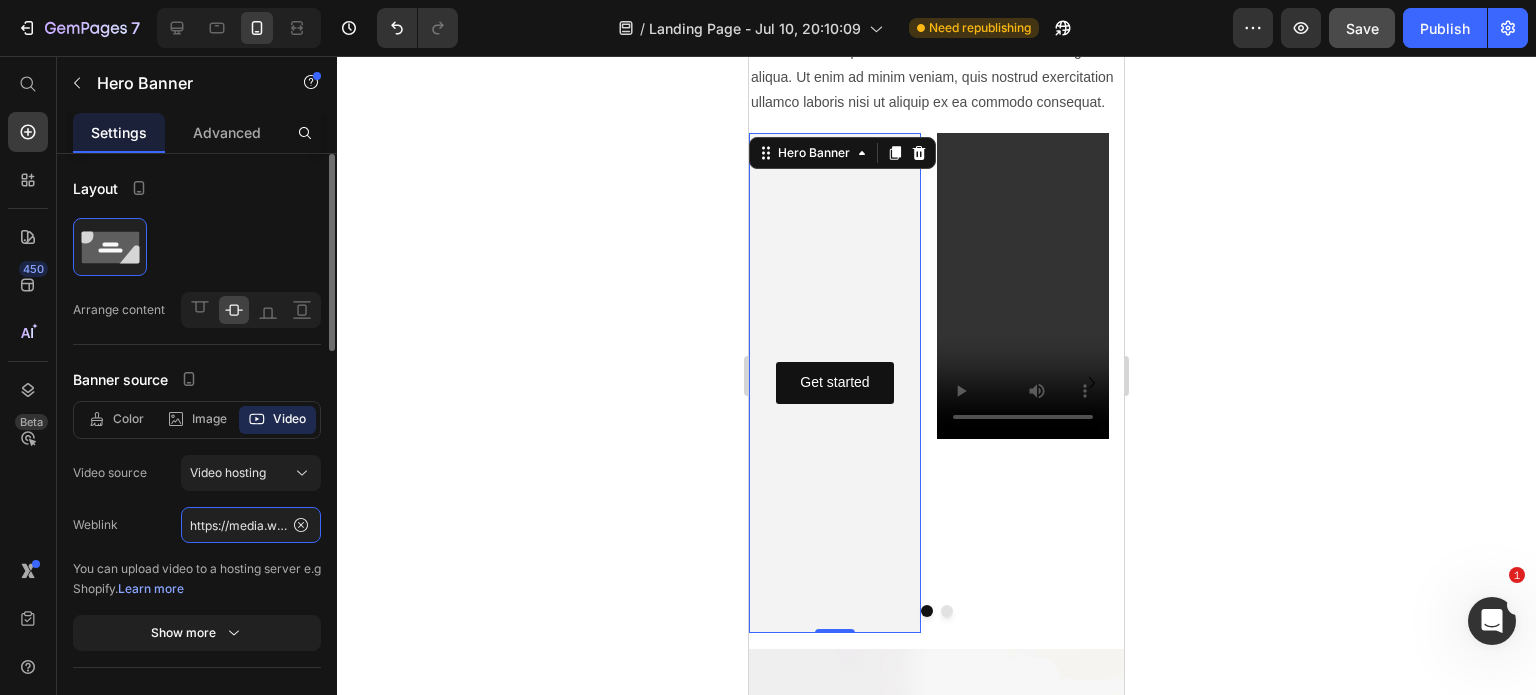 click on "https://media.w3.org/2010/05/sintel/trailer.mp4" 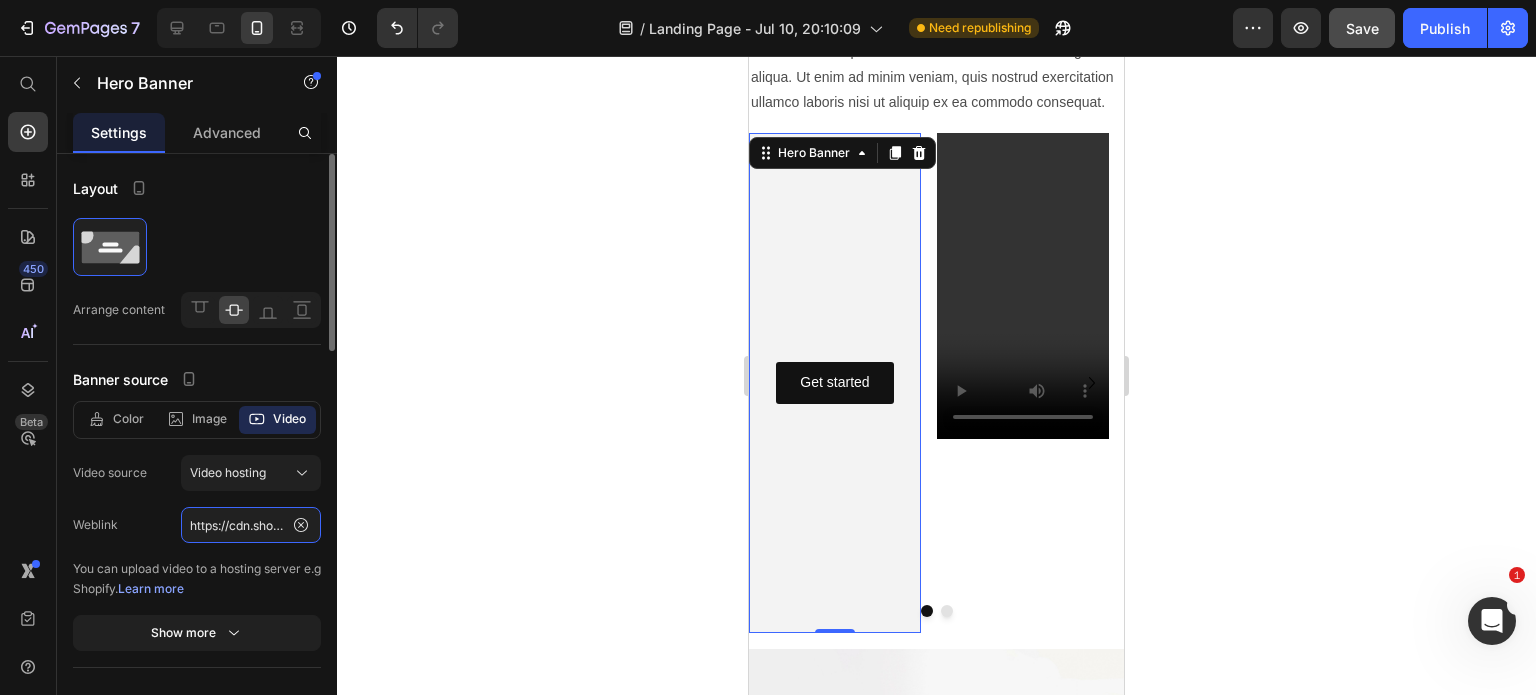 scroll, scrollTop: 0, scrollLeft: 363, axis: horizontal 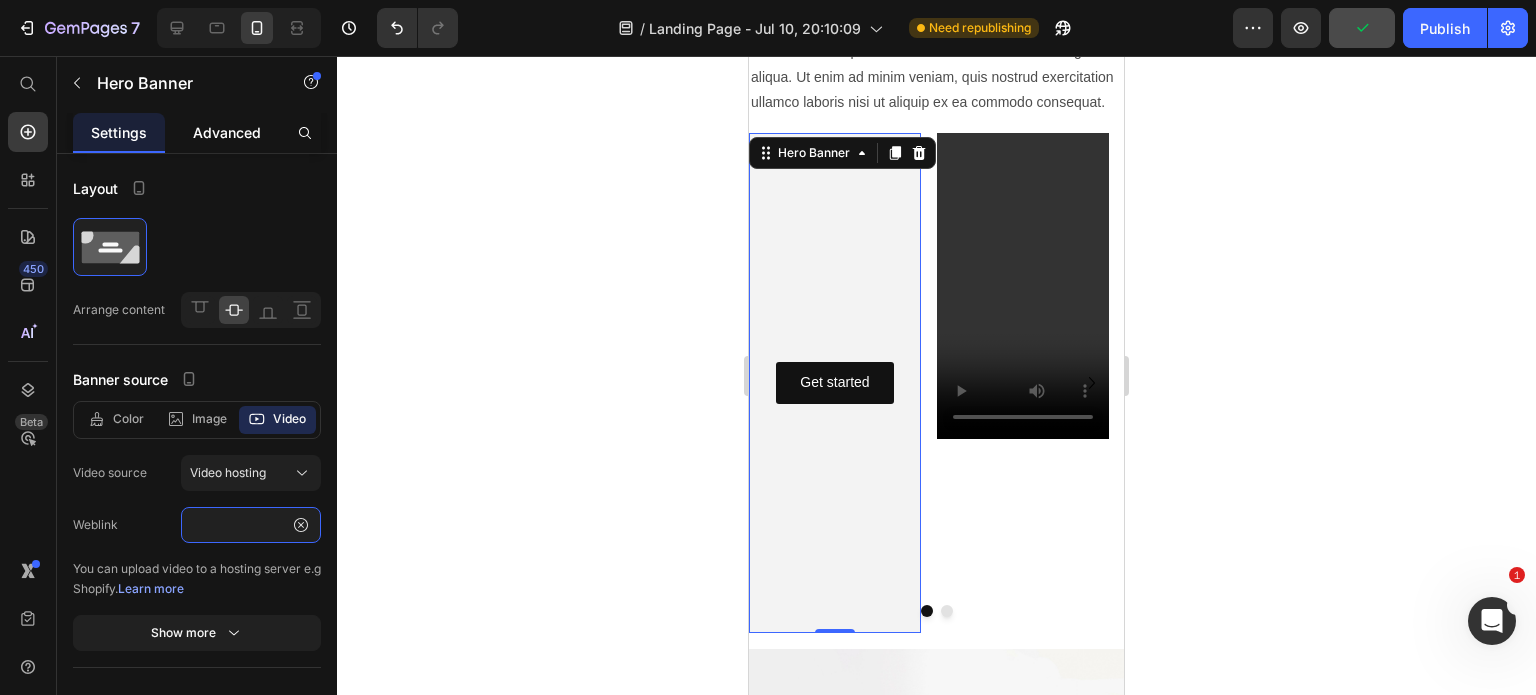 type on "https://cdn.shopify.com/videos/c/o/v/786fd7085a234f669b51aa21e408032f.mp4" 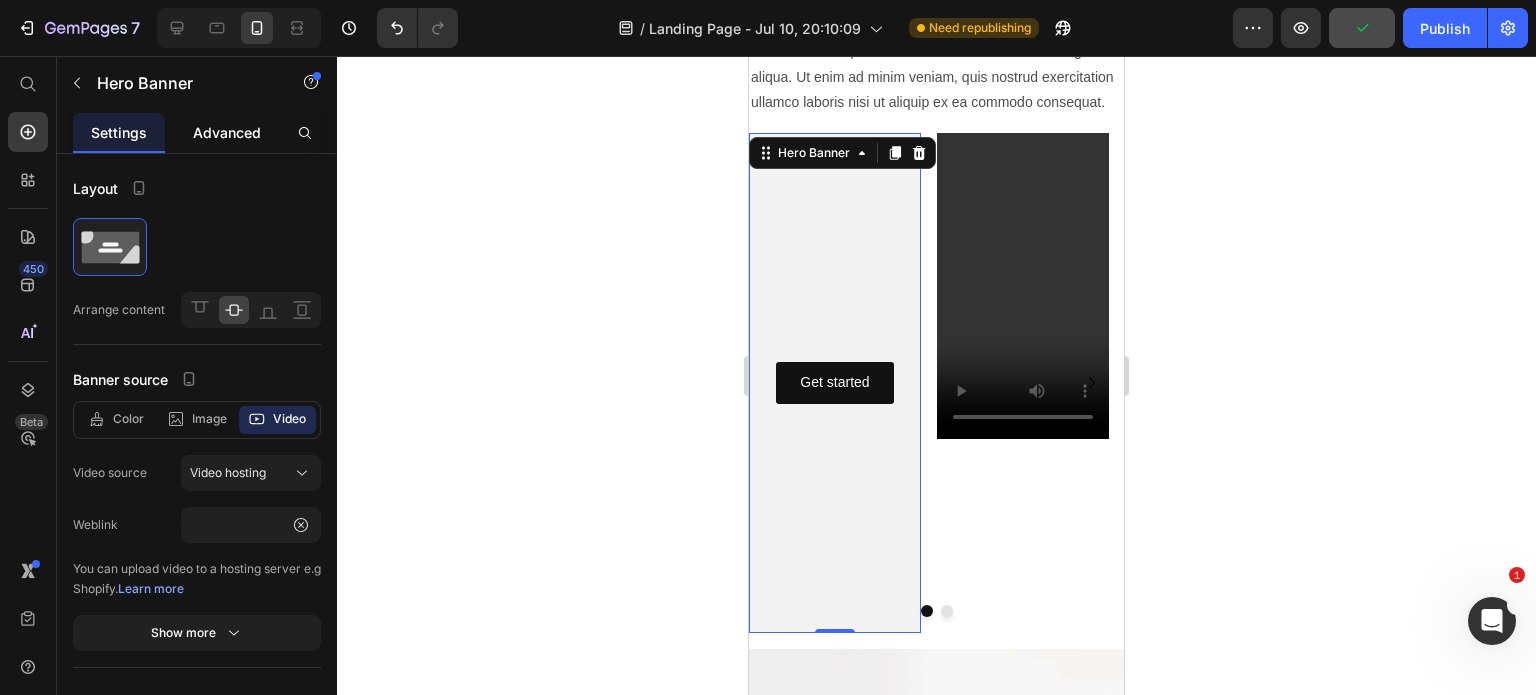 click on "Advanced" 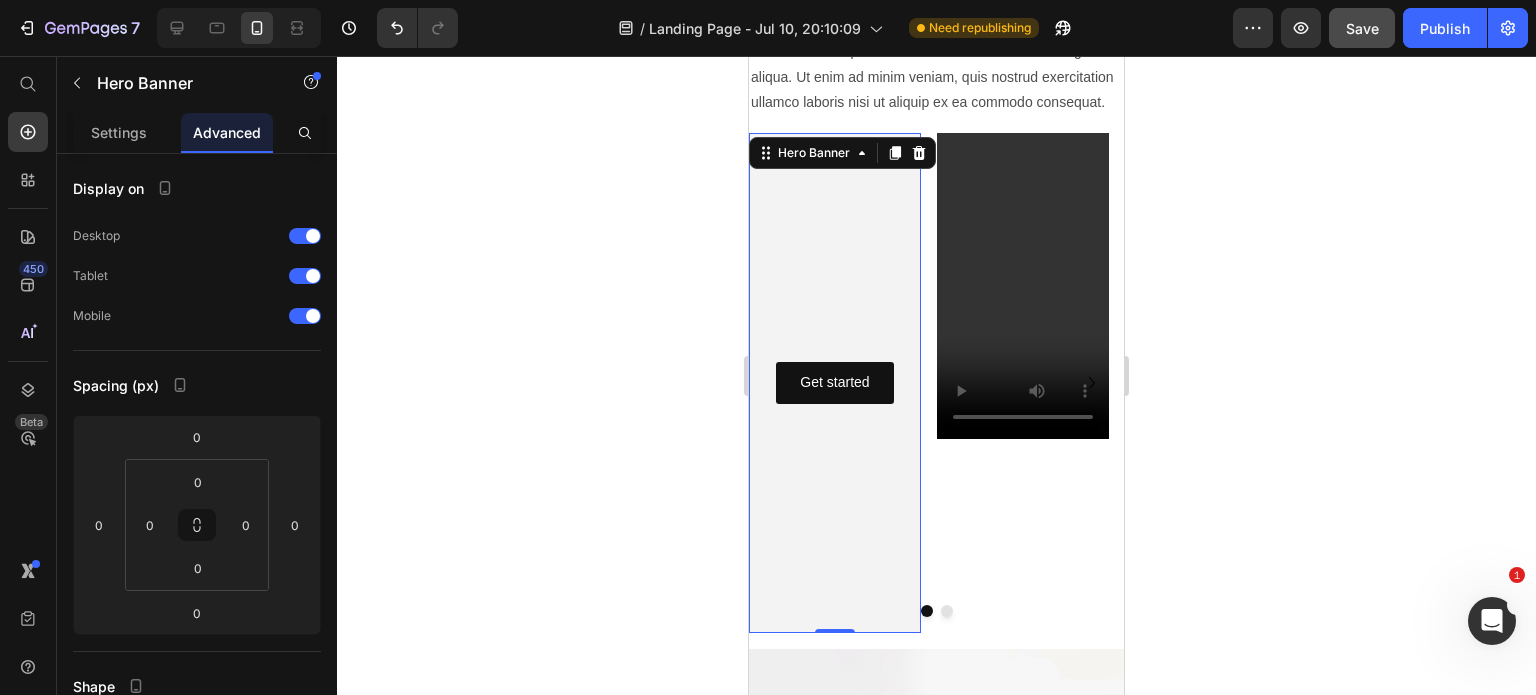 click at bounding box center (835, 383) 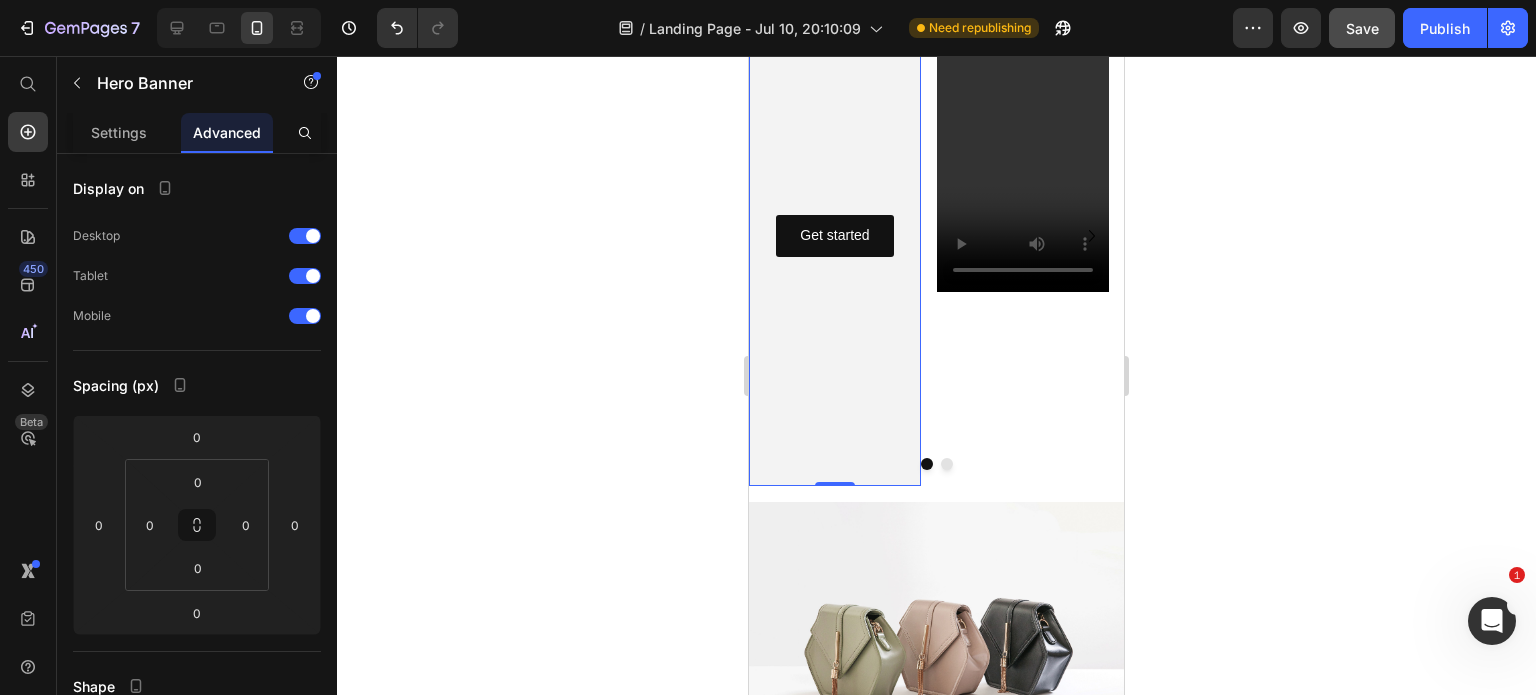 scroll, scrollTop: 1012, scrollLeft: 0, axis: vertical 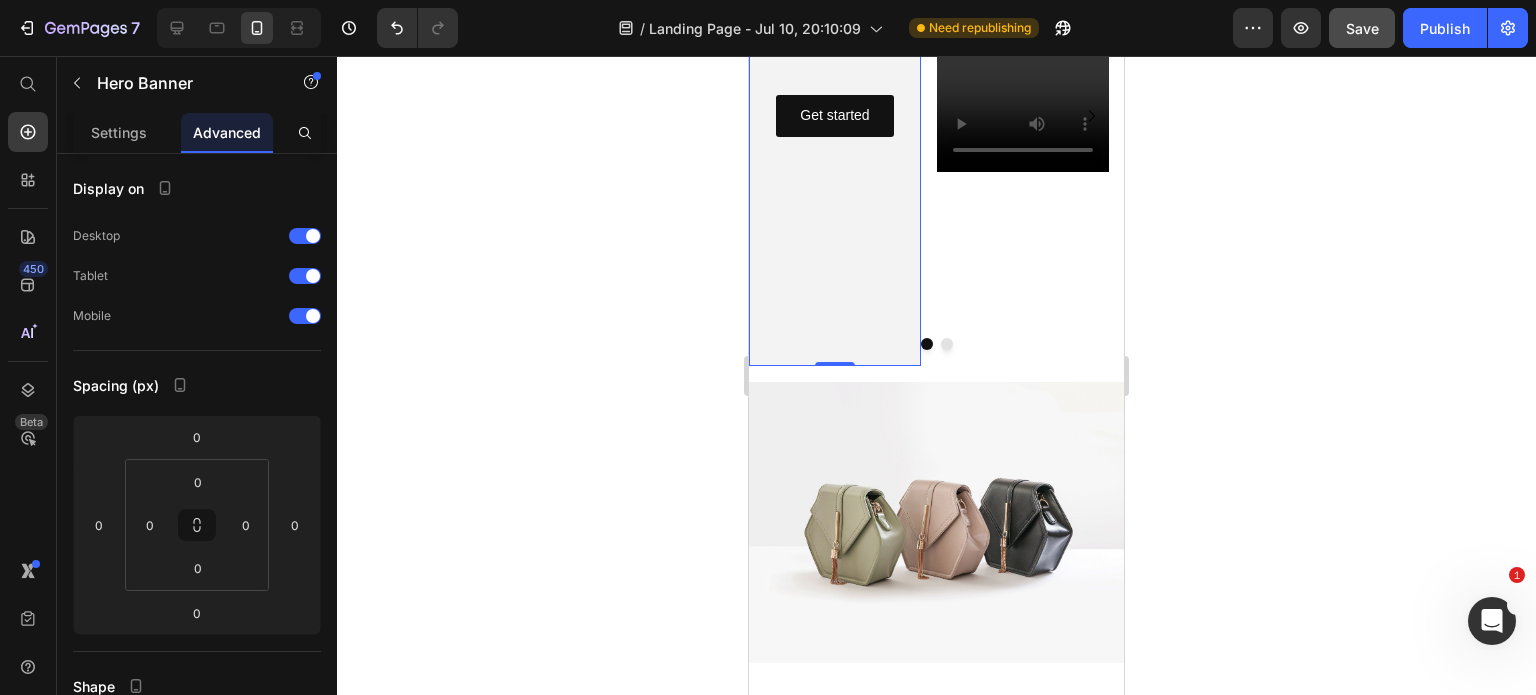 drag, startPoint x: 845, startPoint y: 372, endPoint x: 865, endPoint y: 214, distance: 159.26079 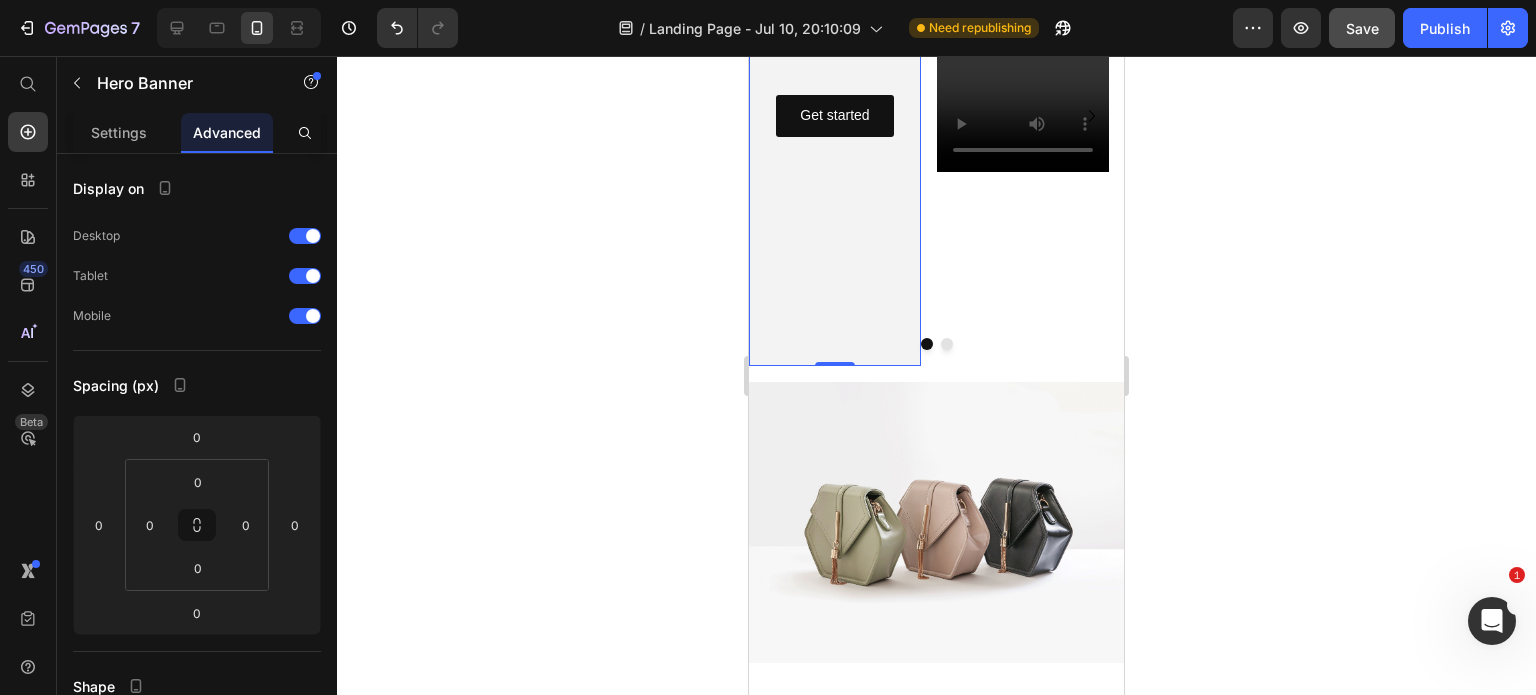 click on "Get started Button Hero Banner   0" at bounding box center [835, 116] 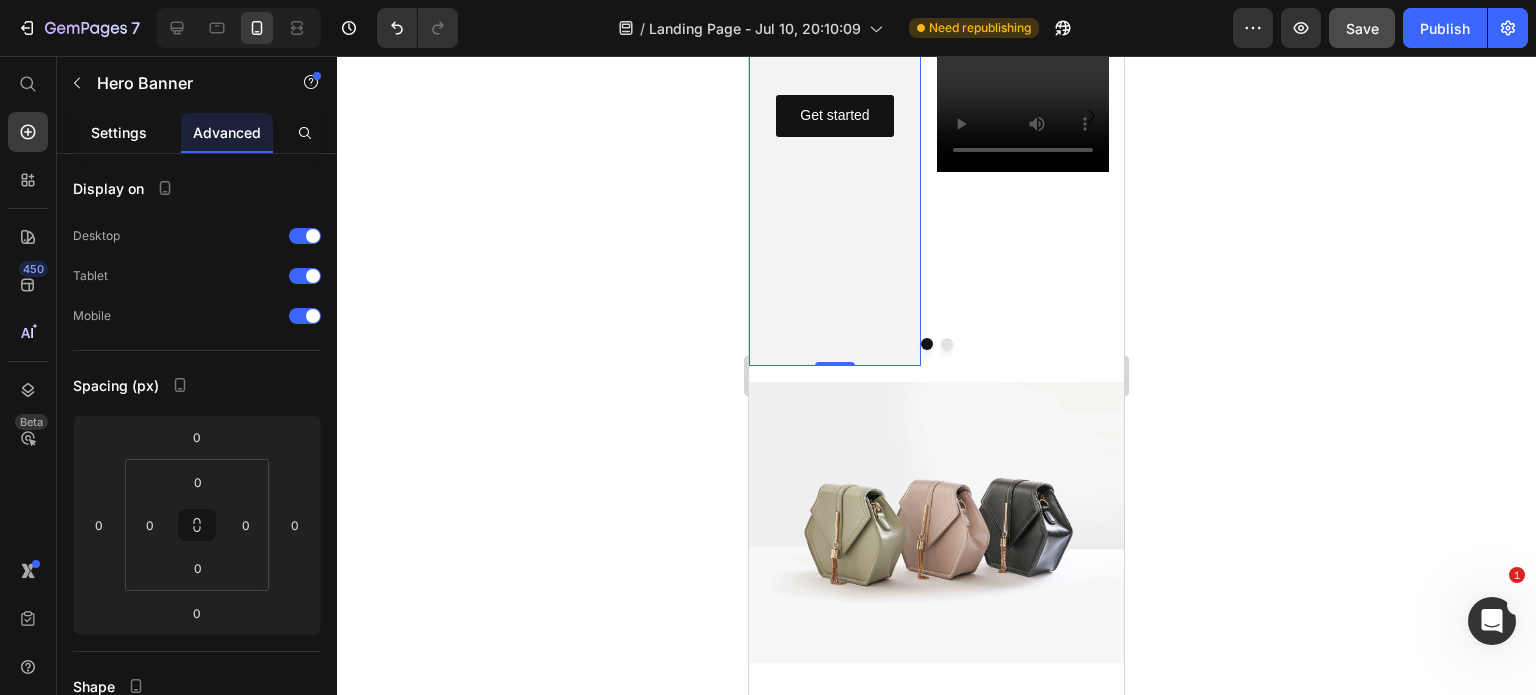 click on "Settings" at bounding box center (119, 132) 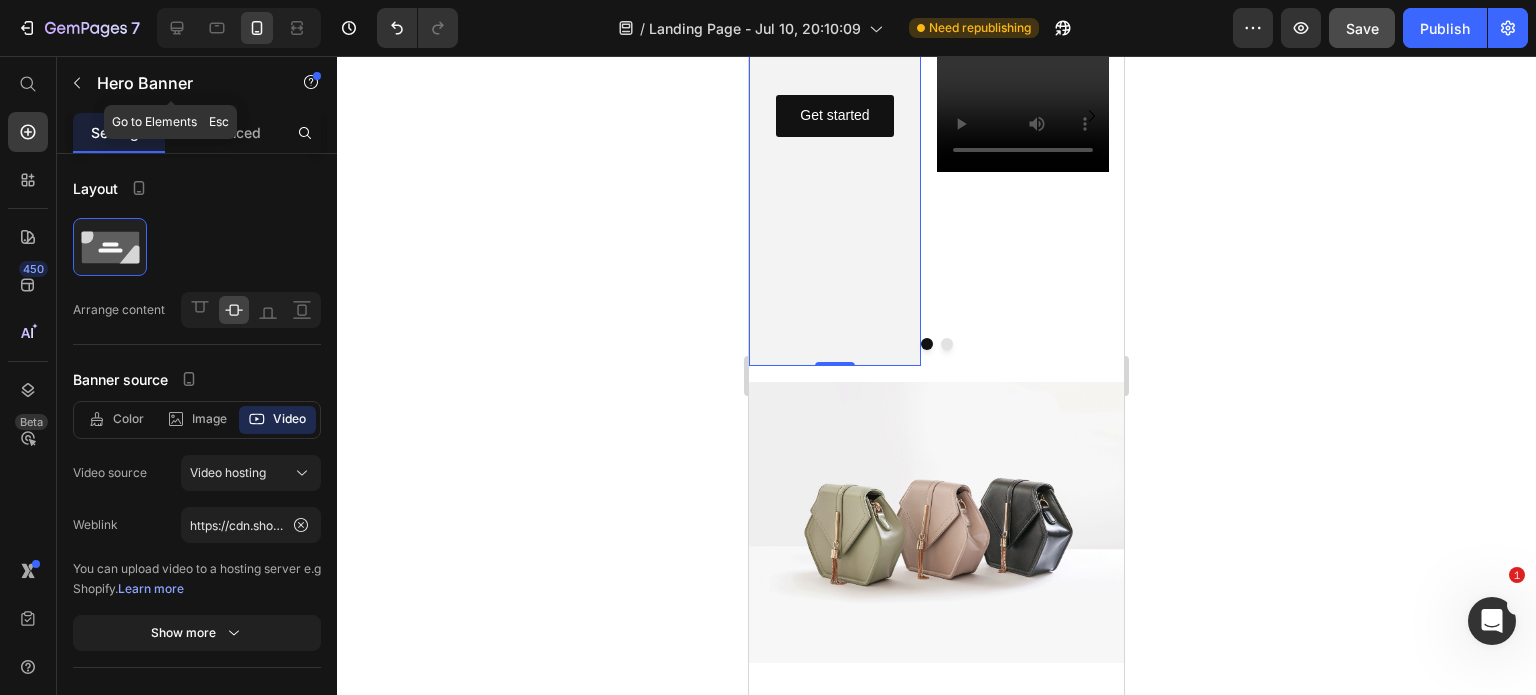 click at bounding box center (77, 83) 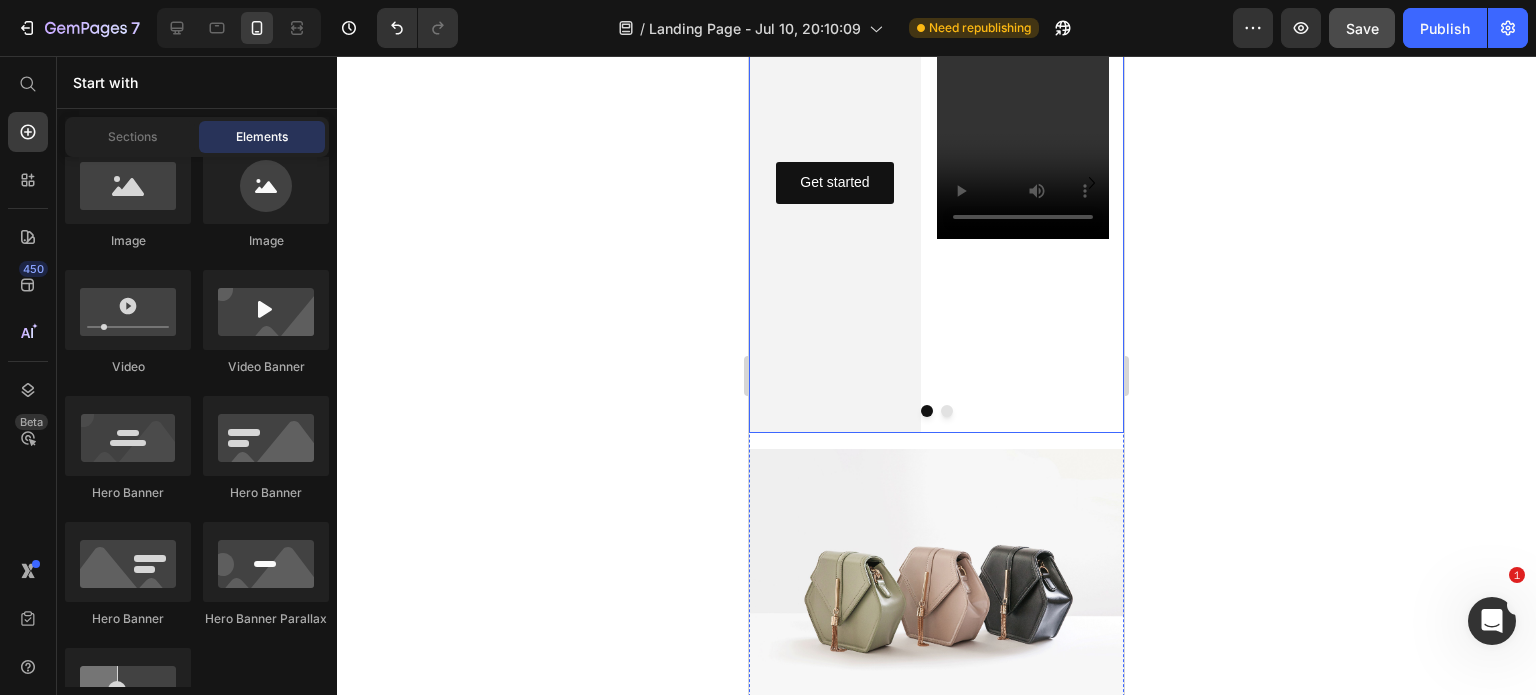 scroll, scrollTop: 745, scrollLeft: 0, axis: vertical 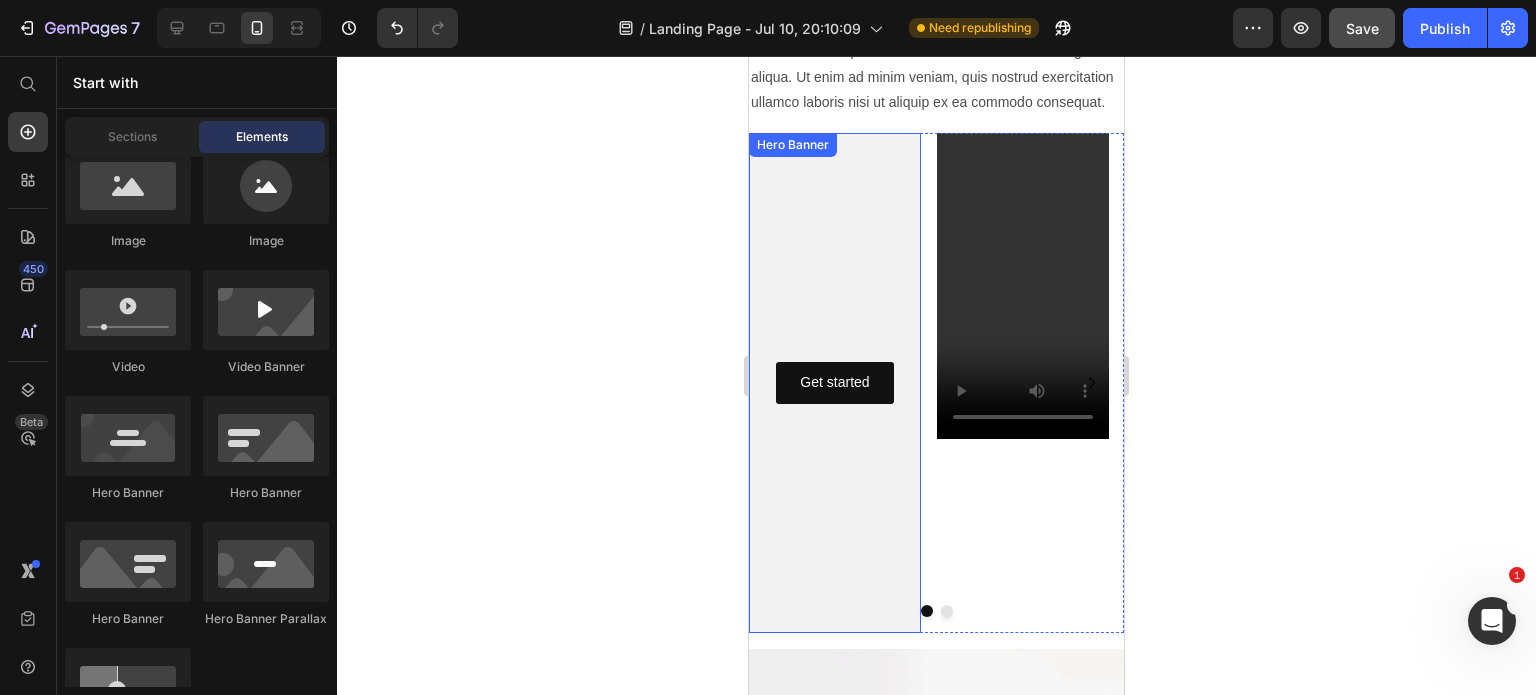 click at bounding box center (835, 383) 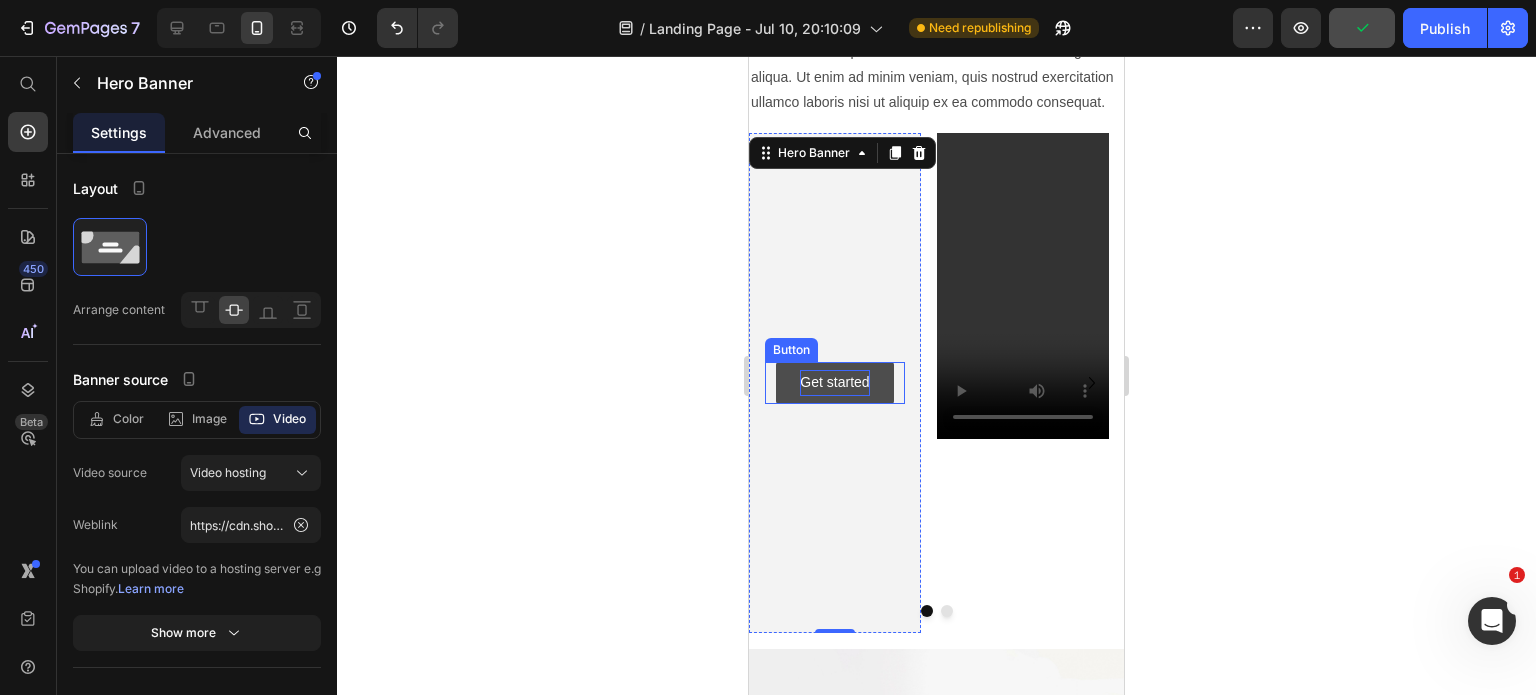 click on "Get started" at bounding box center (834, 382) 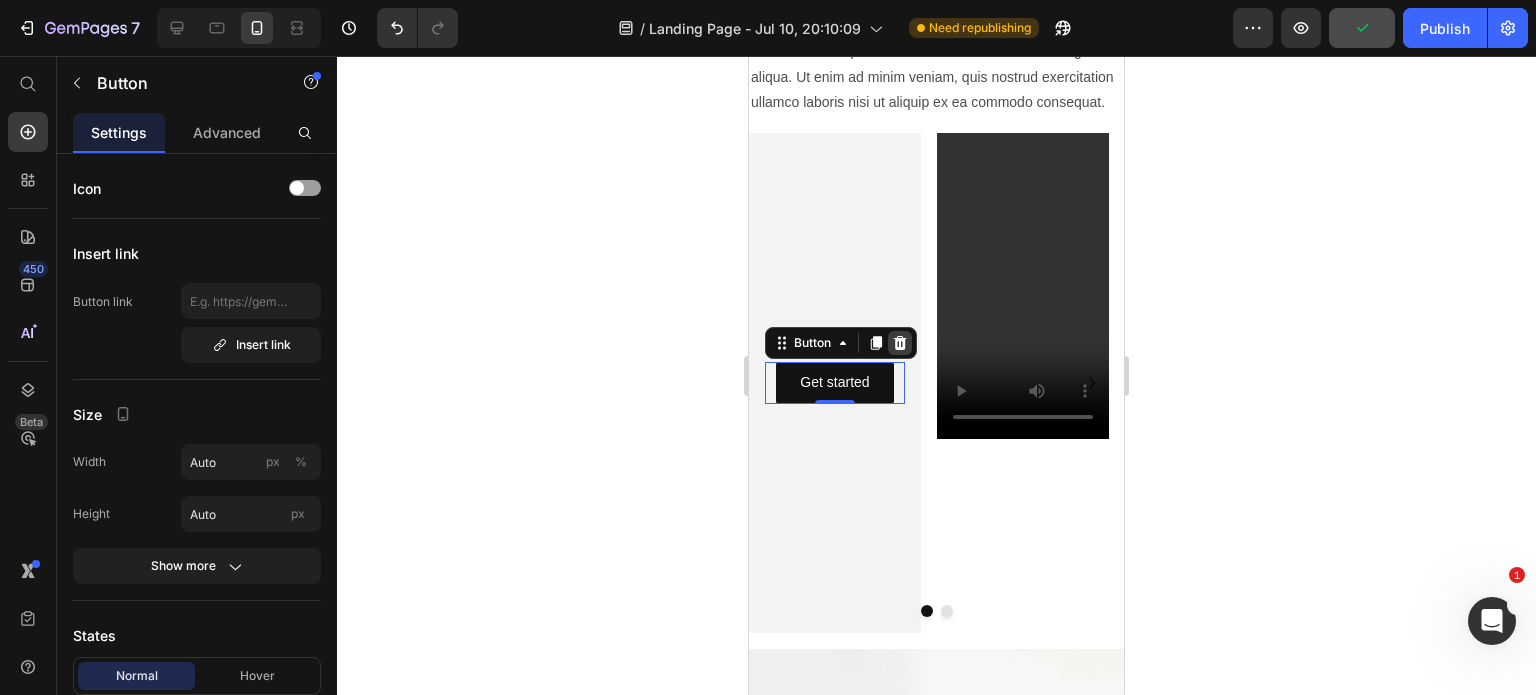 click 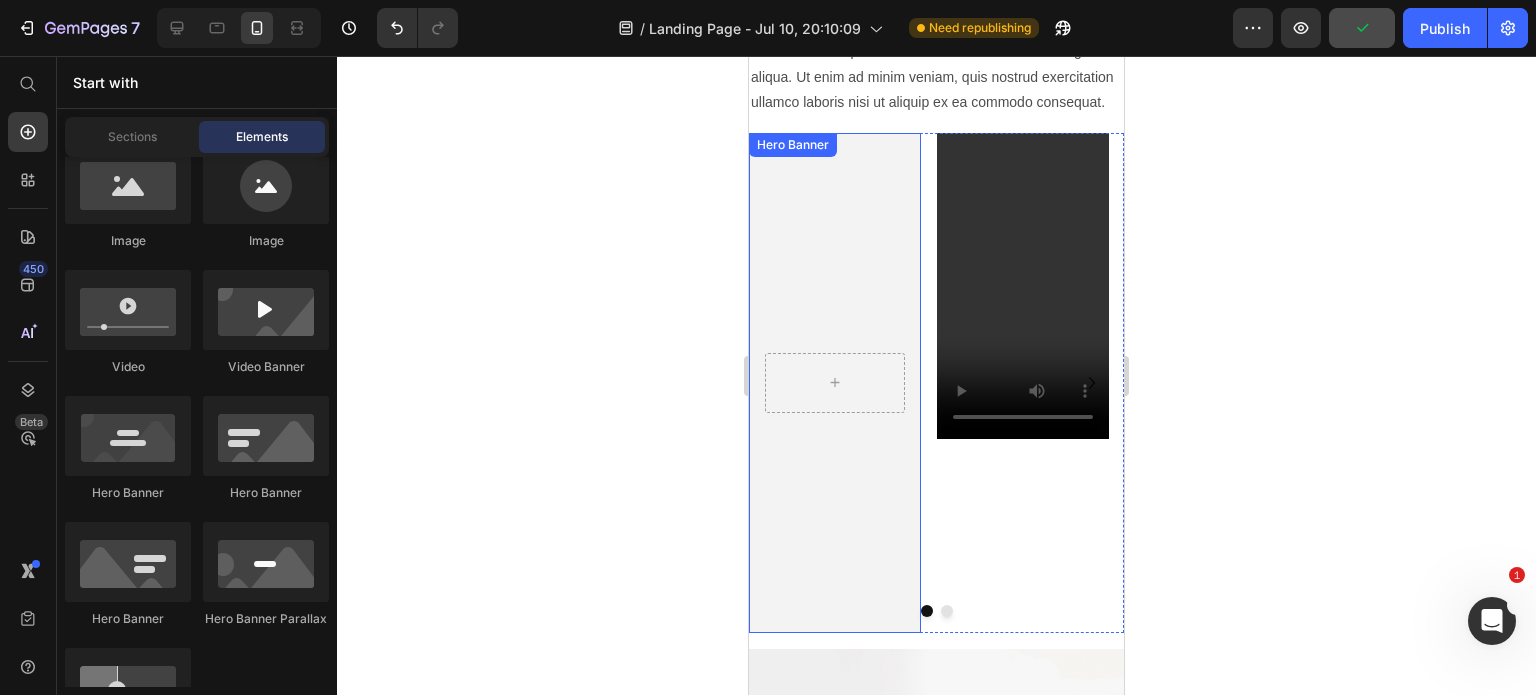 click at bounding box center [835, 383] 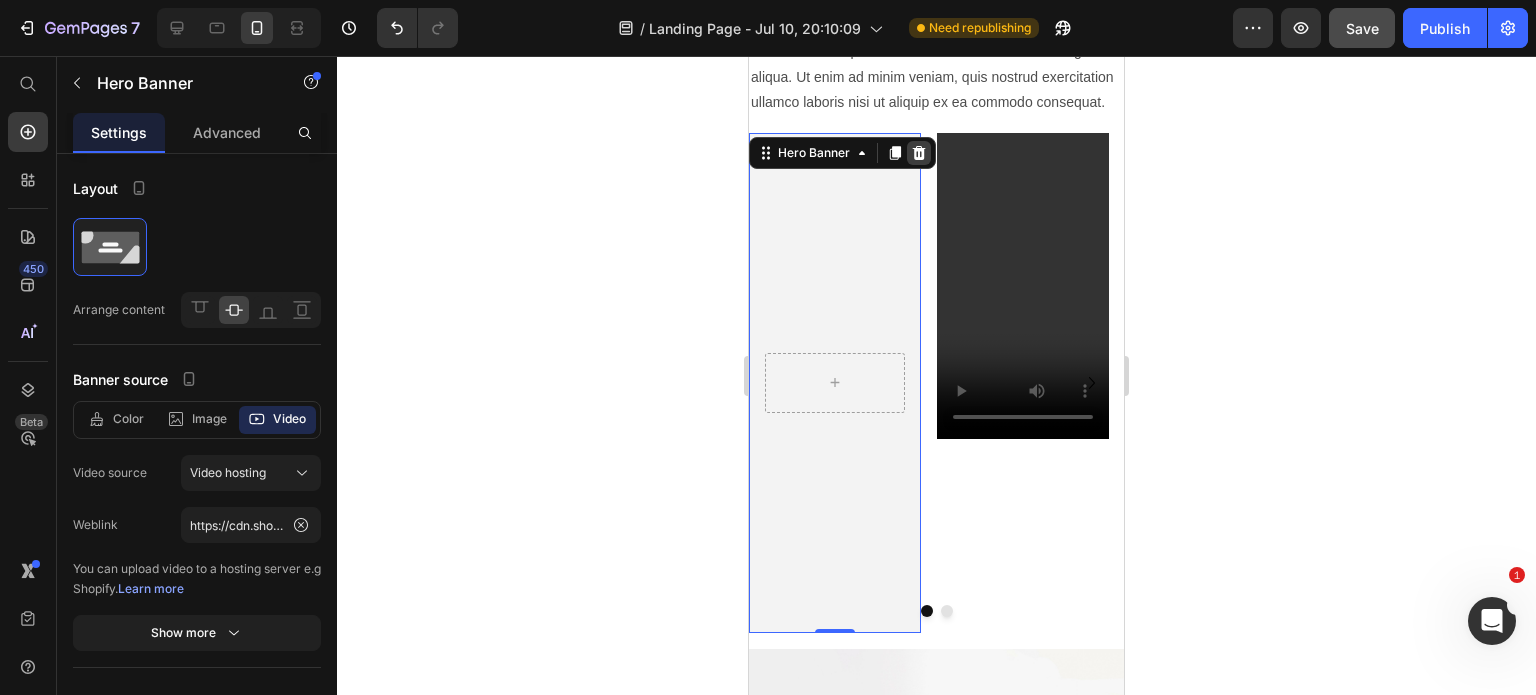 click 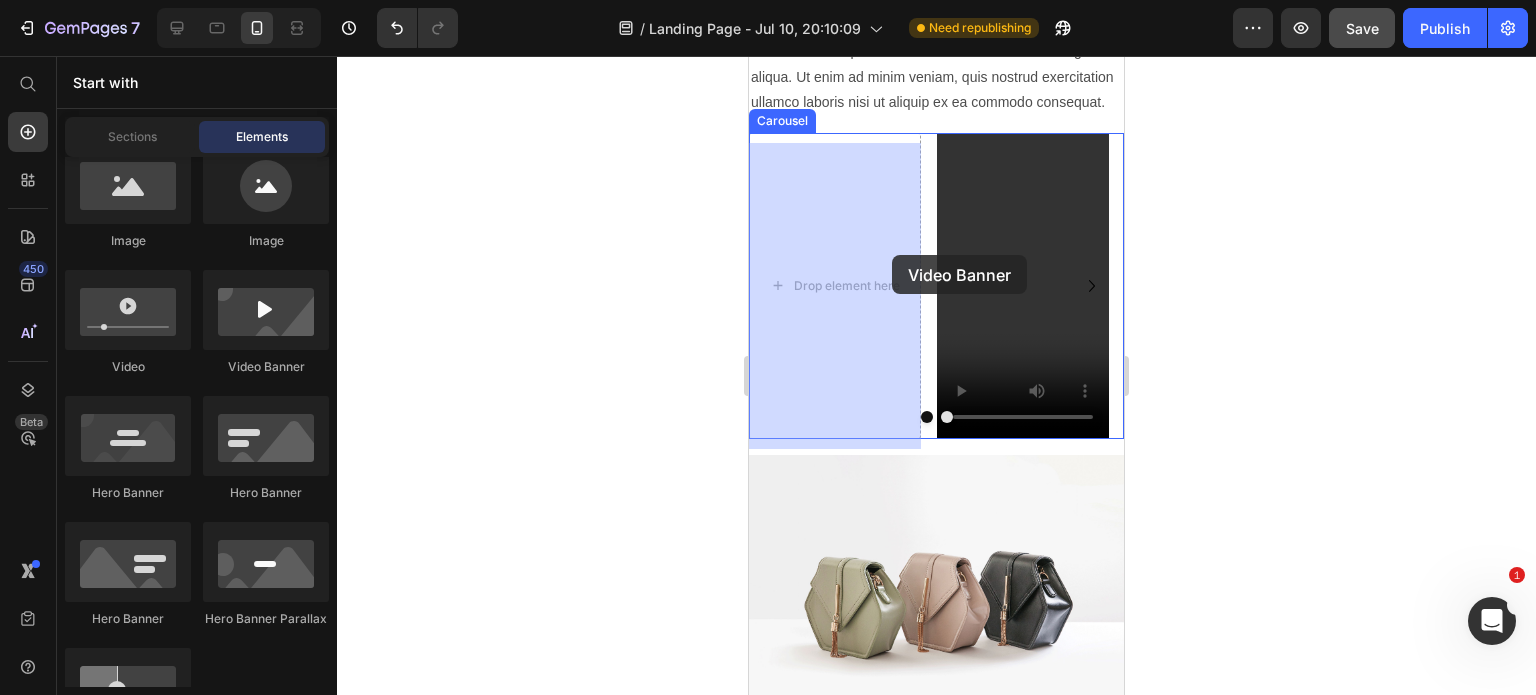 drag, startPoint x: 1044, startPoint y: 348, endPoint x: 892, endPoint y: 255, distance: 178.19371 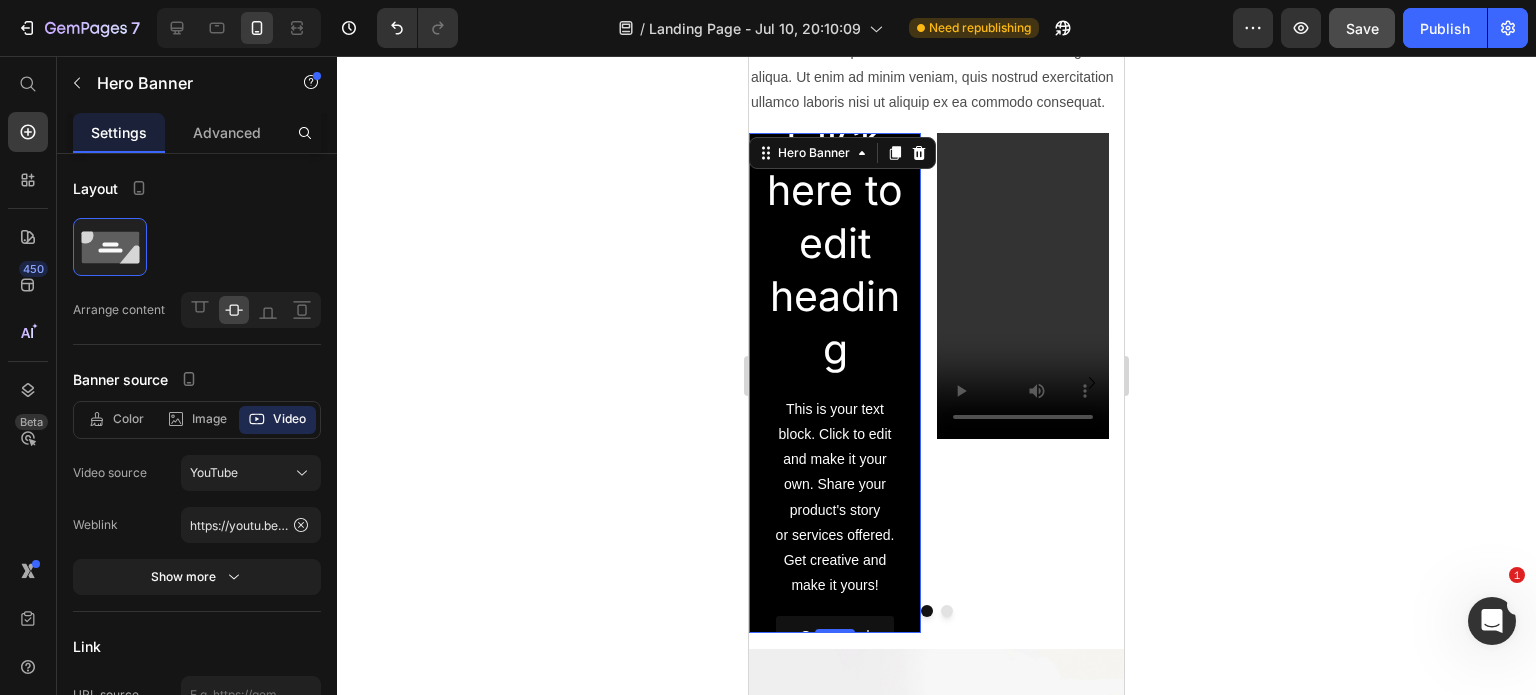 drag, startPoint x: 848, startPoint y: 639, endPoint x: 879, endPoint y: 518, distance: 124.90797 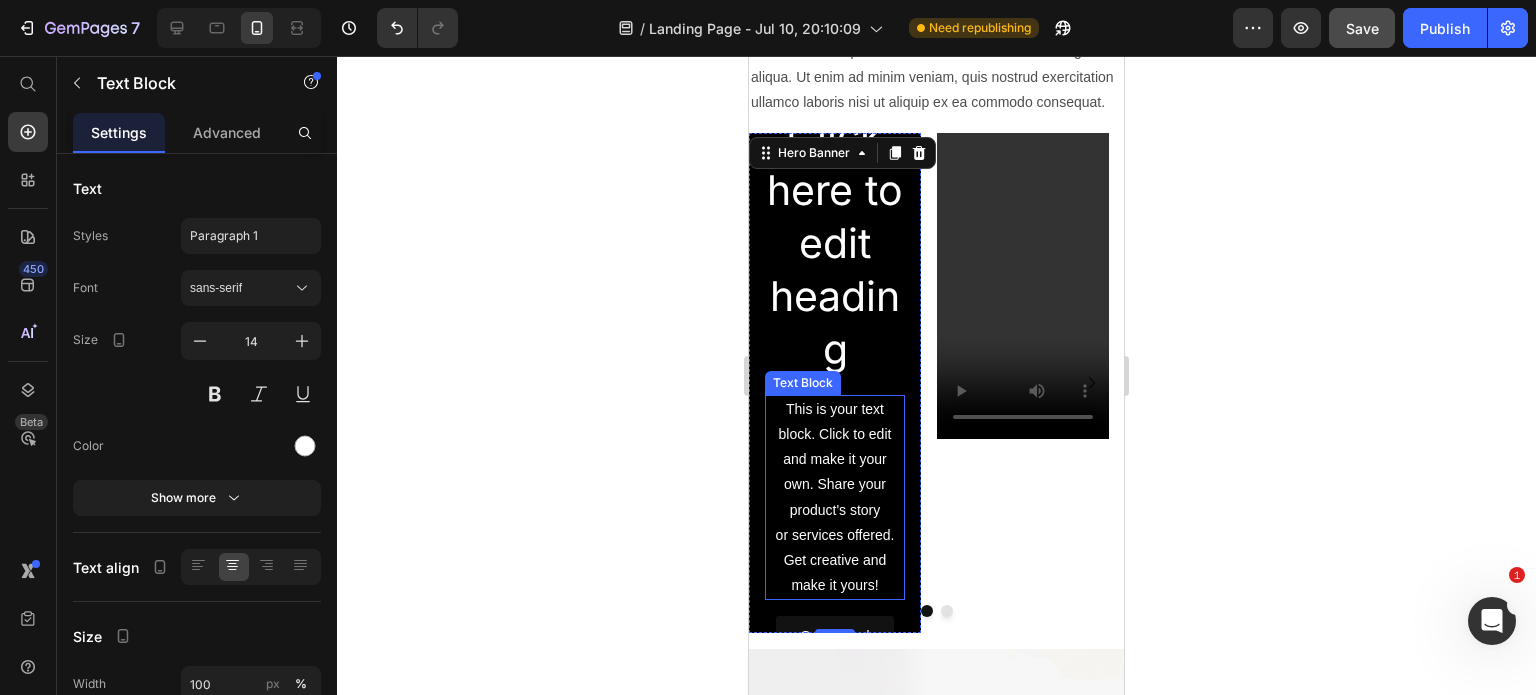 click on "This is your text block. Click to edit and make it your own. Share your product's story                   or services offered. Get creative and make it yours!" at bounding box center (835, 498) 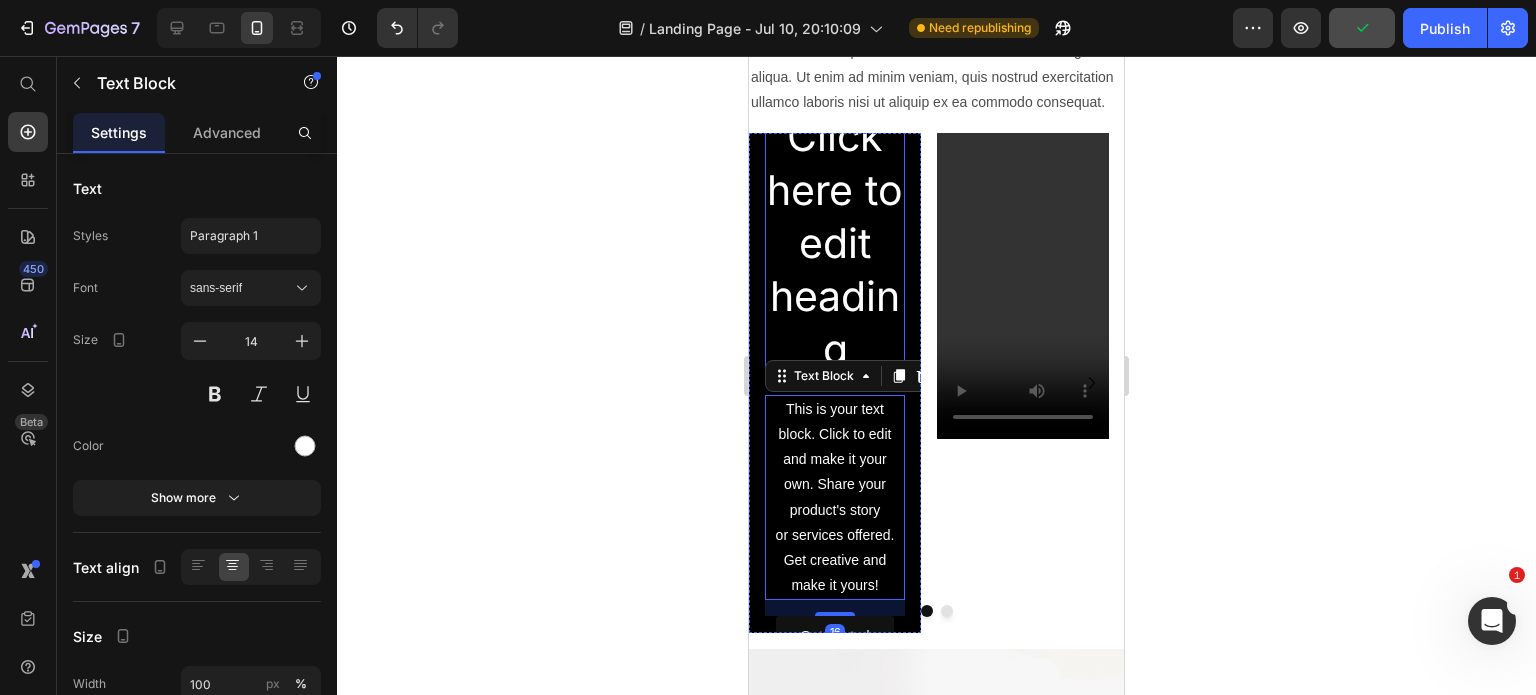 click on "Click here to edit heading" at bounding box center (835, 243) 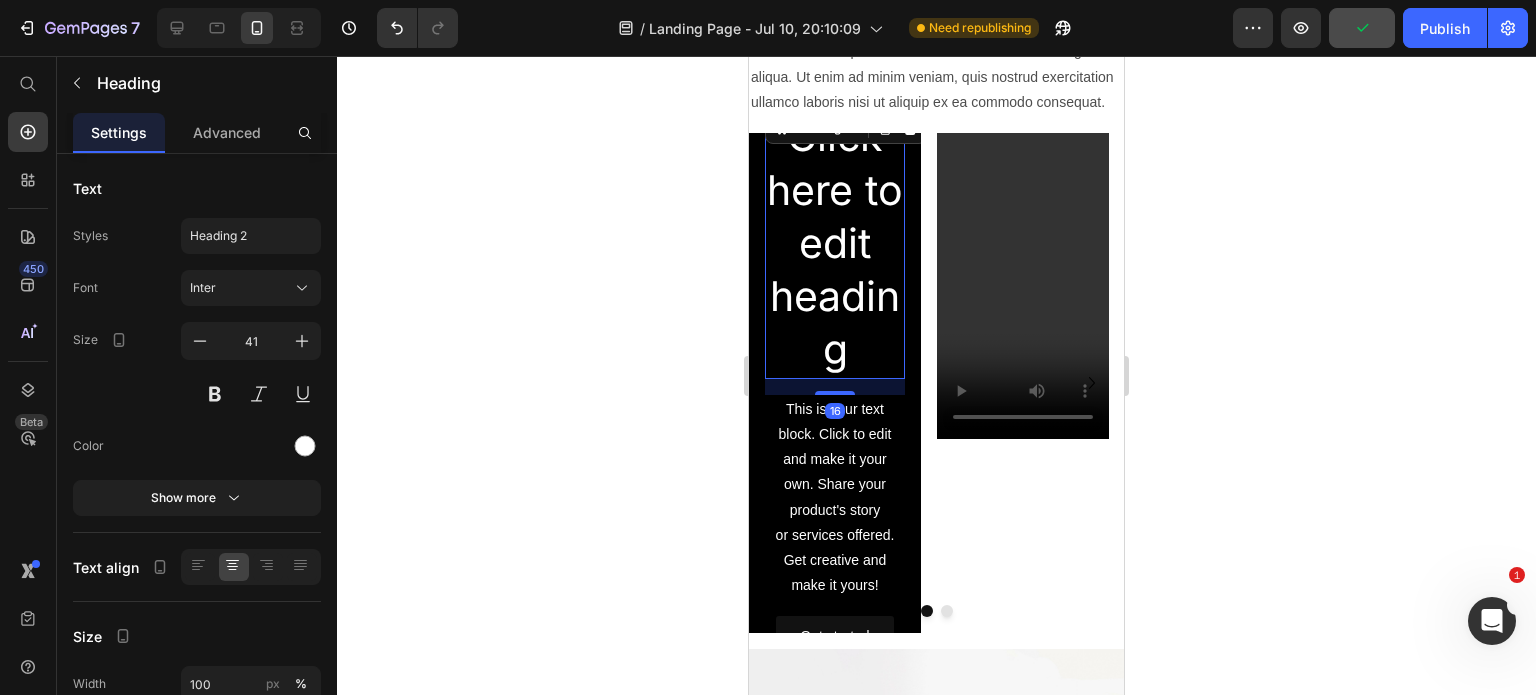 scroll, scrollTop: 612, scrollLeft: 0, axis: vertical 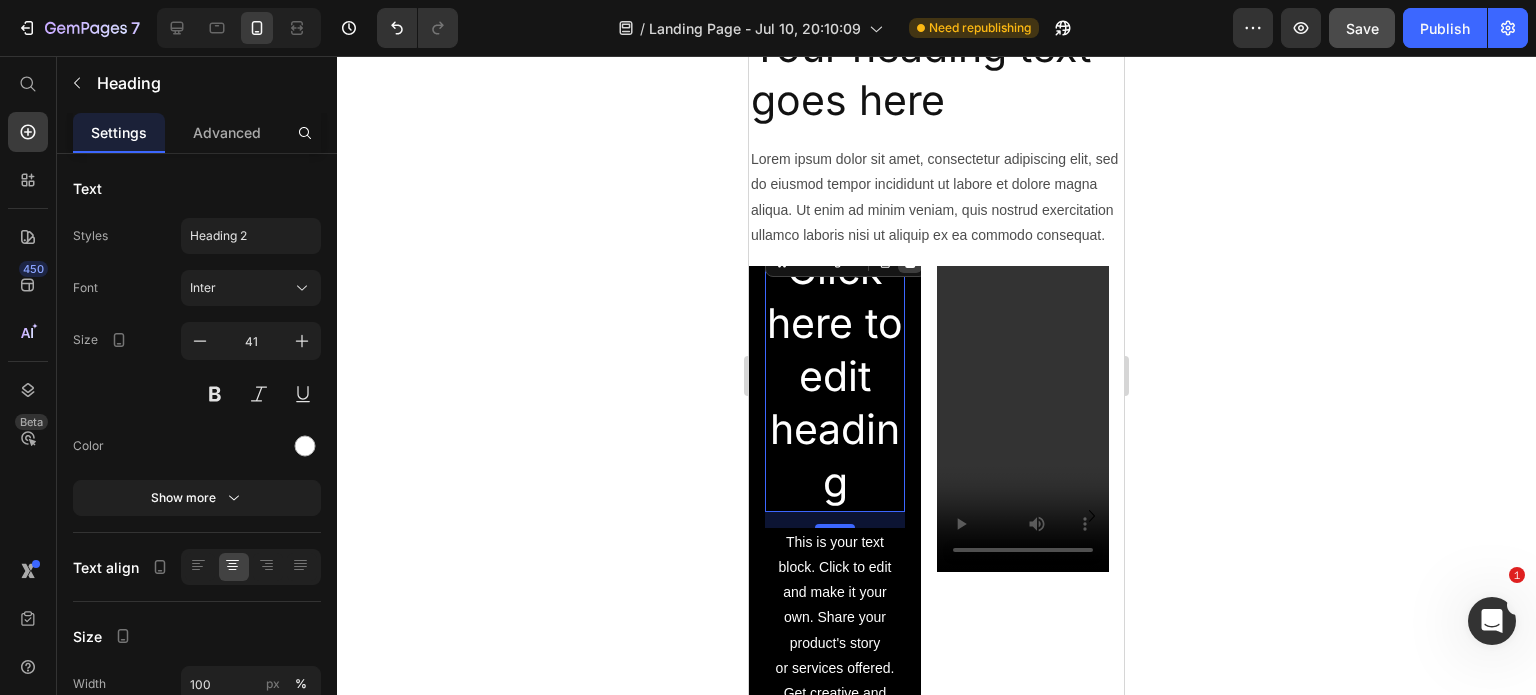 click at bounding box center (910, 261) 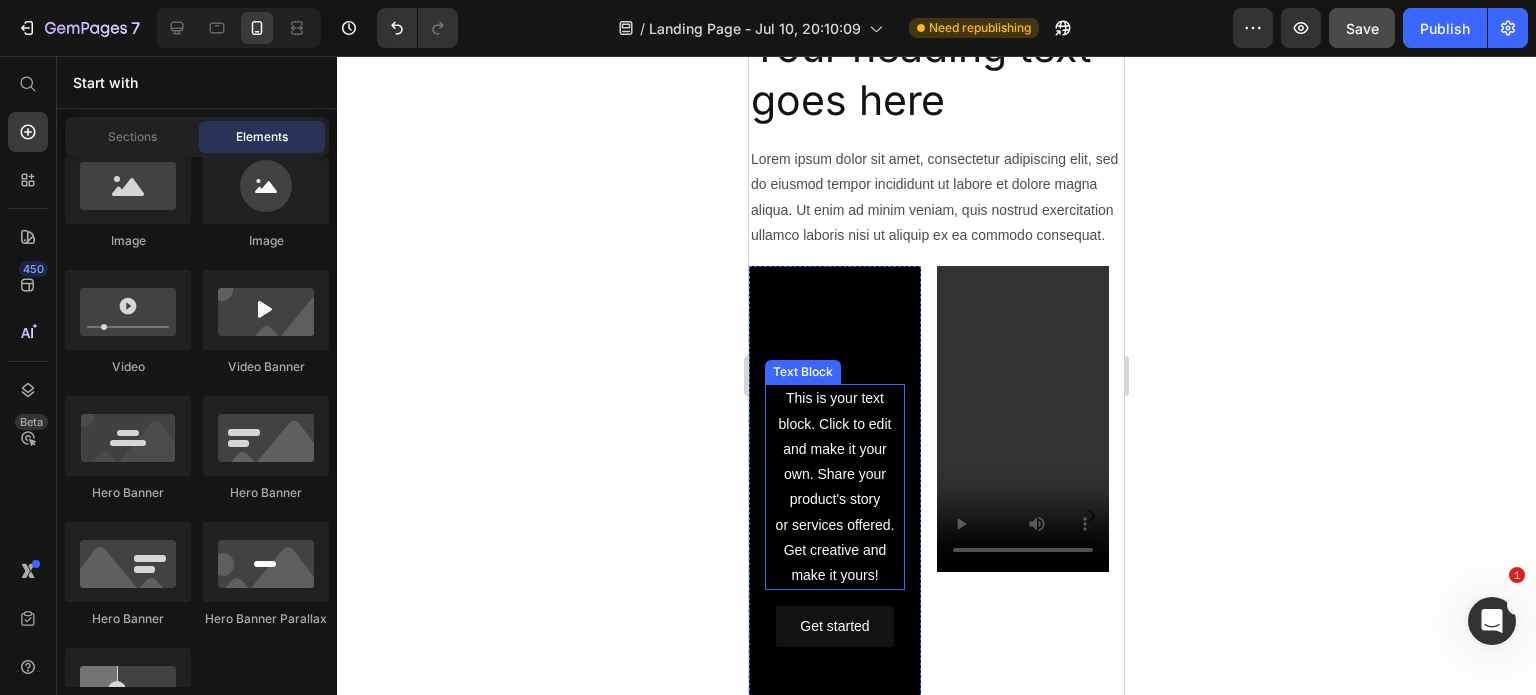 click on "This is your text block. Click to edit and make it your own. Share your product's story                   or services offered. Get creative and make it yours!" at bounding box center [835, 487] 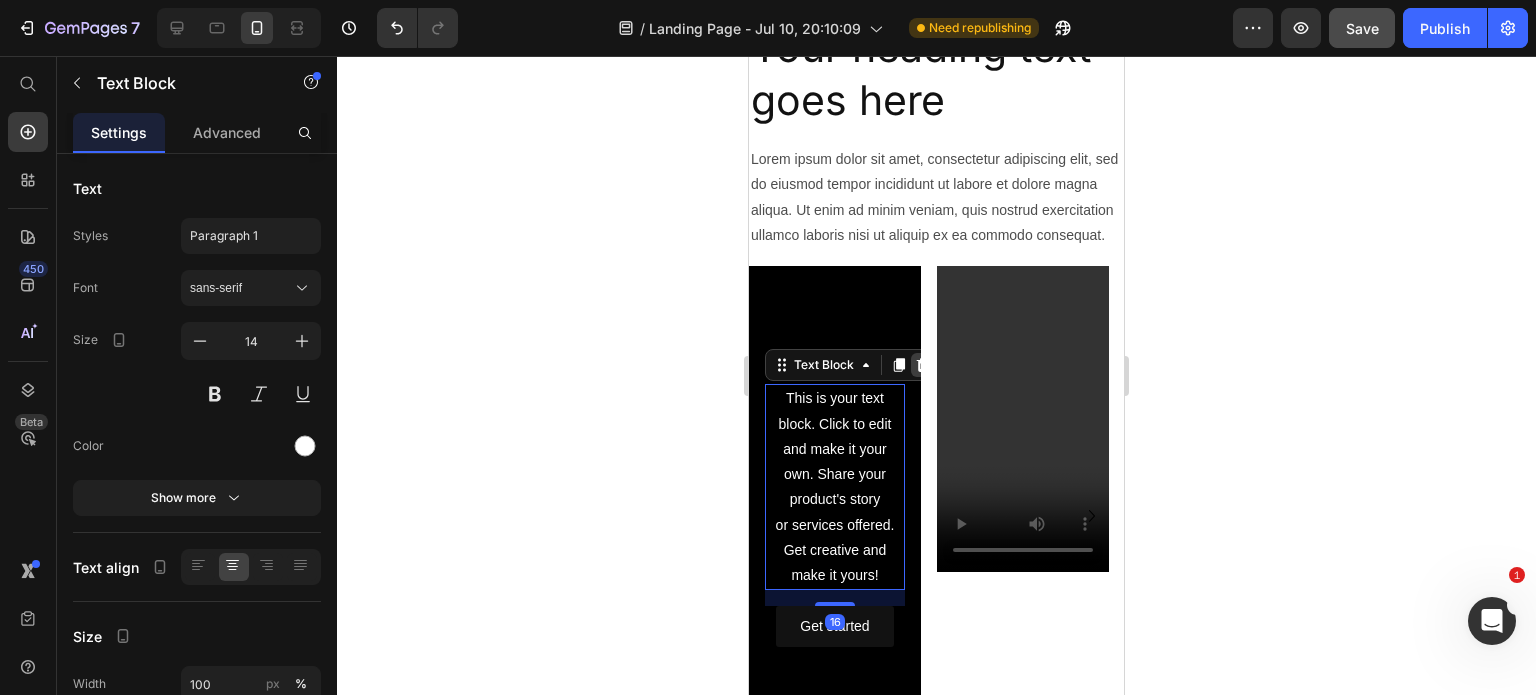 click 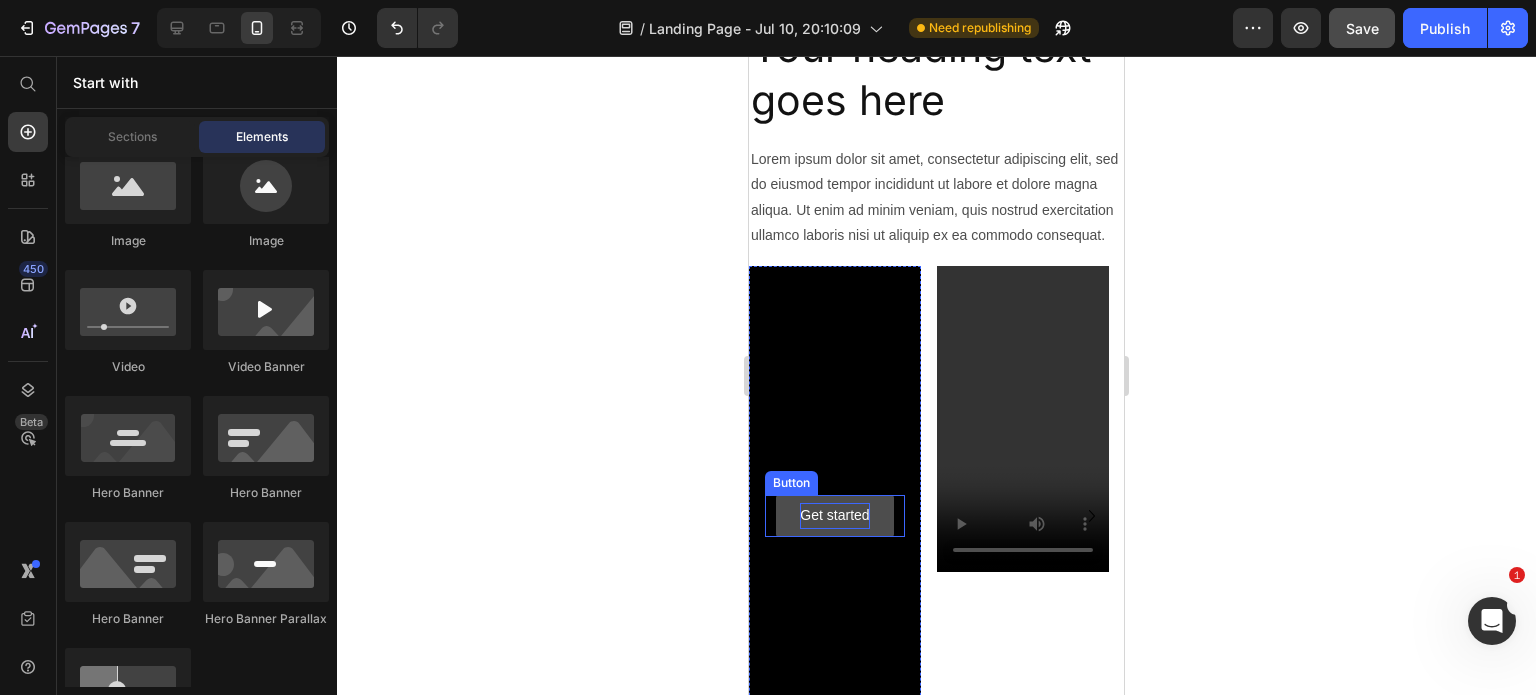 click on "Get started" at bounding box center (834, 515) 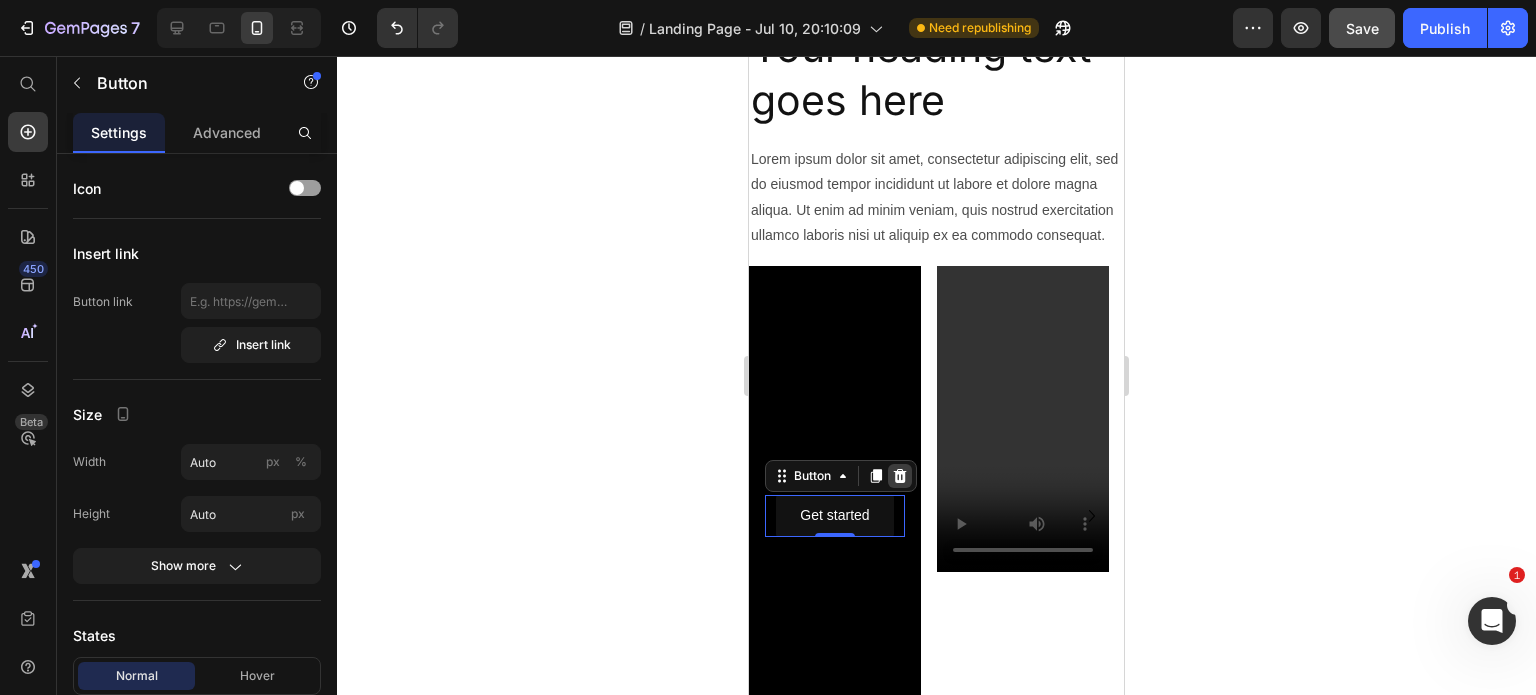click 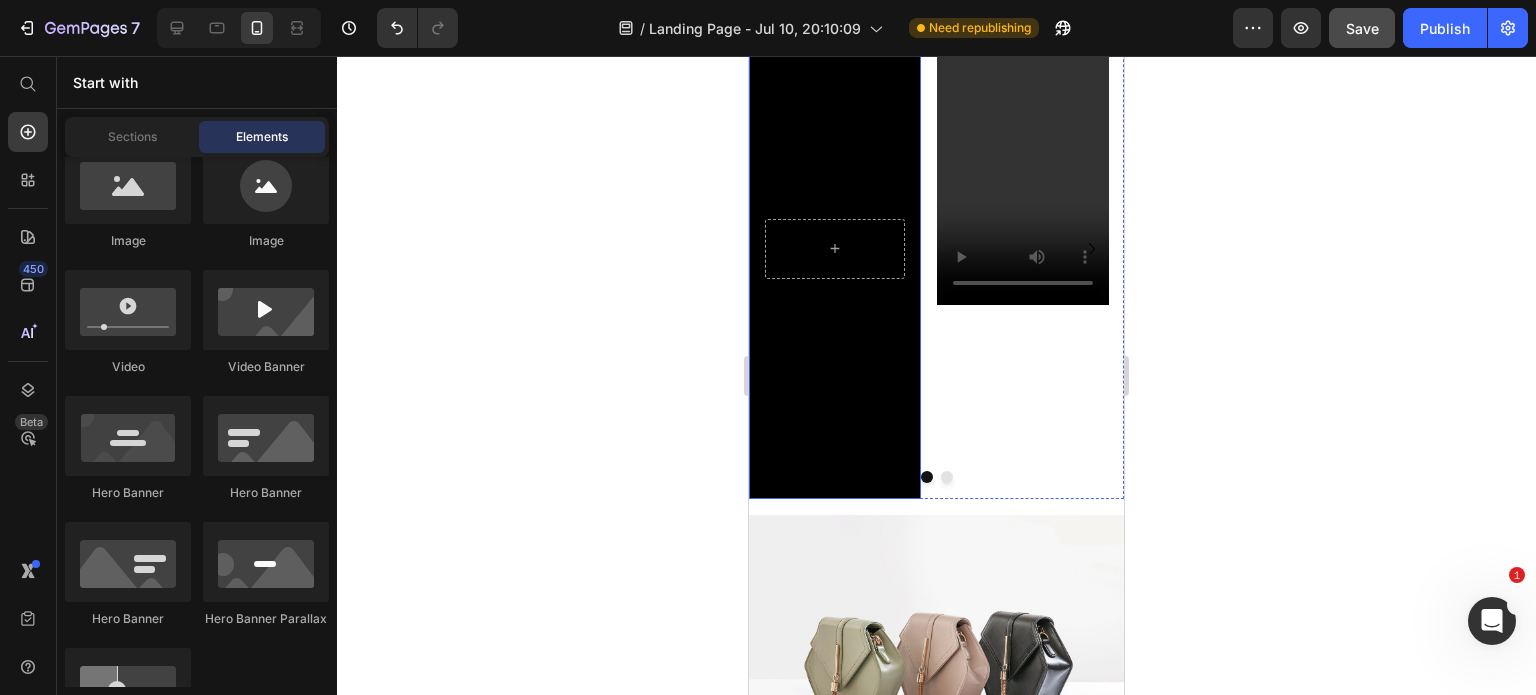 scroll, scrollTop: 745, scrollLeft: 0, axis: vertical 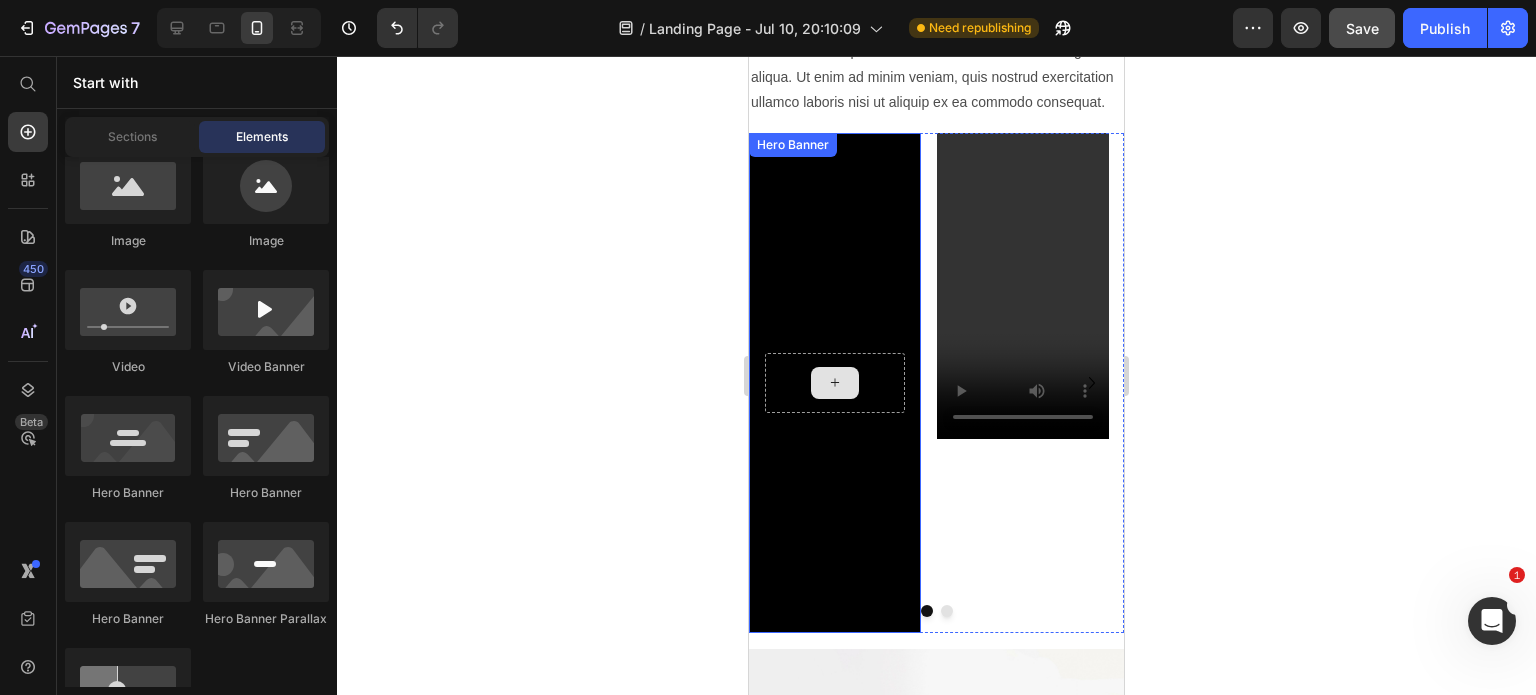 click at bounding box center [835, 383] 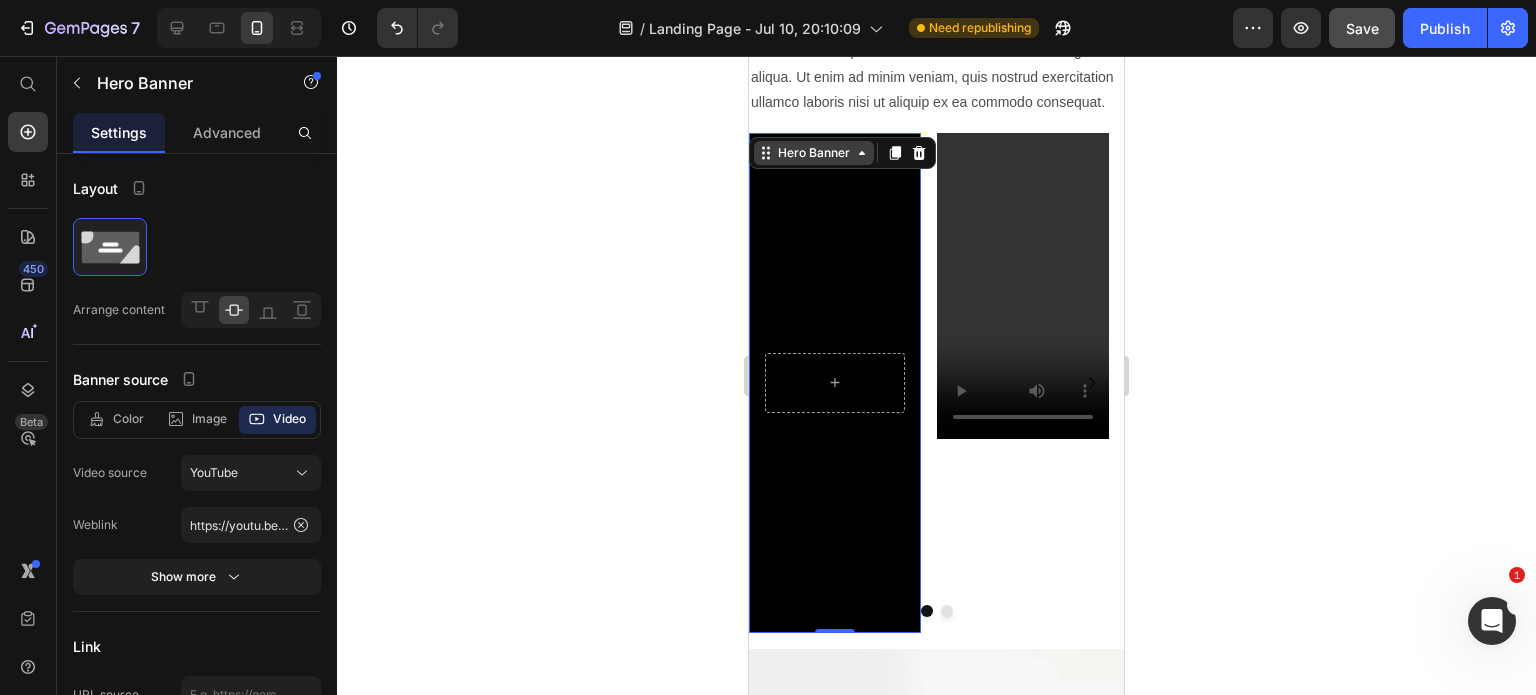 click on "Hero Banner" at bounding box center [814, 153] 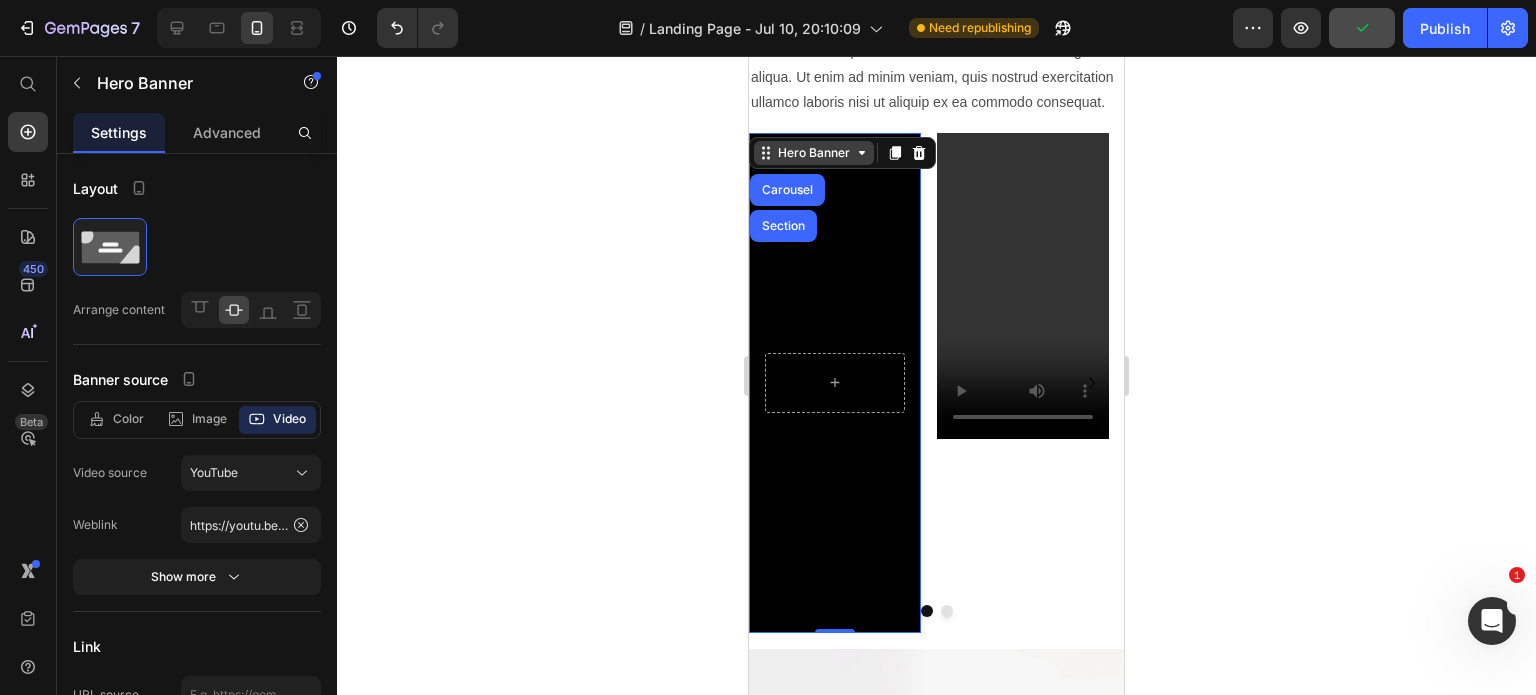 click on "Hero Banner Carousel Section" at bounding box center (842, 153) 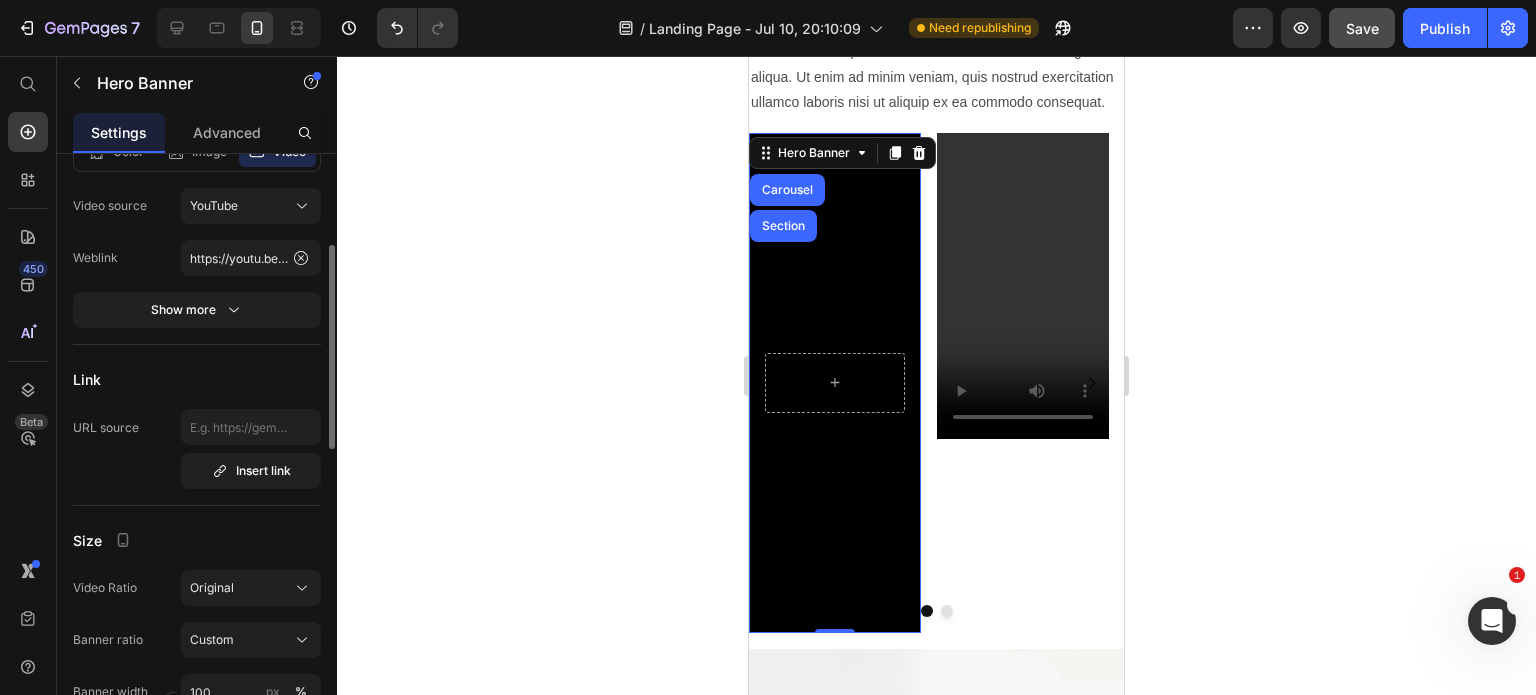 scroll, scrollTop: 400, scrollLeft: 0, axis: vertical 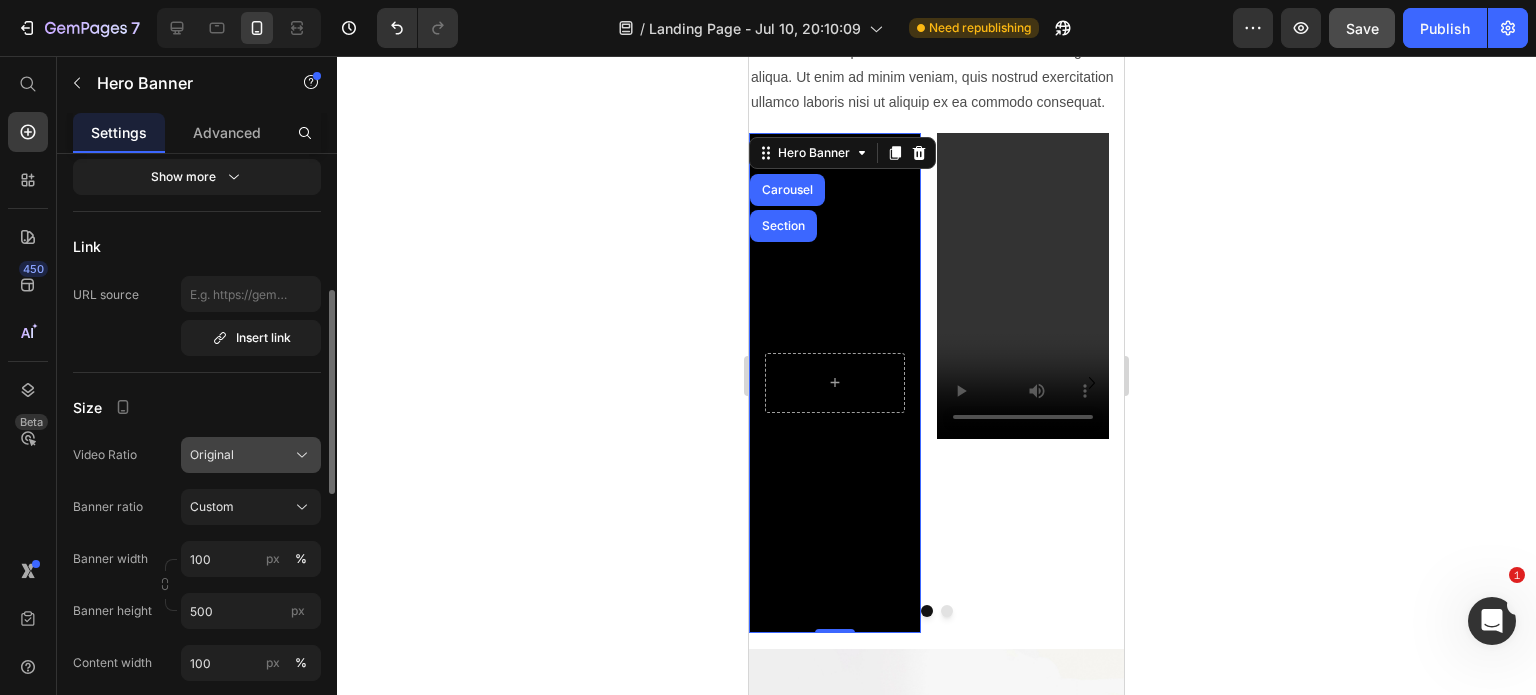 click on "Original" at bounding box center (251, 455) 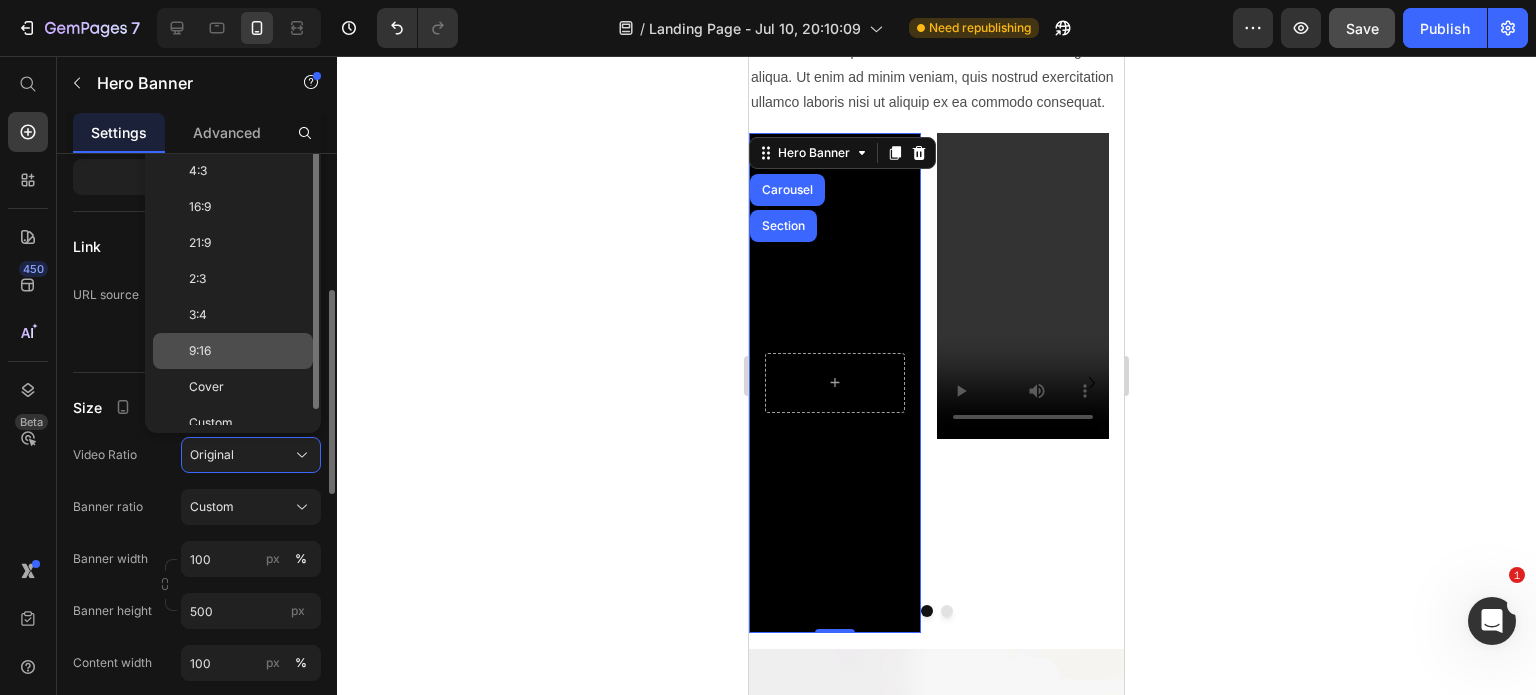 click on "9:16" at bounding box center (247, 351) 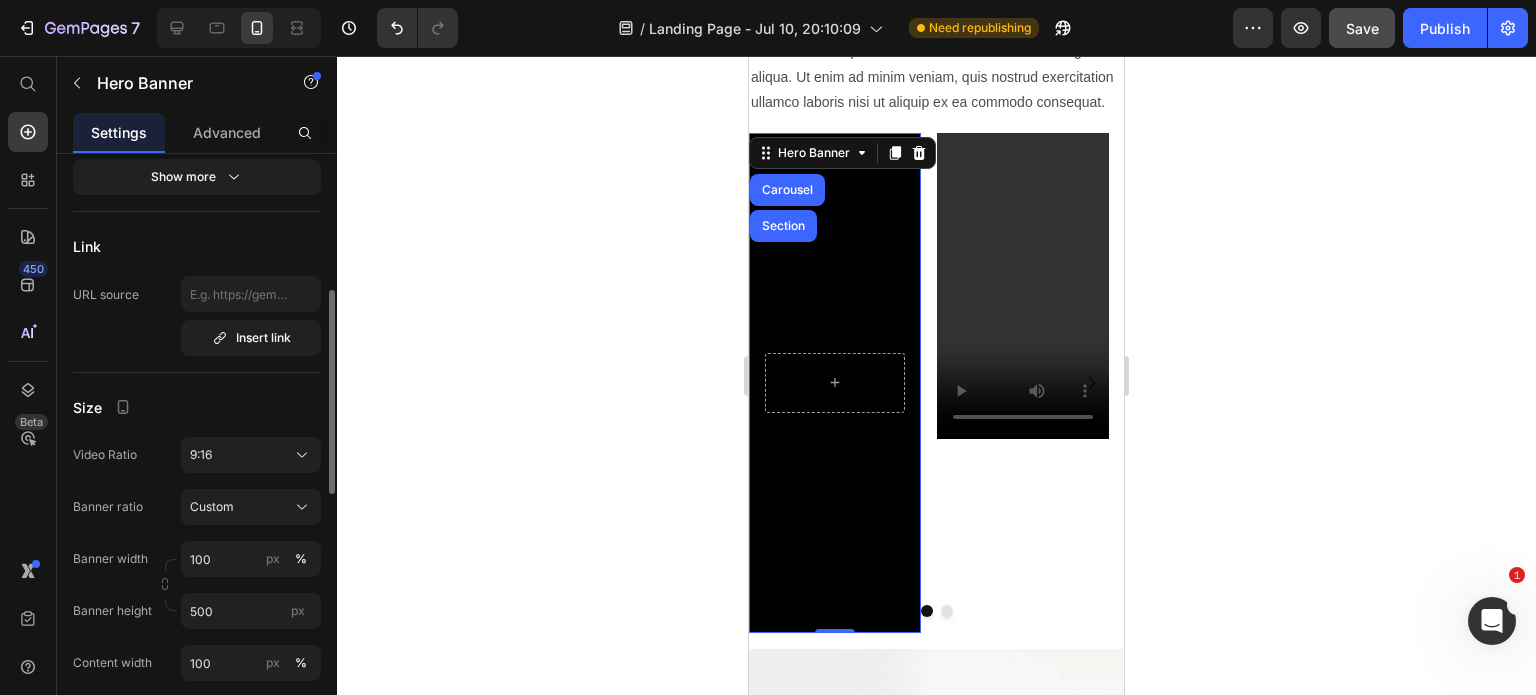 click at bounding box center [835, 383] 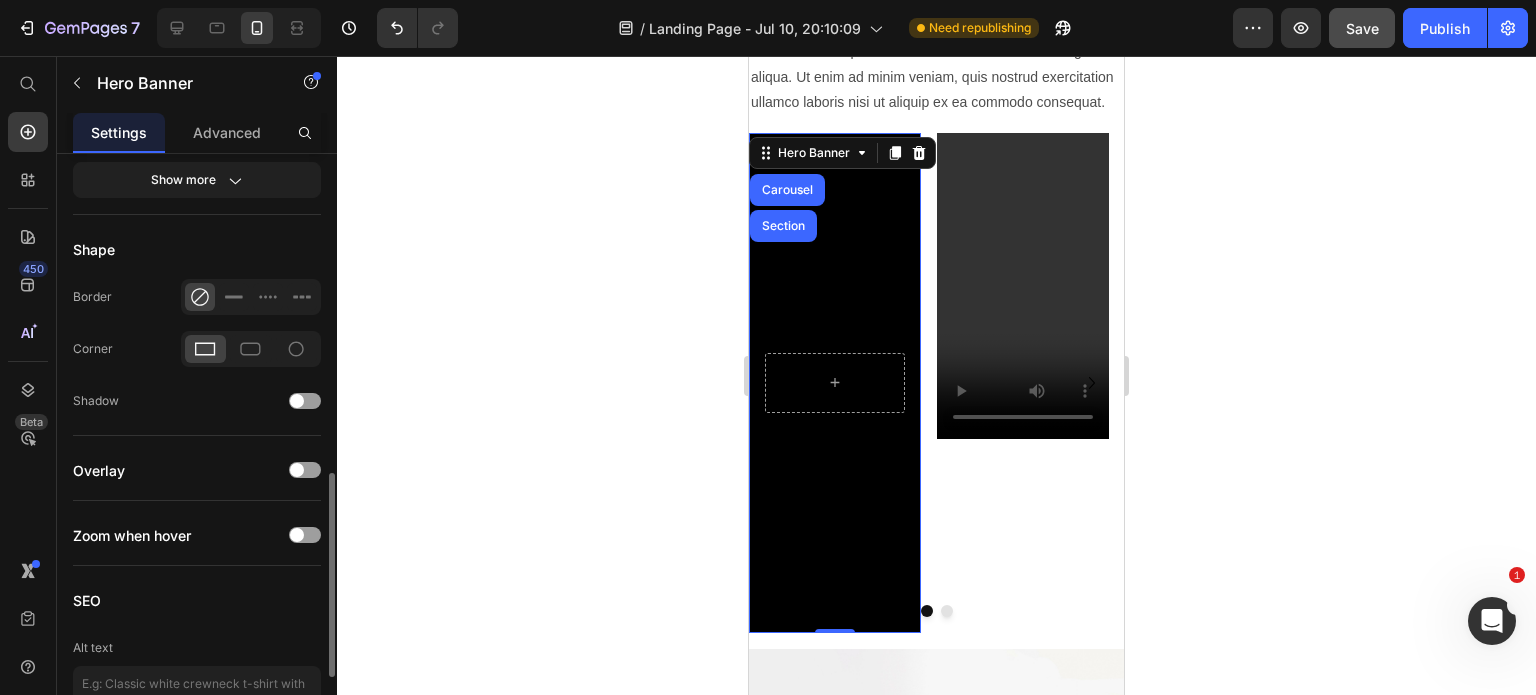 scroll, scrollTop: 1152, scrollLeft: 0, axis: vertical 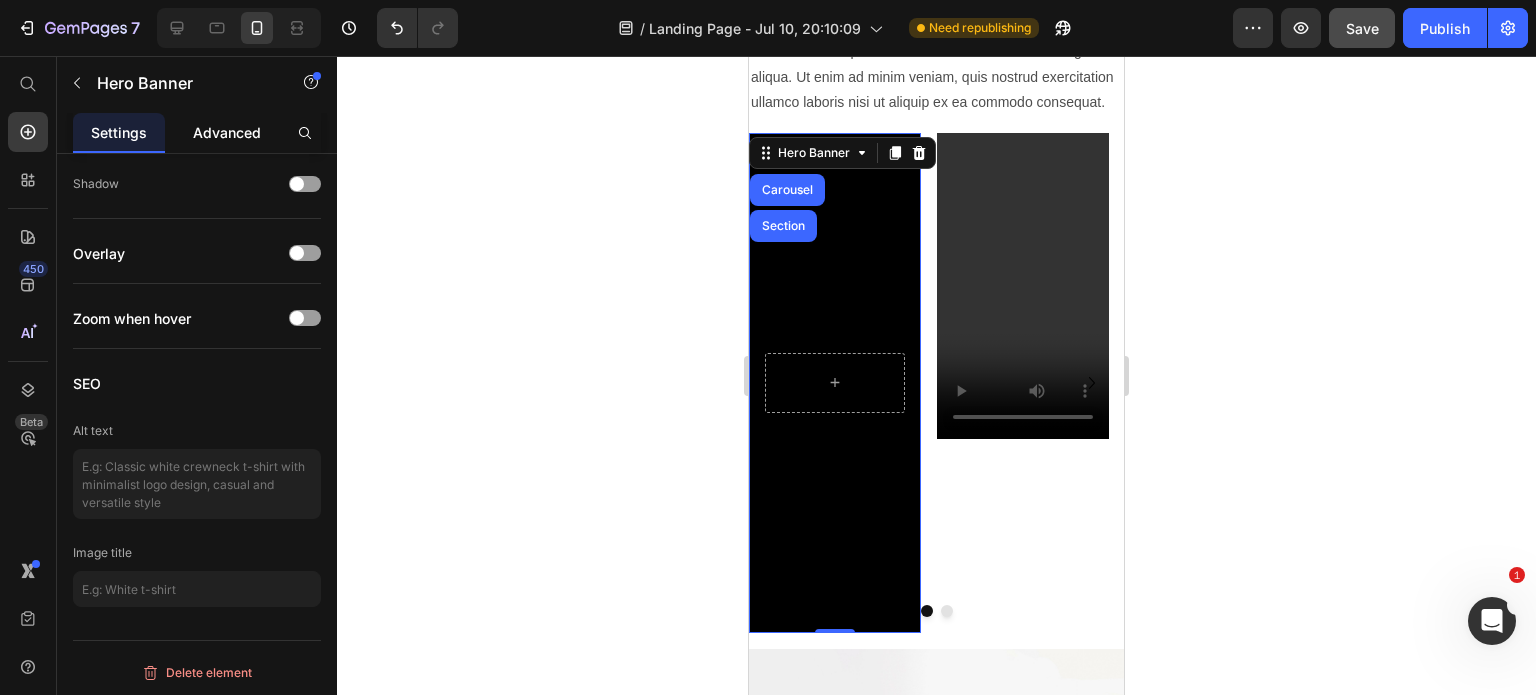 click on "Advanced" 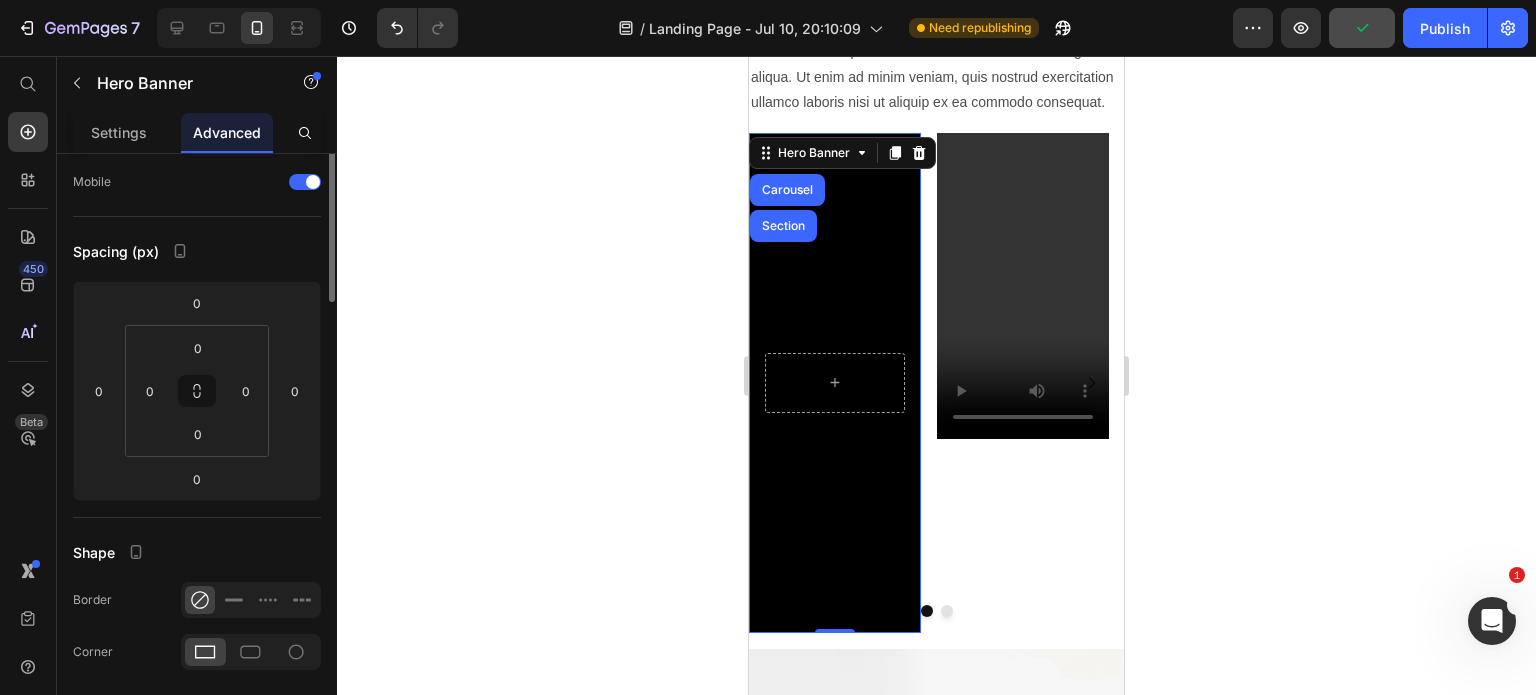 scroll, scrollTop: 0, scrollLeft: 0, axis: both 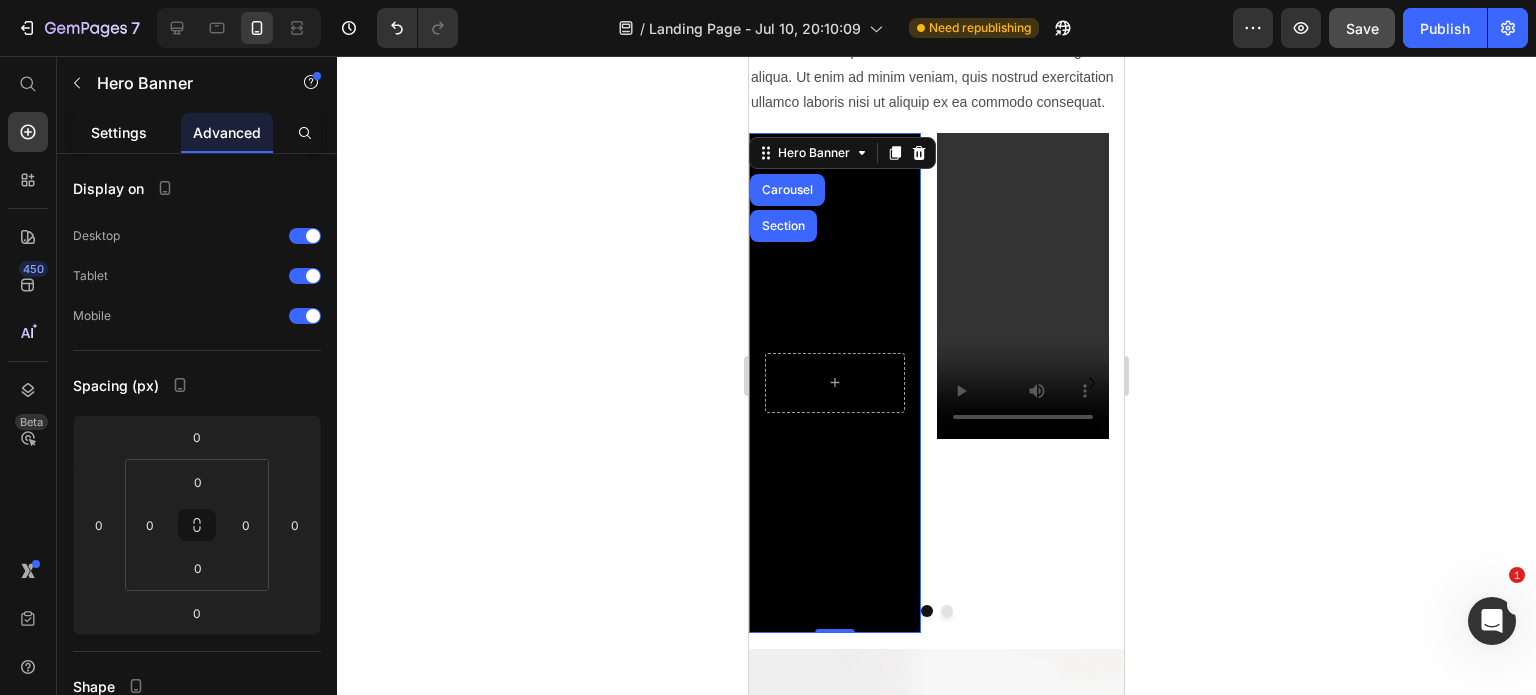 click on "Settings" at bounding box center [119, 132] 